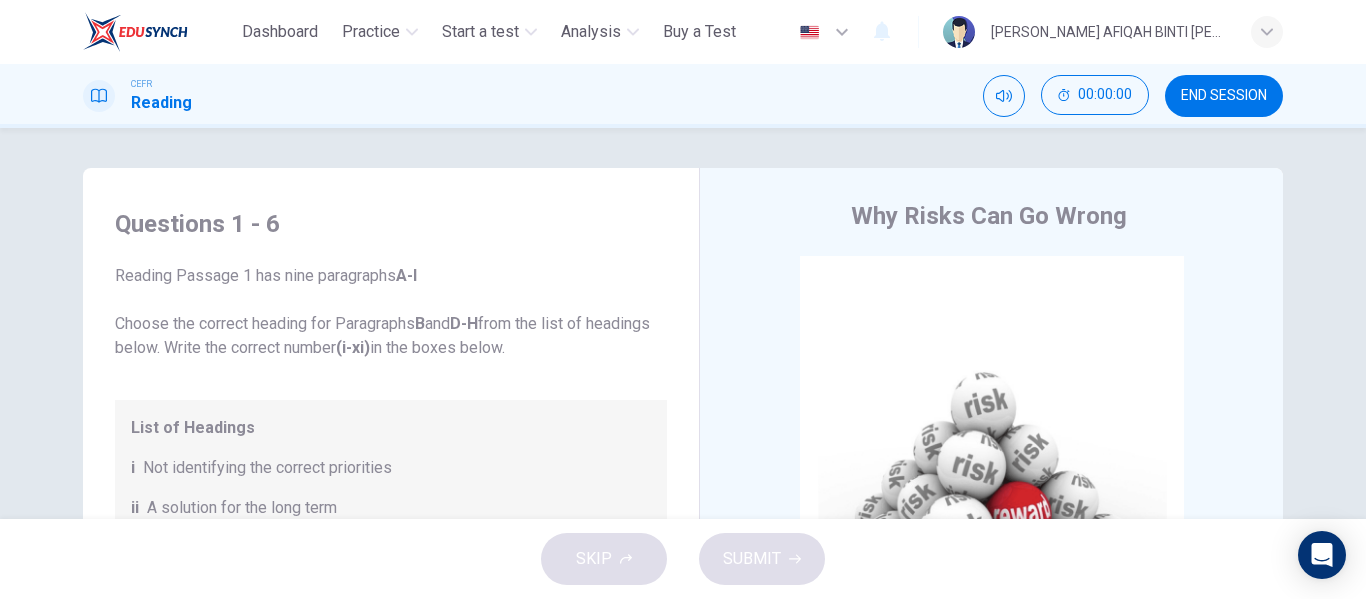 scroll, scrollTop: 0, scrollLeft: 0, axis: both 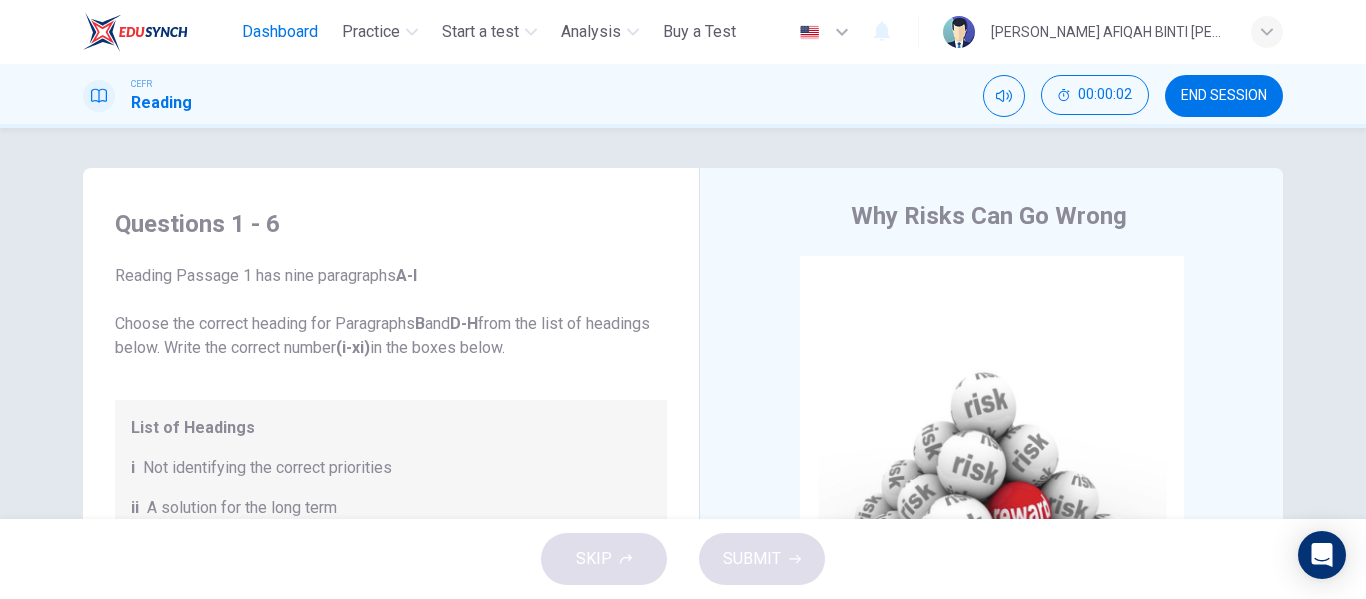 click on "Dashboard" at bounding box center (280, 32) 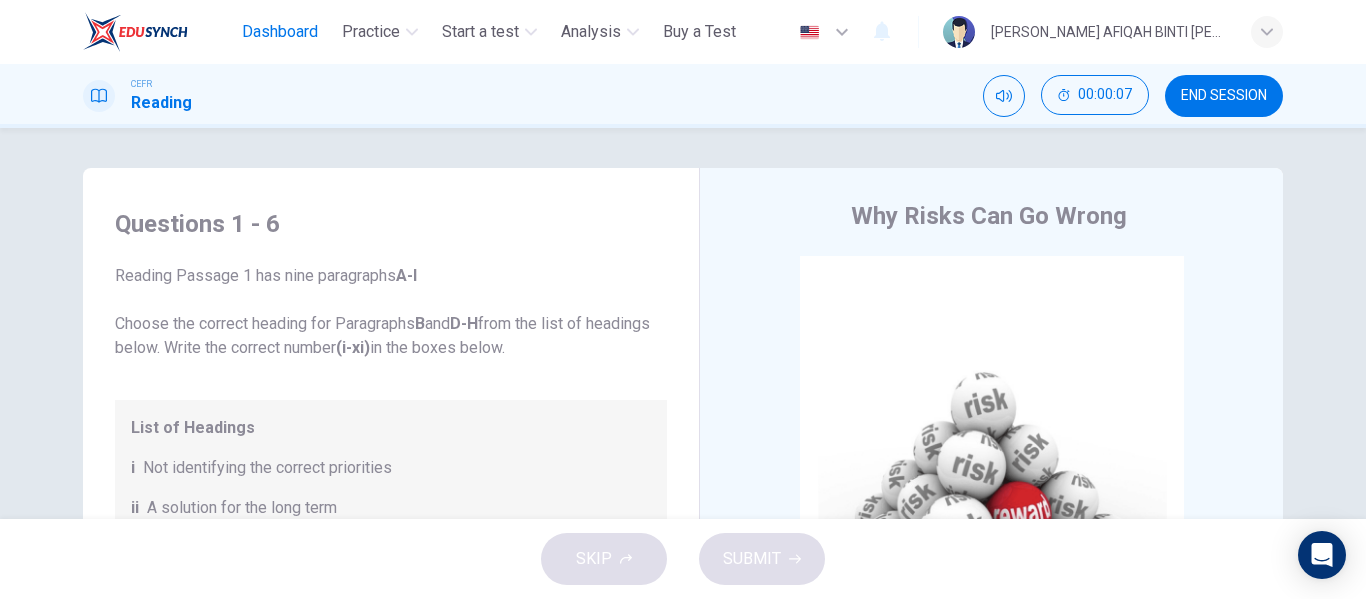 click on "Dashboard" at bounding box center [280, 32] 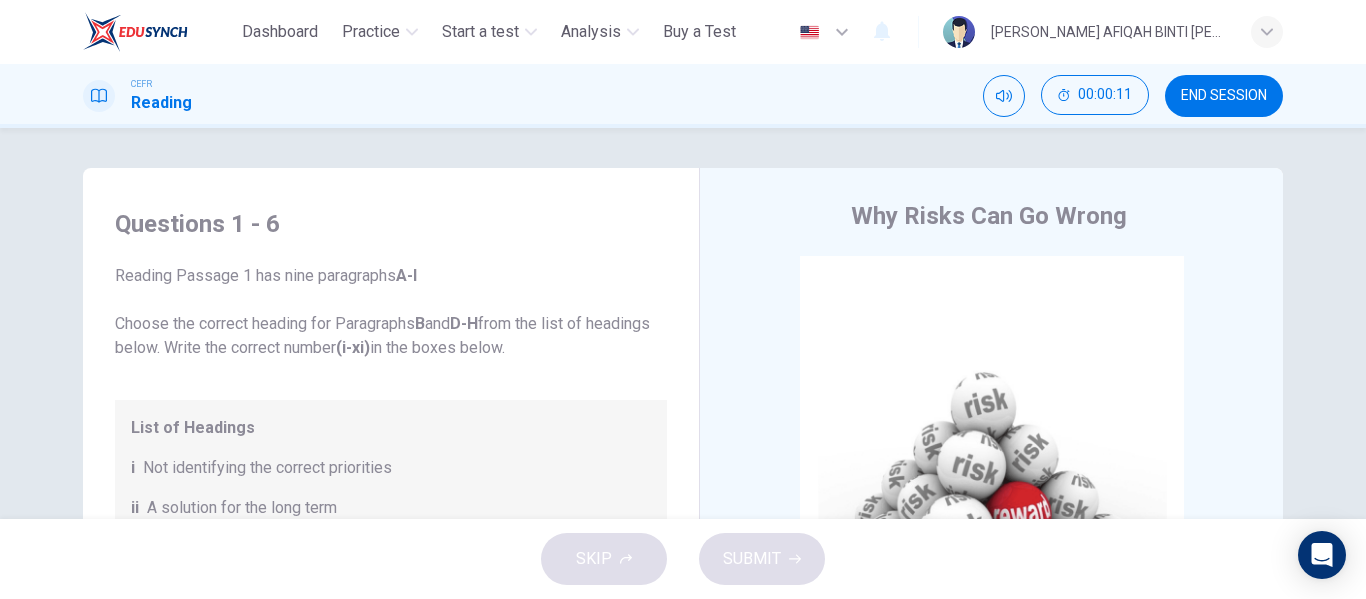 scroll, scrollTop: 385, scrollLeft: 0, axis: vertical 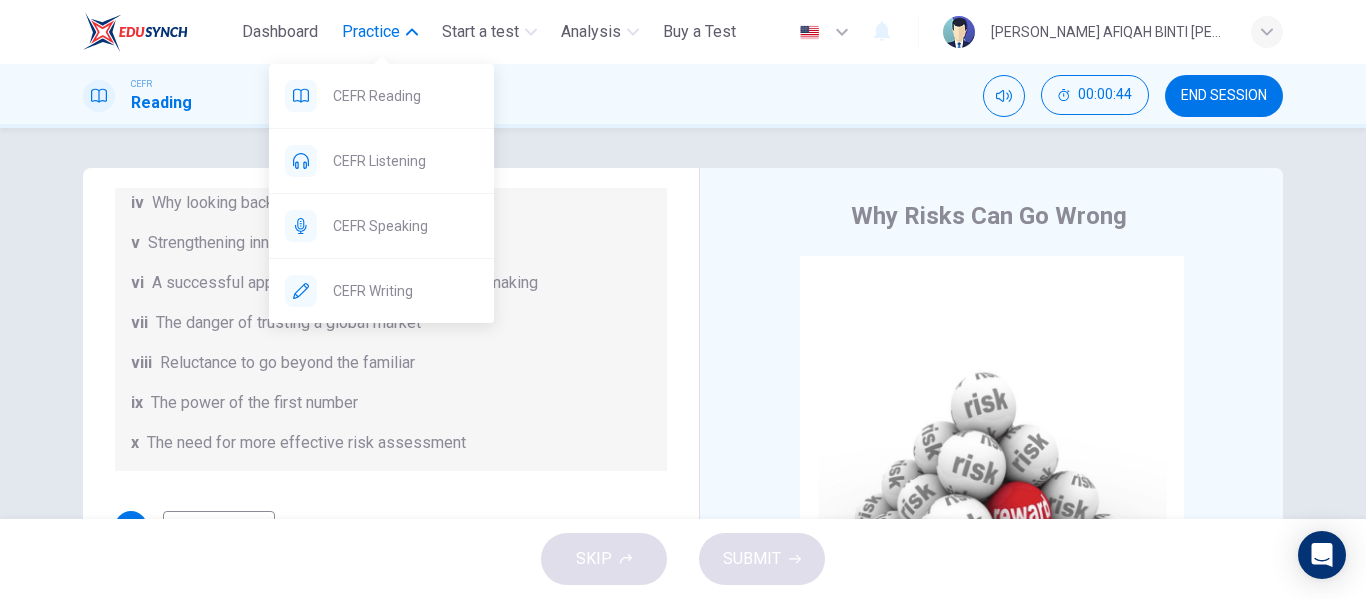 click on "Practice" at bounding box center (380, 32) 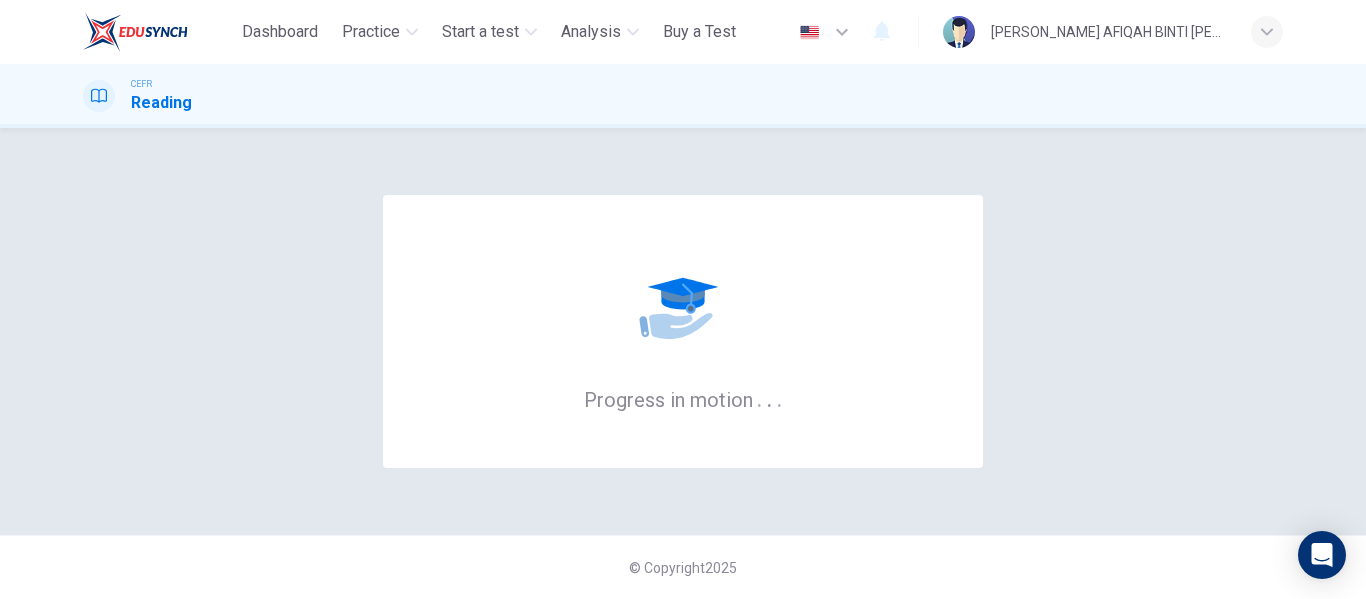 scroll, scrollTop: 0, scrollLeft: 0, axis: both 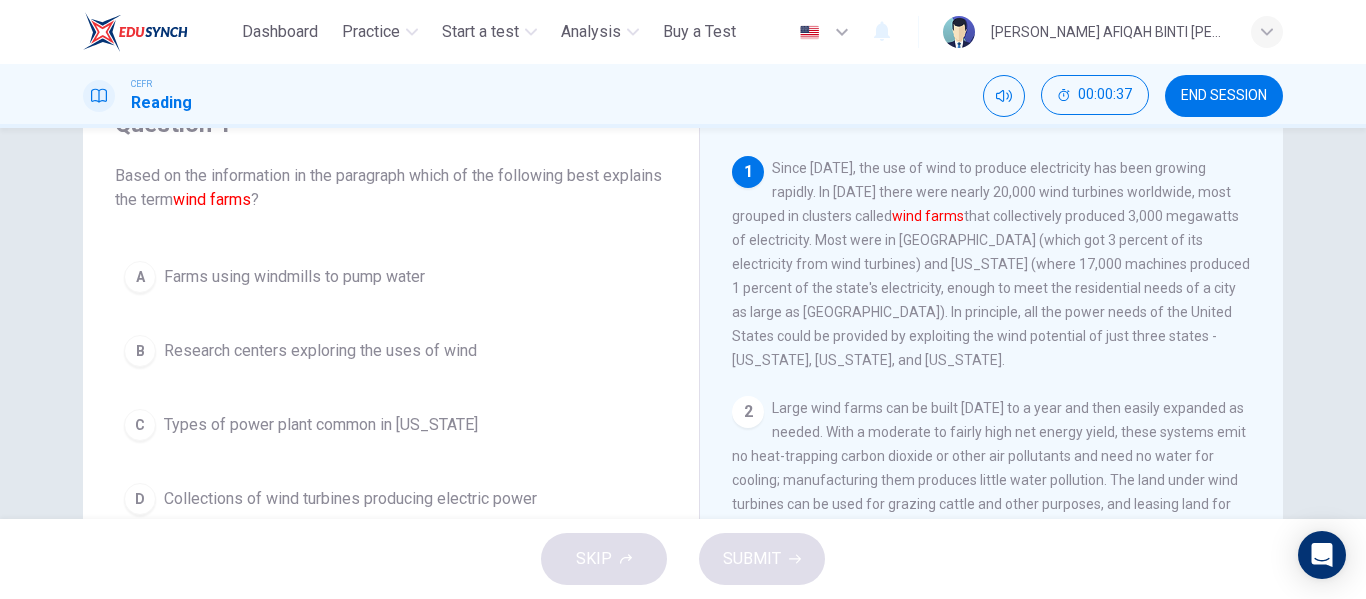 click on "Collections of wind turbines producing electric power" at bounding box center [350, 499] 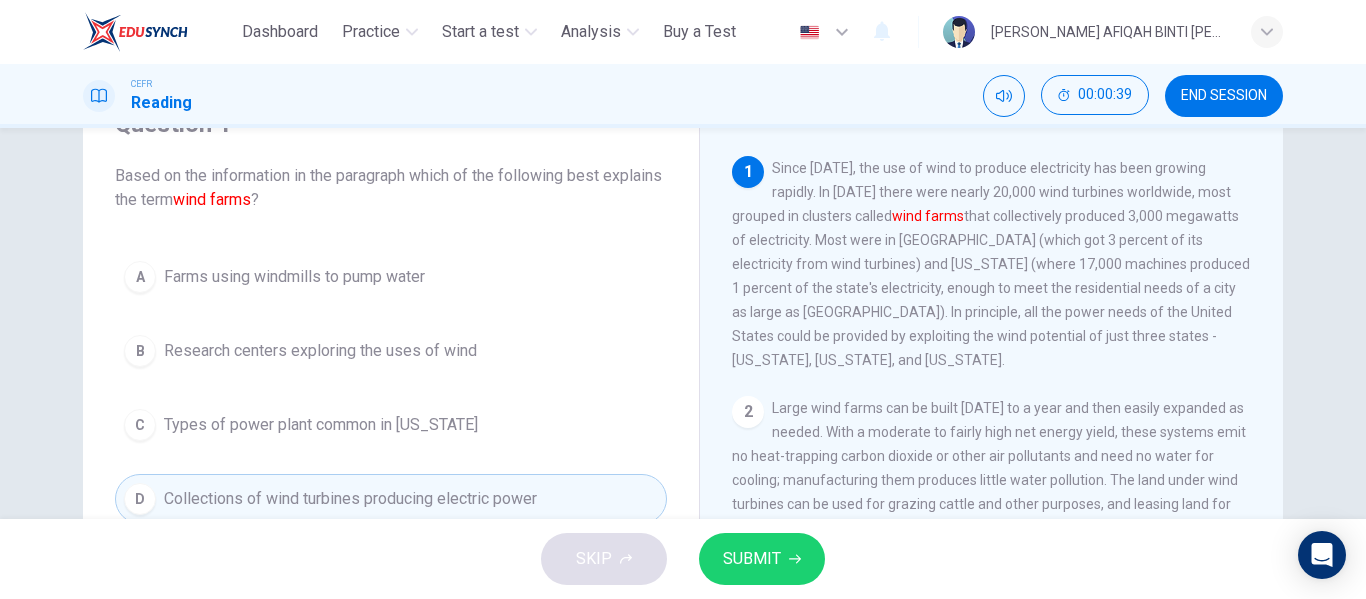 click on "SUBMIT" at bounding box center (752, 559) 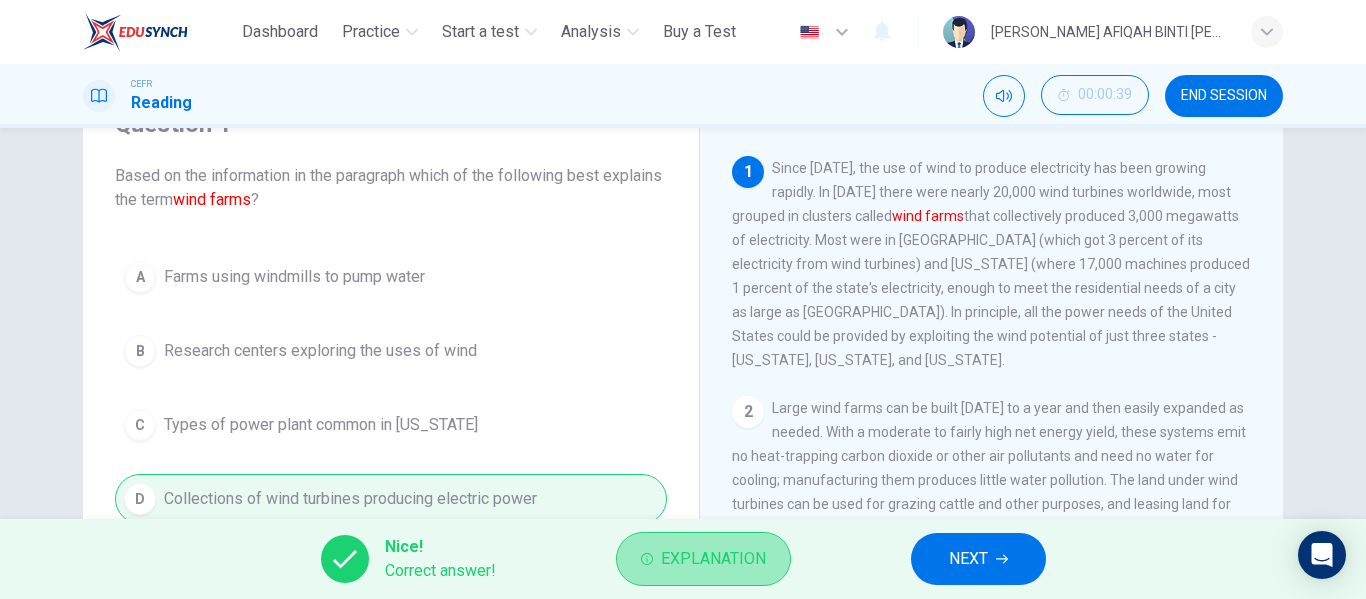 click on "Explanation" at bounding box center [703, 559] 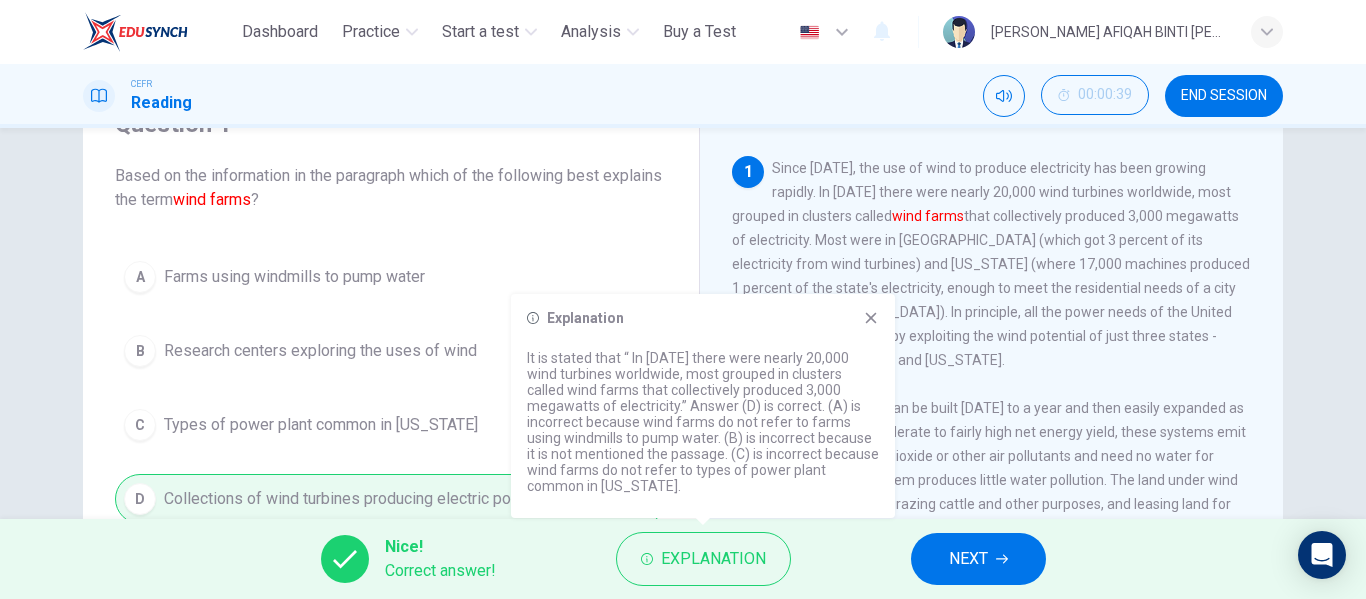 click 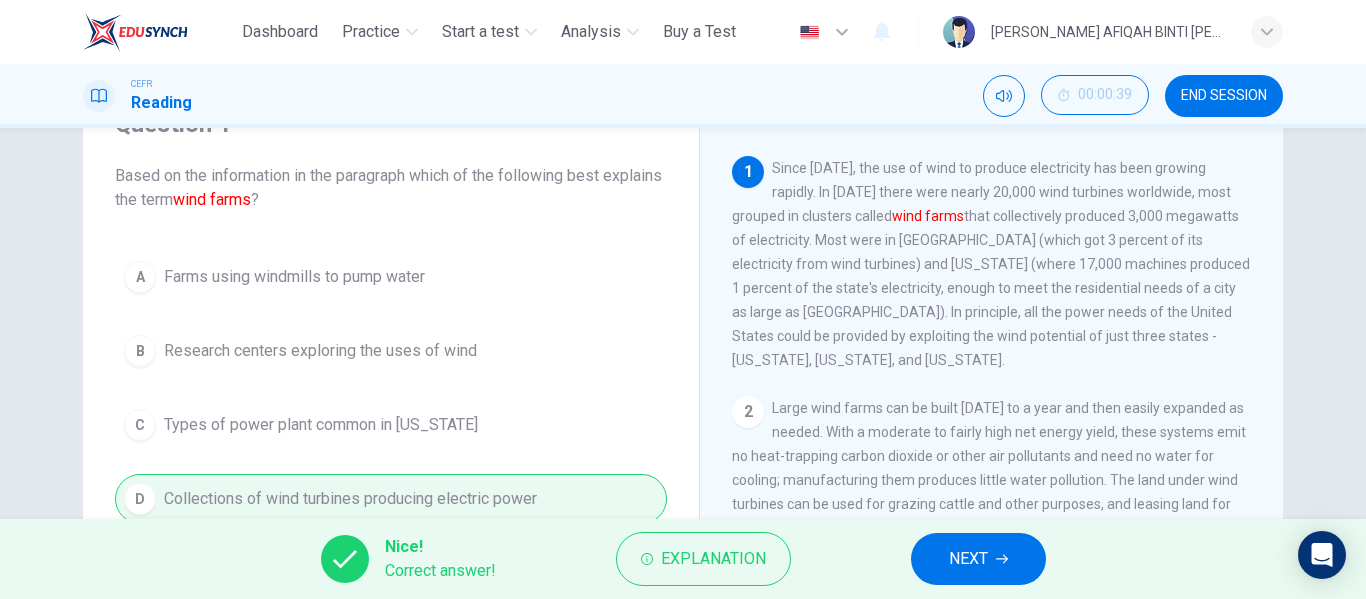 click on "NEXT" at bounding box center (978, 559) 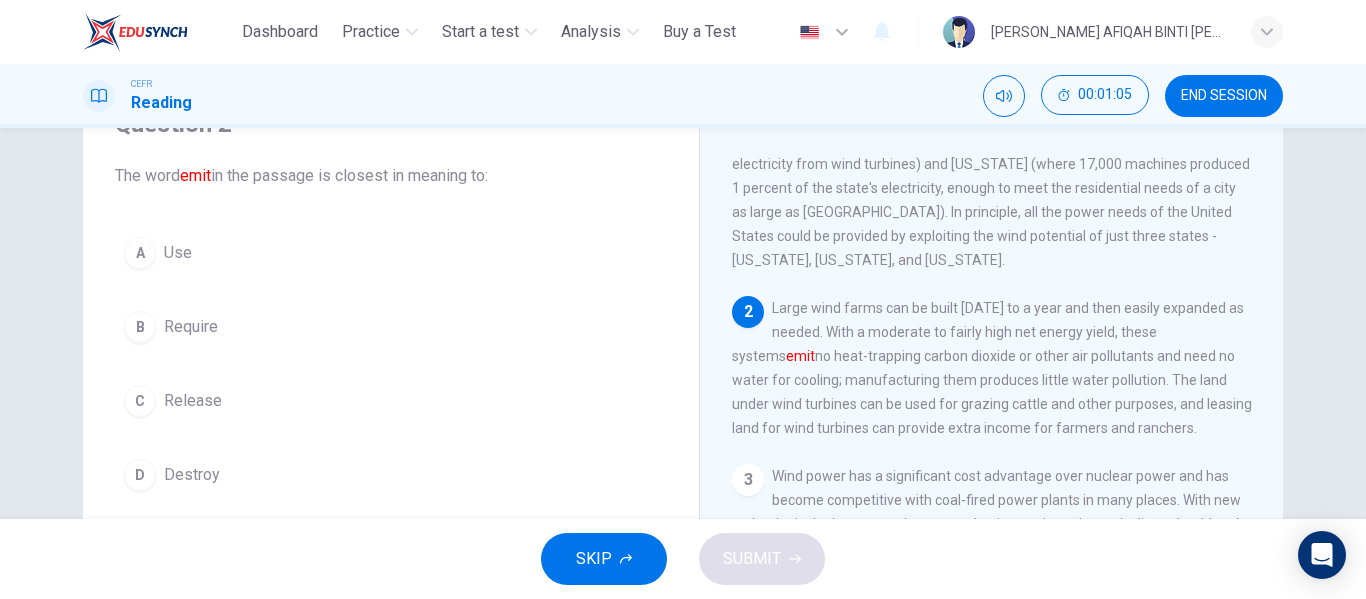 scroll, scrollTop: 200, scrollLeft: 0, axis: vertical 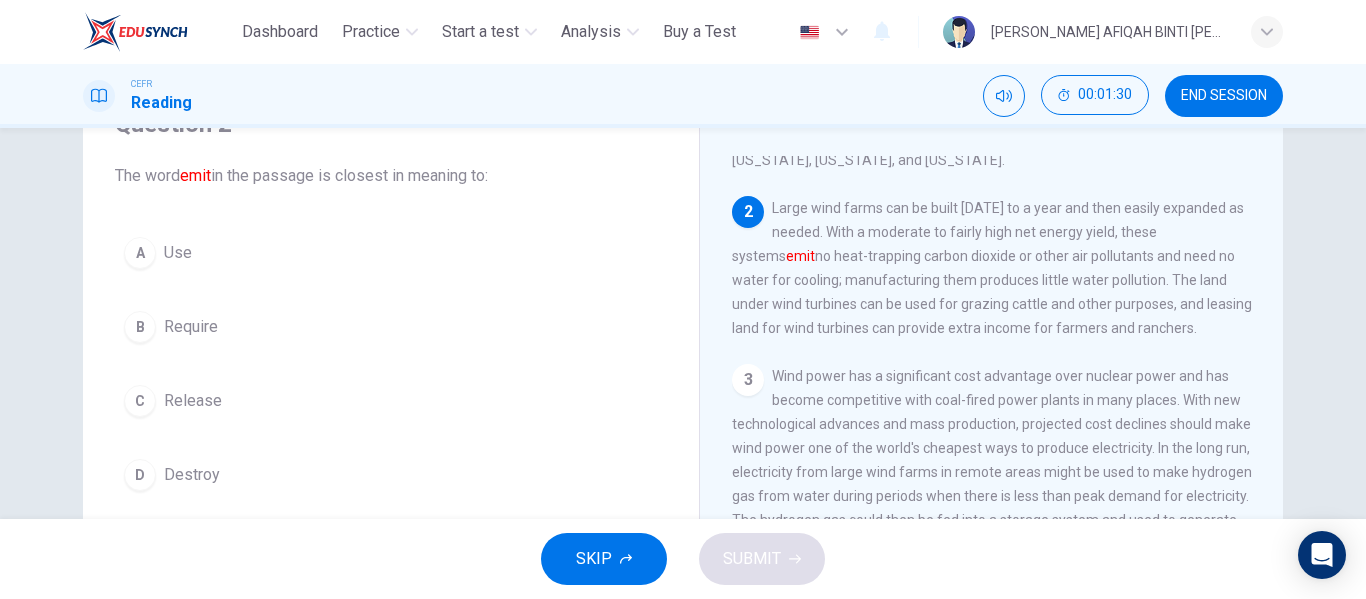 click on "Destroy" at bounding box center [192, 475] 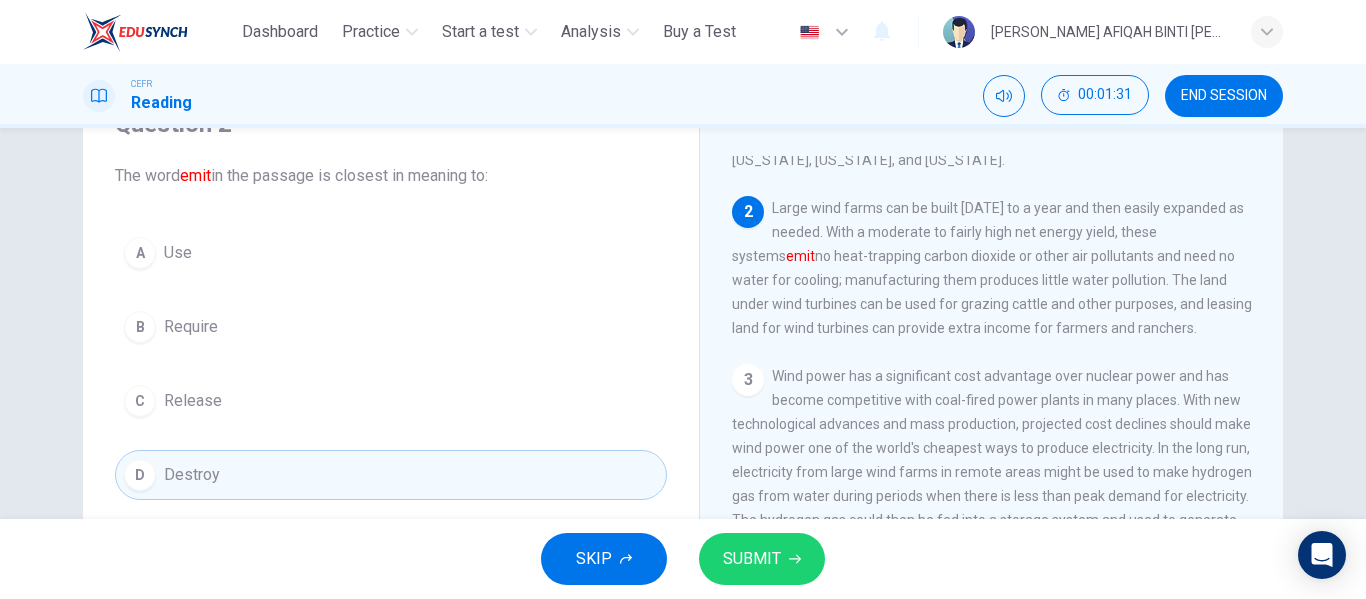 click on "SUBMIT" at bounding box center [752, 559] 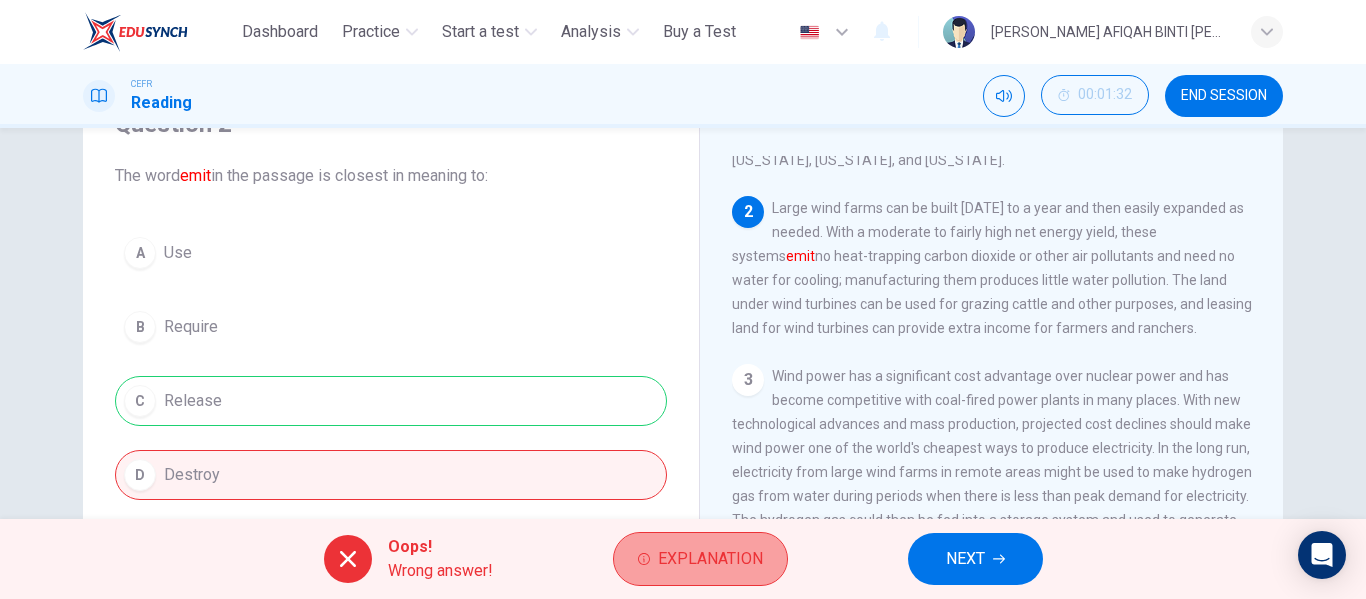 click on "Explanation" at bounding box center [710, 559] 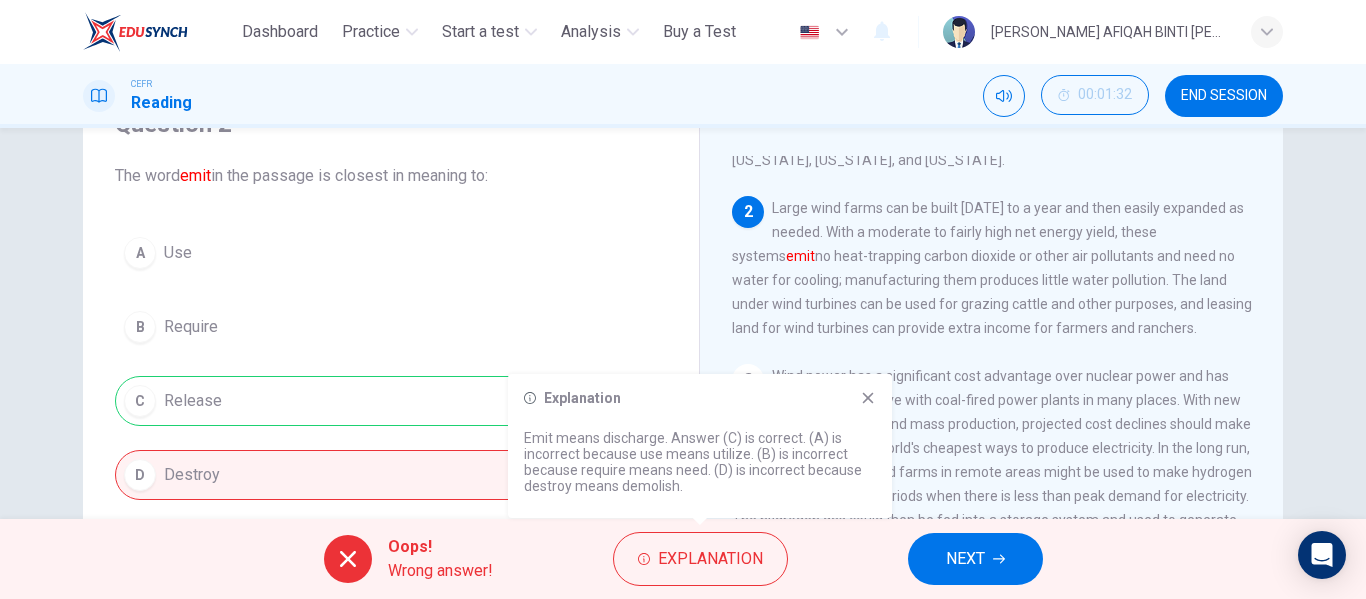 click on "Question 2 The word  emit  in the passage is closest in meaning to: A Use B Require C Release D Destroy" at bounding box center (391, 304) 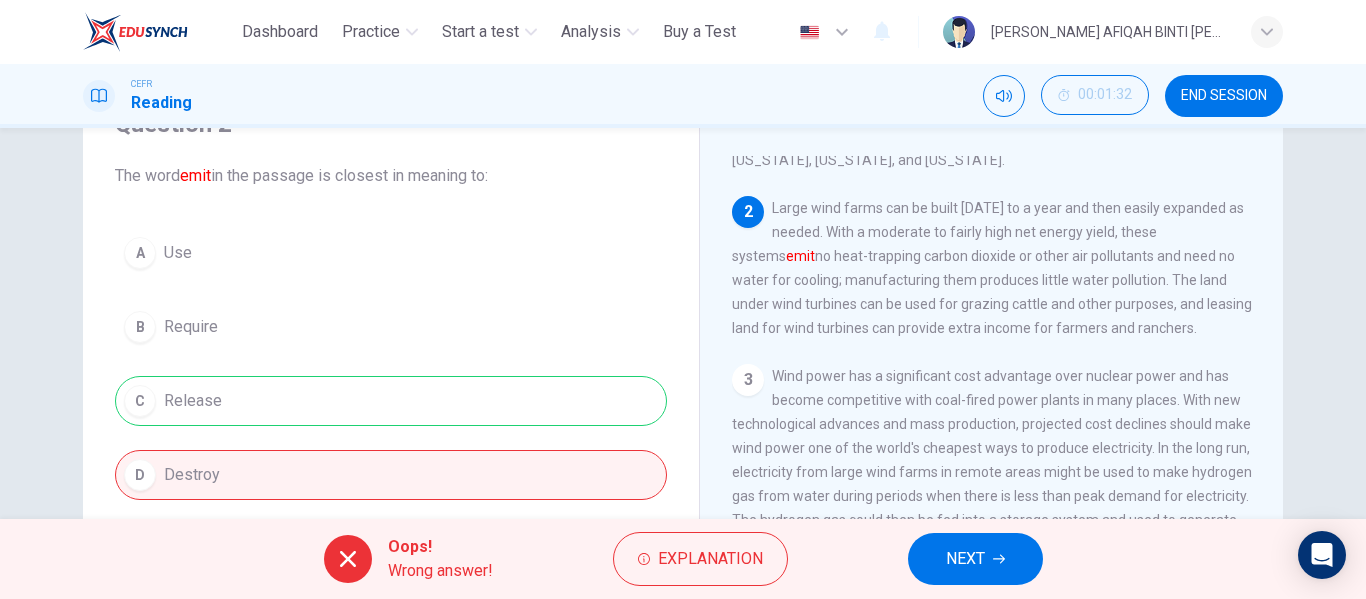 click on "NEXT" at bounding box center (965, 559) 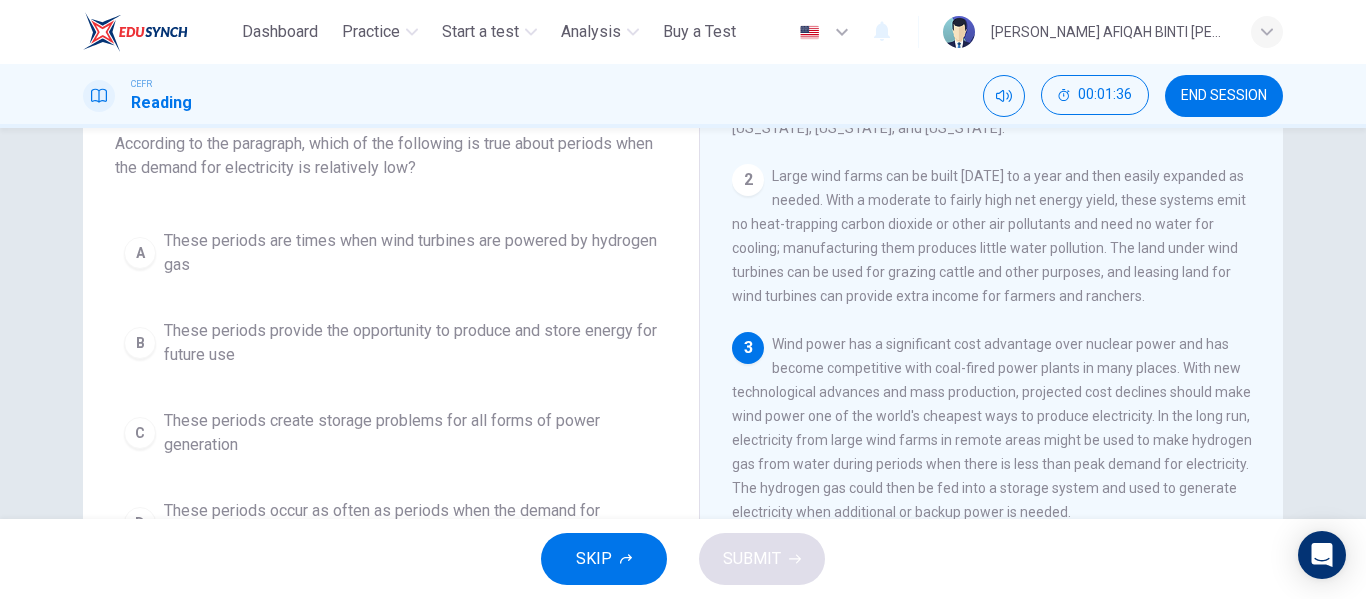 scroll, scrollTop: 0, scrollLeft: 0, axis: both 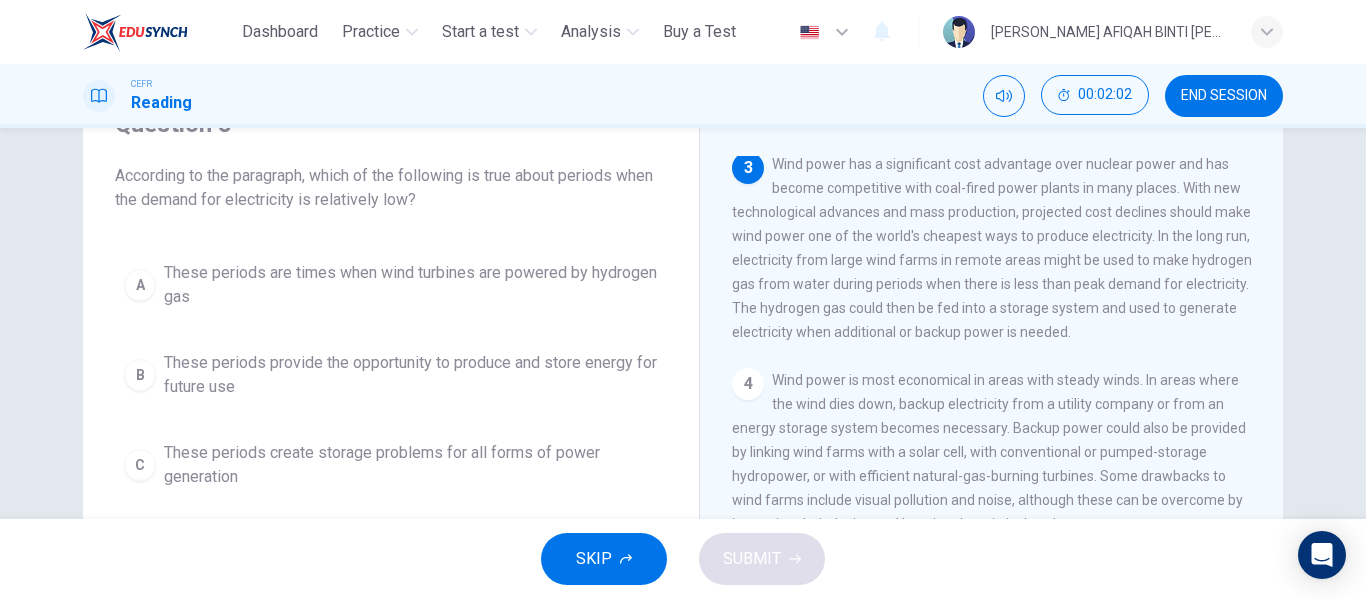 drag, startPoint x: 1003, startPoint y: 300, endPoint x: 1006, endPoint y: 336, distance: 36.124783 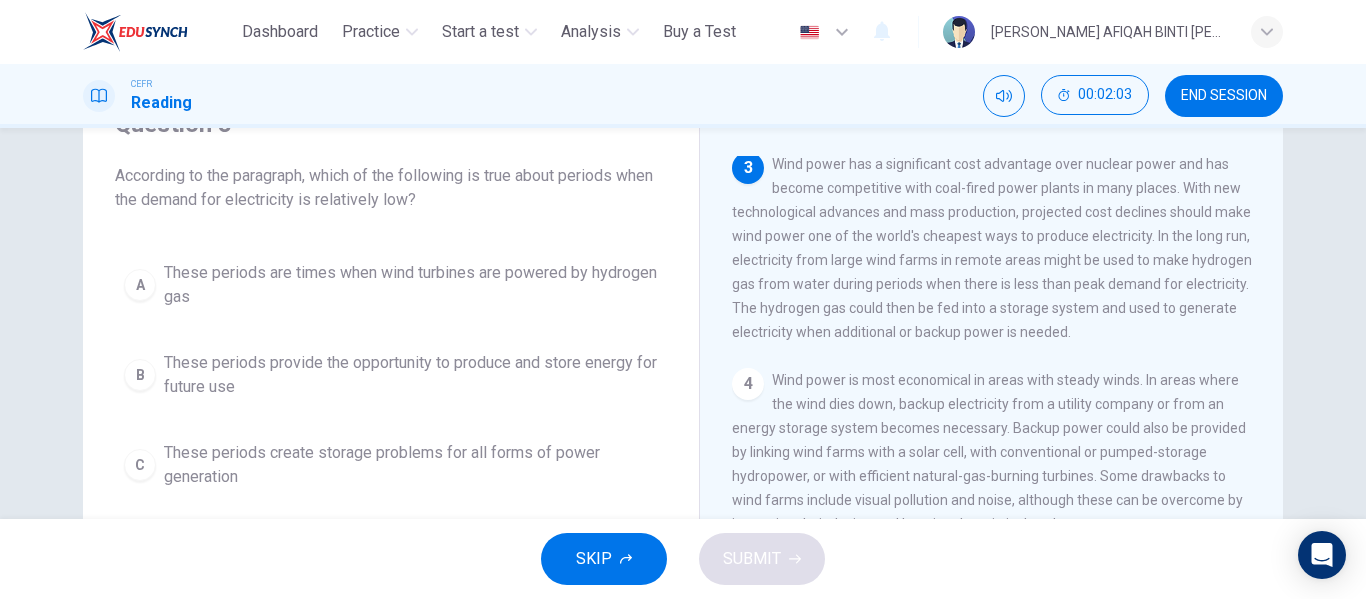 click on "Wind power has a significant cost advantage over nuclear power and has become competitive with coal-fired power plants in many places. With new technological advances and mass production, projected cost declines should make wind power one of the world's cheapest ways to produce electricity. In the long run, electricity from large wind farms in remote areas might be used to make hydrogen gas from water during periods when there is less than peak demand for electricity. The hydrogen gas could then be fed into a storage system and used to generate electricity when additional or backup power is needed." at bounding box center [992, 248] 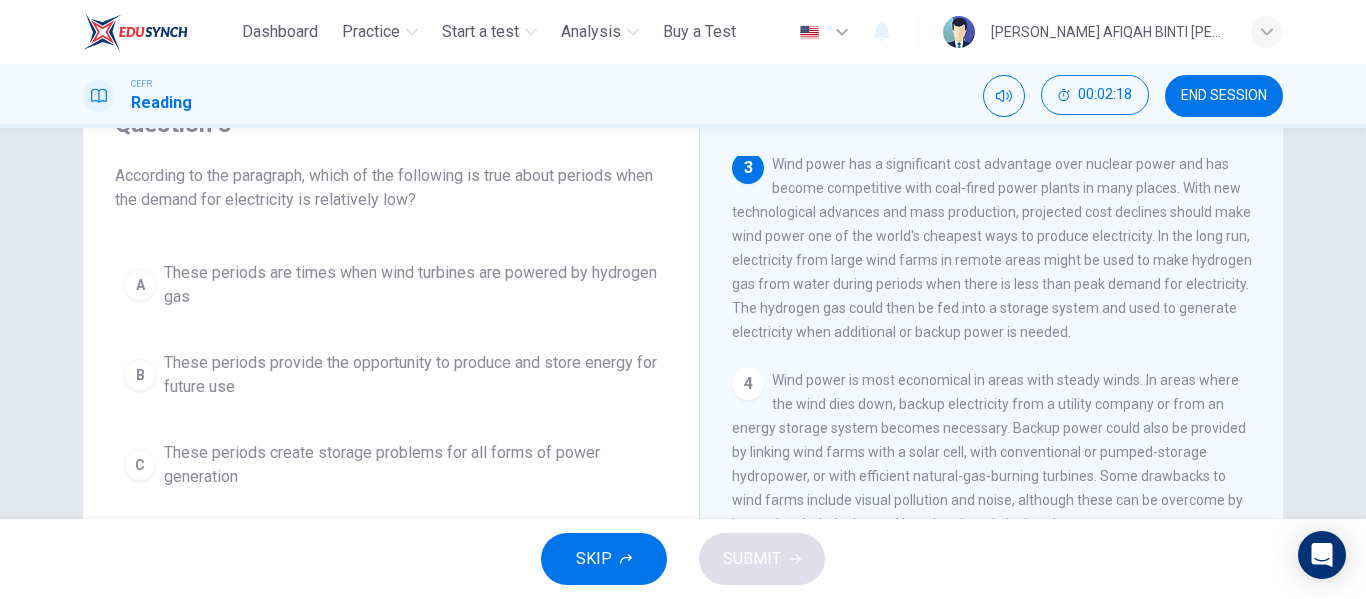 drag, startPoint x: 974, startPoint y: 200, endPoint x: 976, endPoint y: 235, distance: 35.057095 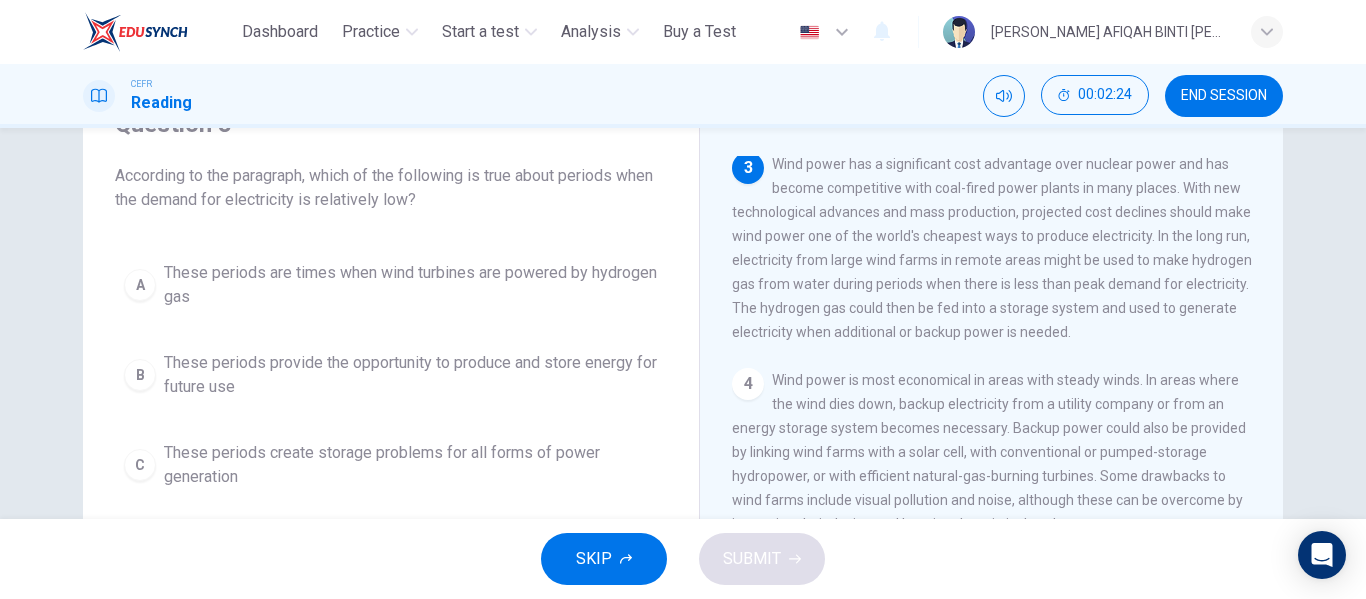 drag, startPoint x: 976, startPoint y: 235, endPoint x: 974, endPoint y: 275, distance: 40.04997 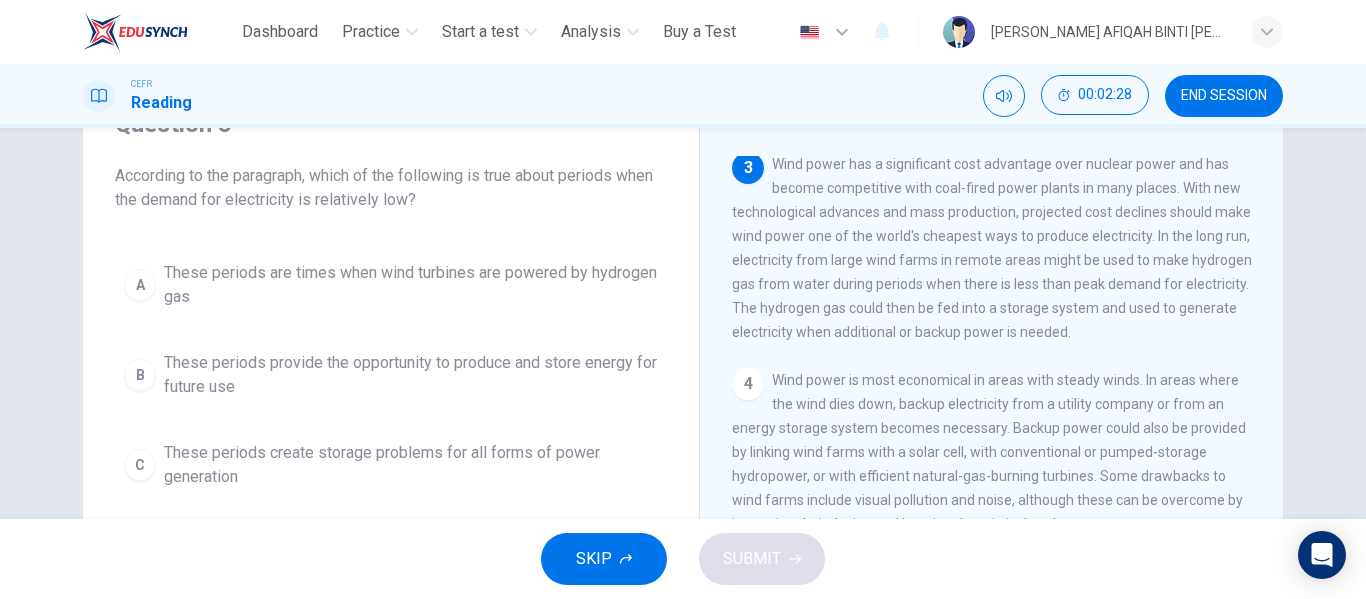 click on "Wind power has a significant cost advantage over nuclear power and has become competitive with coal-fired power plants in many places. With new technological advances and mass production, projected cost declines should make wind power one of the world's cheapest ways to produce electricity. In the long run, electricity from large wind farms in remote areas might be used to make hydrogen gas from water during periods when there is less than peak demand for electricity. The hydrogen gas could then be fed into a storage system and used to generate electricity when additional or backup power is needed." at bounding box center [992, 248] 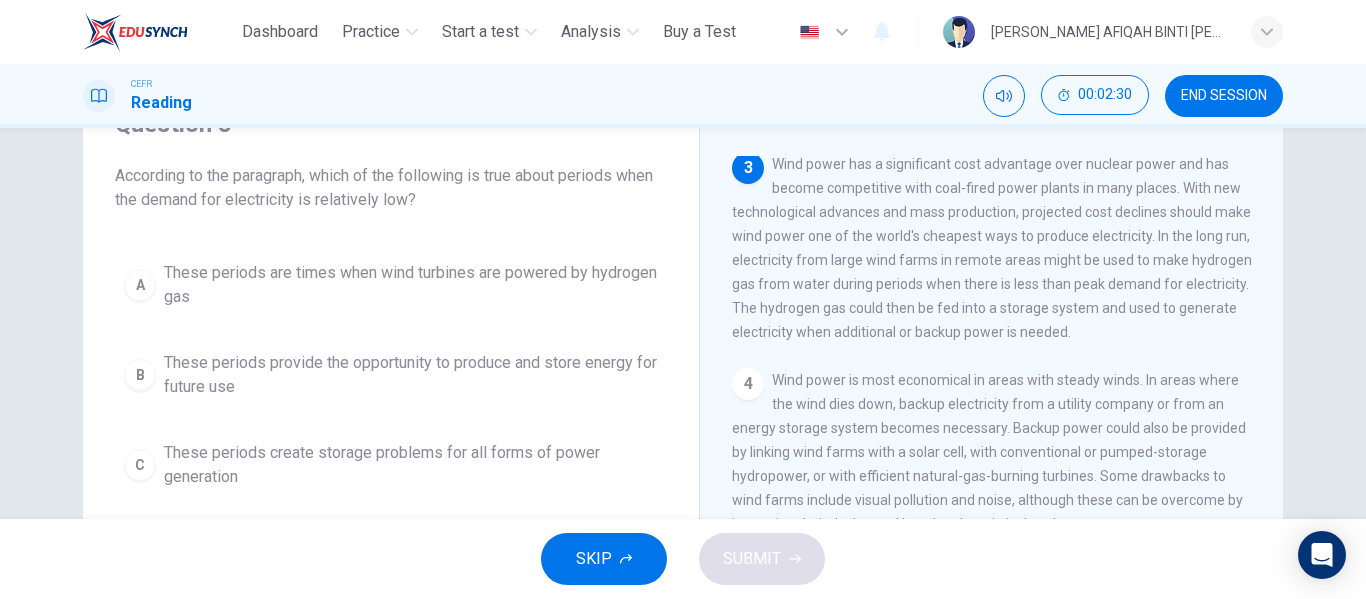 drag, startPoint x: 974, startPoint y: 275, endPoint x: 973, endPoint y: 298, distance: 23.021729 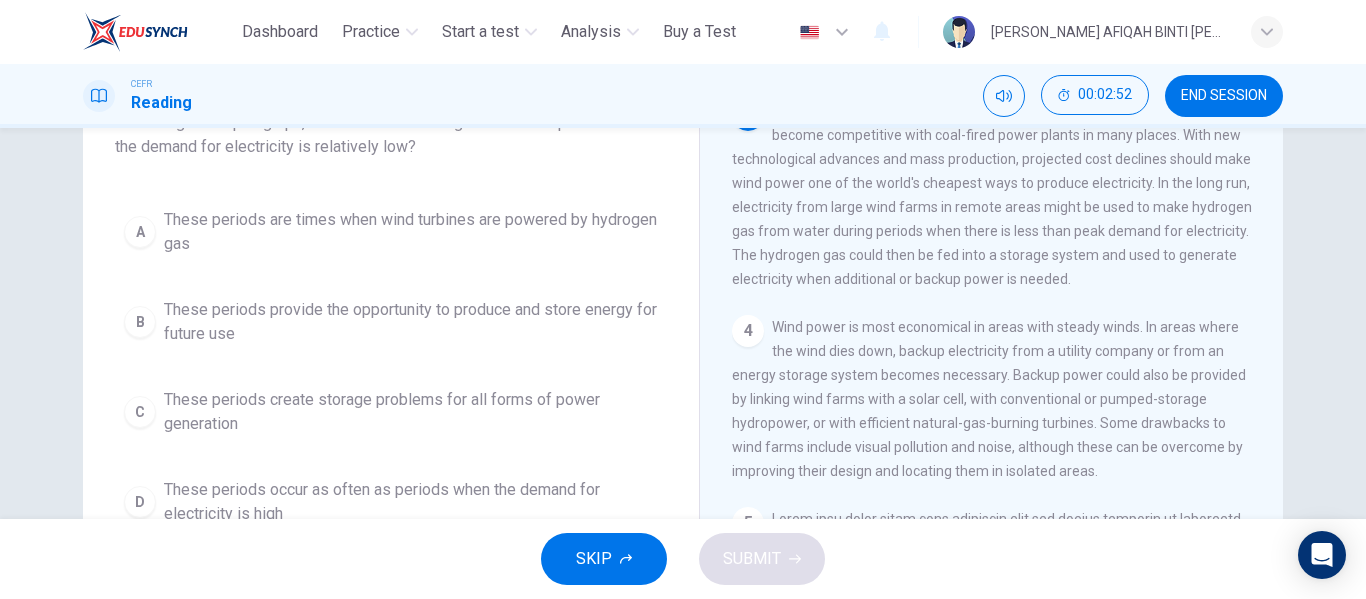 scroll, scrollTop: 200, scrollLeft: 0, axis: vertical 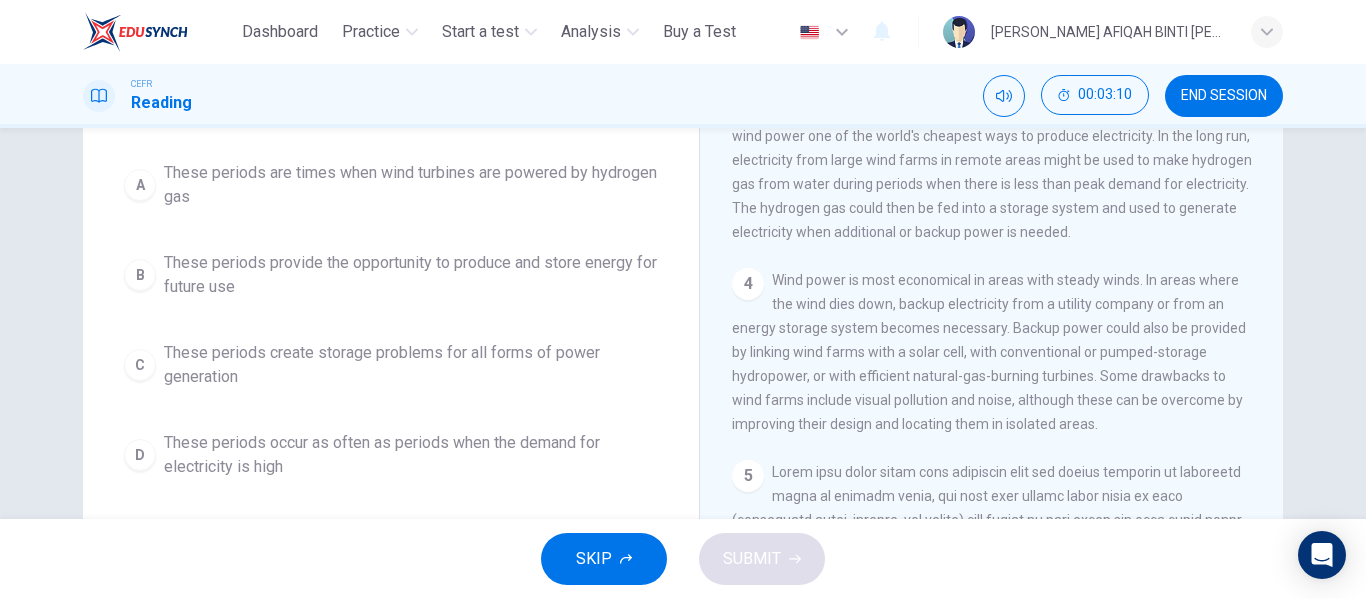 click on "These periods are times when wind turbines are powered by hydrogen gas" at bounding box center (411, 185) 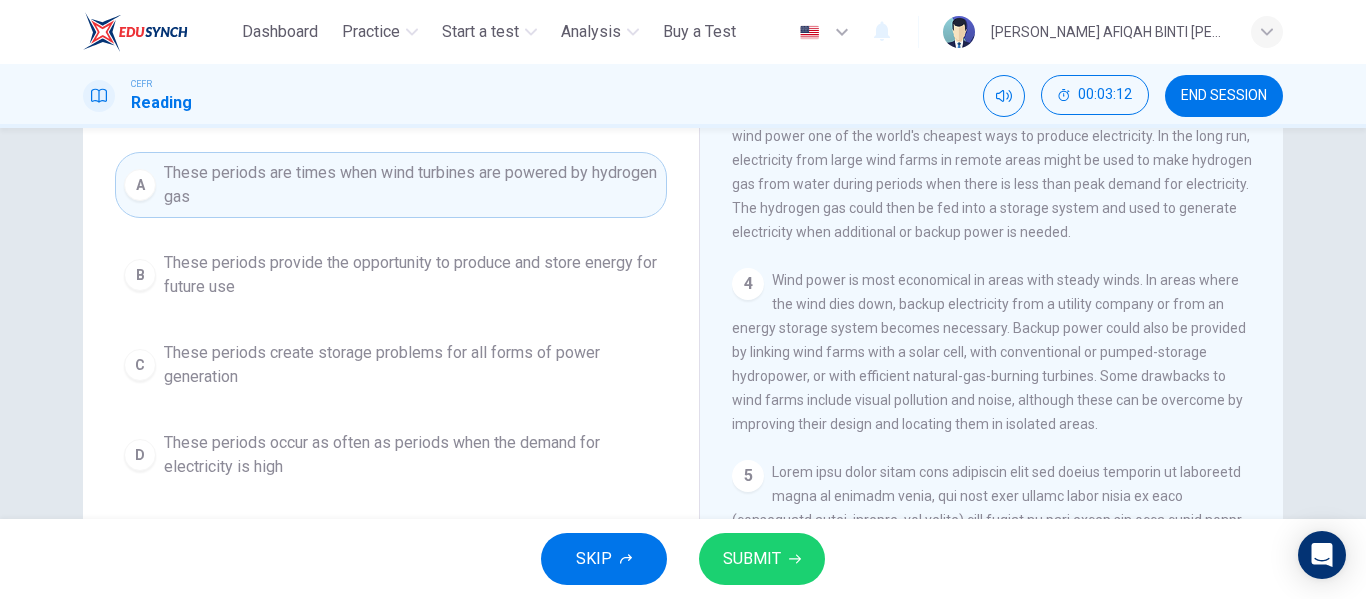 click on "SUBMIT" at bounding box center [762, 559] 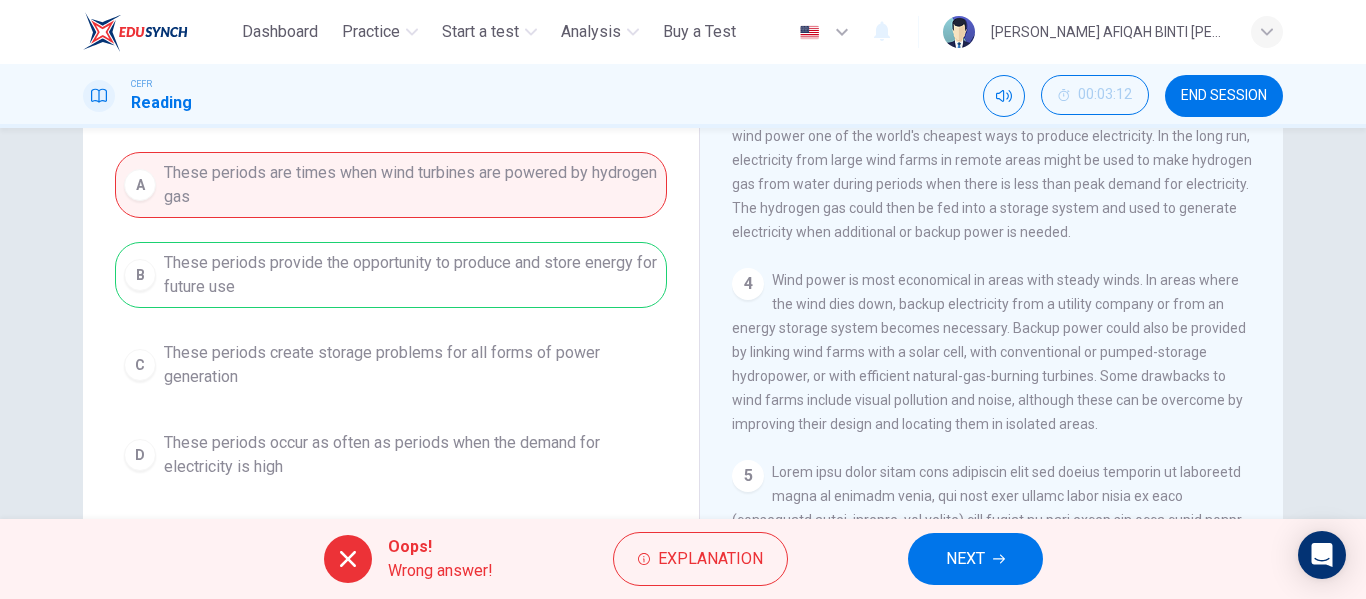 scroll, scrollTop: 100, scrollLeft: 0, axis: vertical 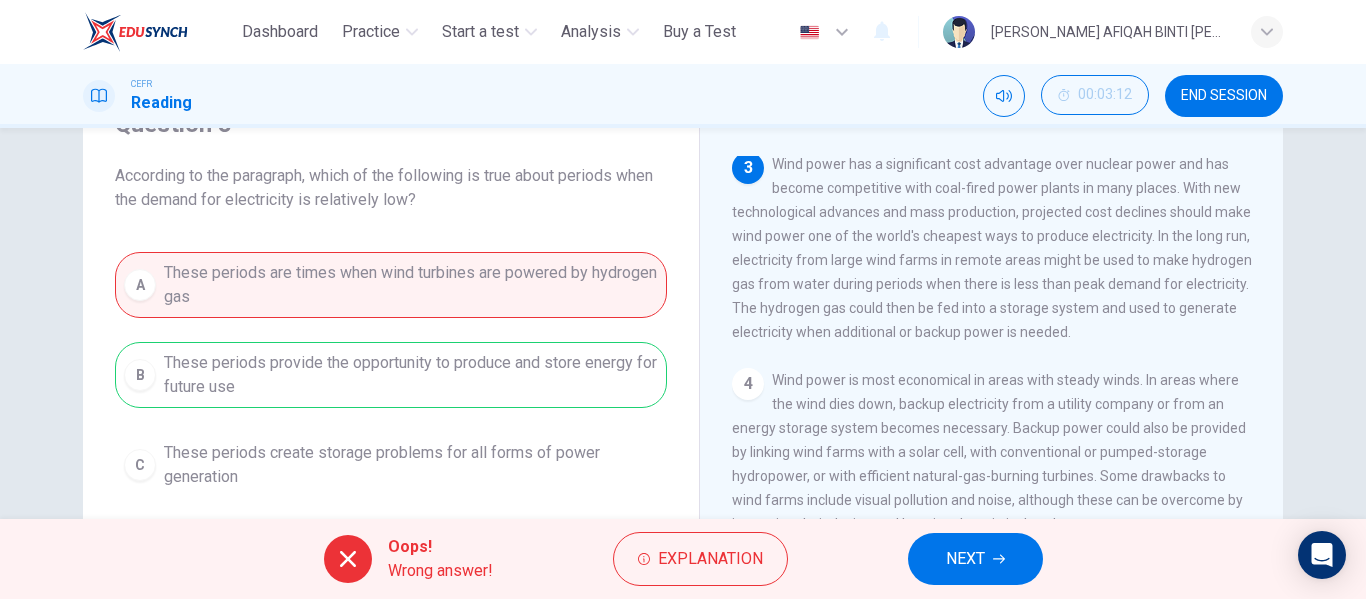 drag, startPoint x: 496, startPoint y: 174, endPoint x: 481, endPoint y: 205, distance: 34.43835 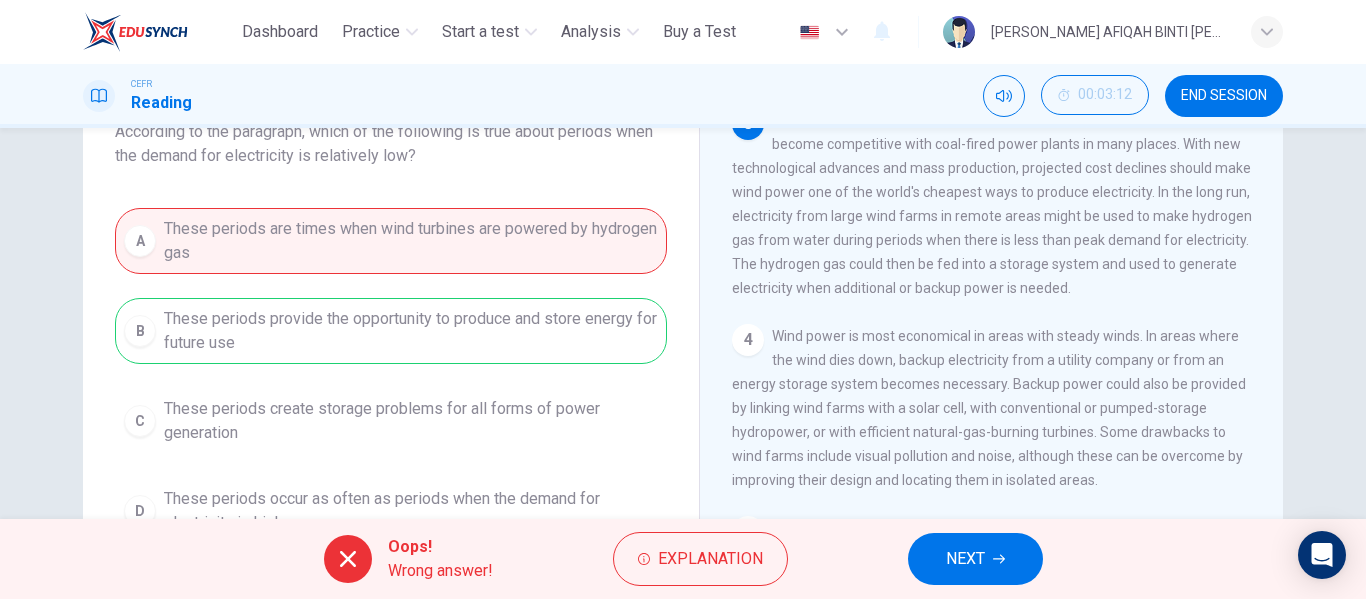 scroll, scrollTop: 100, scrollLeft: 0, axis: vertical 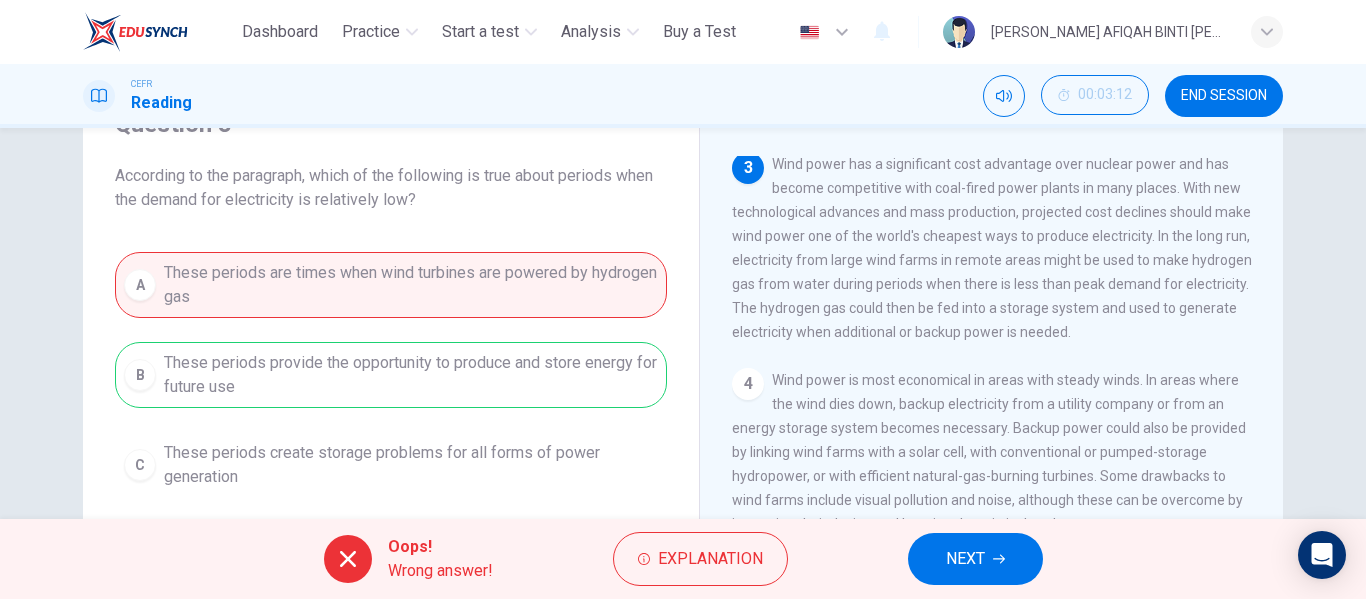drag, startPoint x: 1072, startPoint y: 331, endPoint x: 1065, endPoint y: 367, distance: 36.67424 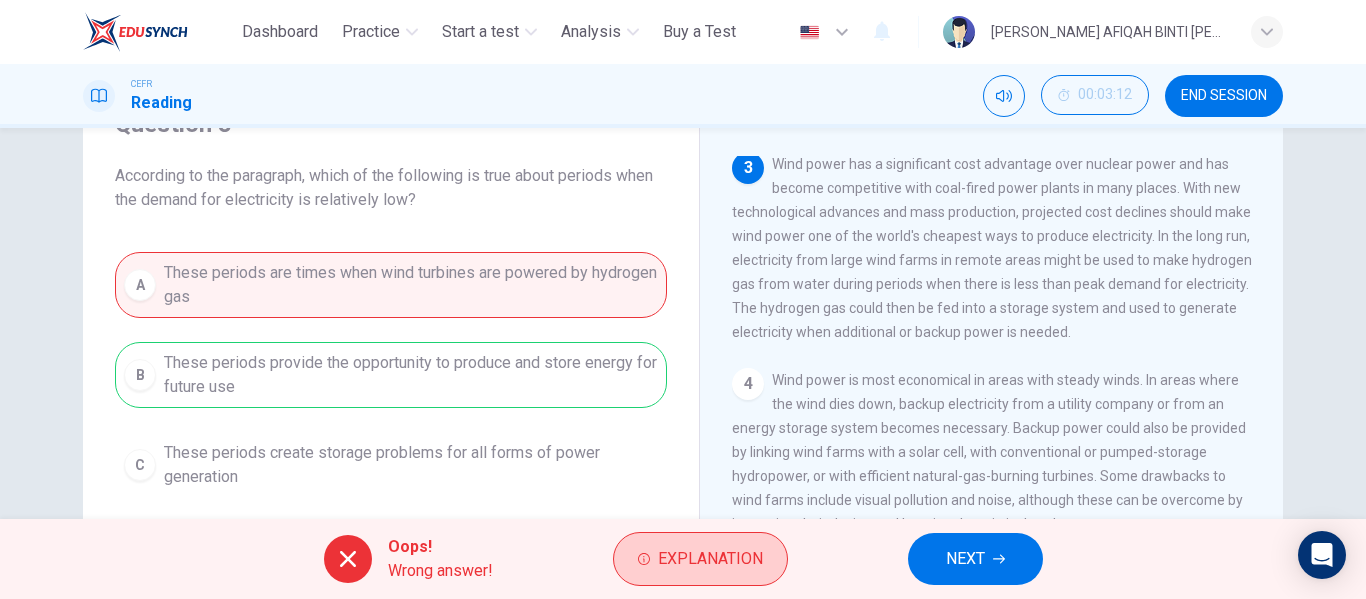 click on "Explanation" at bounding box center (710, 559) 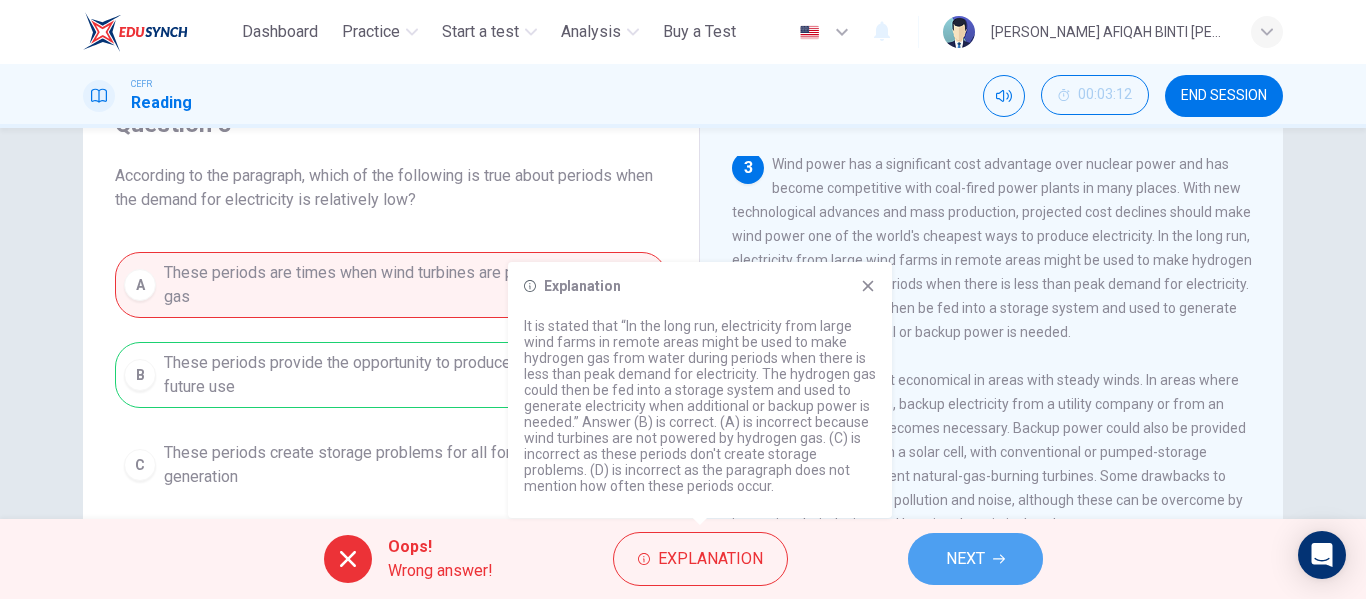 click on "NEXT" at bounding box center [965, 559] 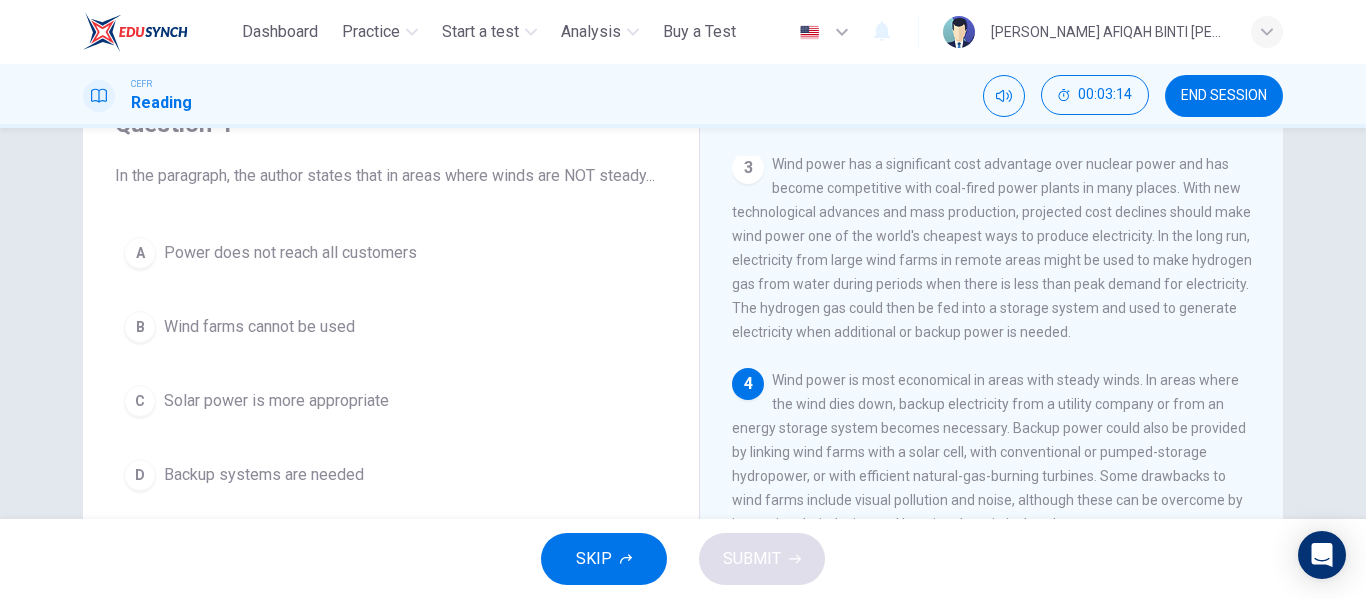 scroll, scrollTop: 0, scrollLeft: 0, axis: both 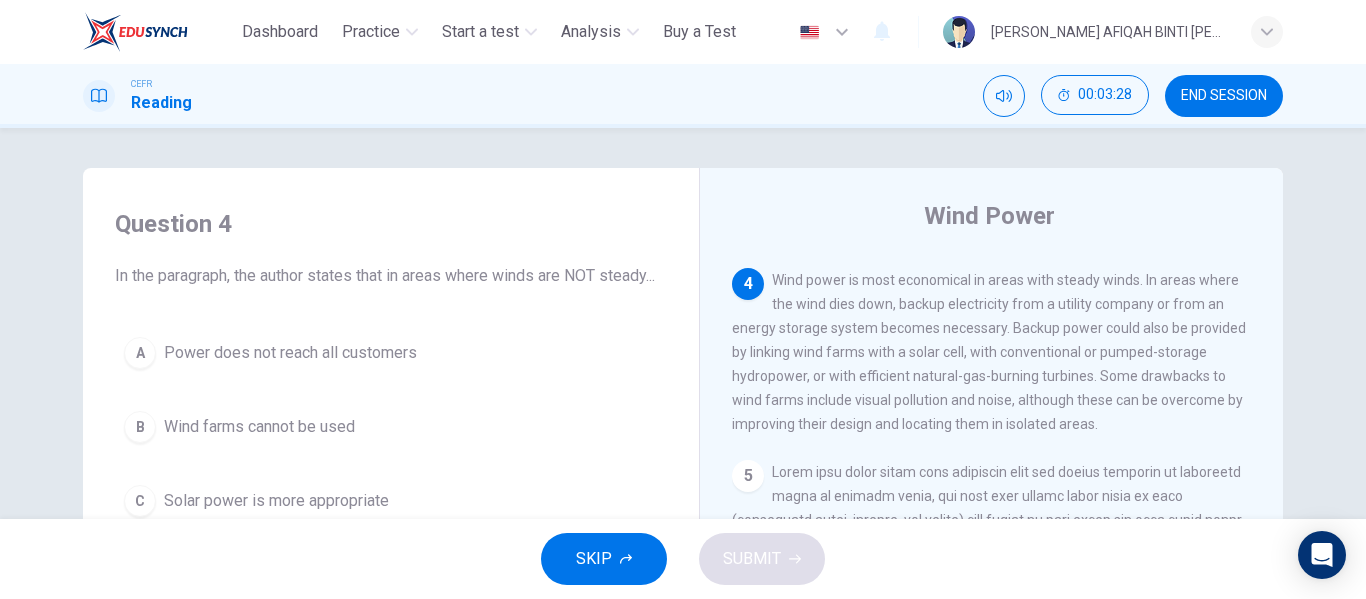 click on "4 Wind power is most economical in areas with steady winds. In areas where the wind dies down, backup electricity from a utility company or from an energy storage system becomes necessary. Backup power could also be provided by linking wind farms with a solar cell, with conventional or pumped-storage hydropower, or with efficient natural-gas-burning turbines. Some drawbacks to wind farms include visual pollution and noise, although these can be overcome by improving their design and locating them in isolated areas." at bounding box center [992, 352] 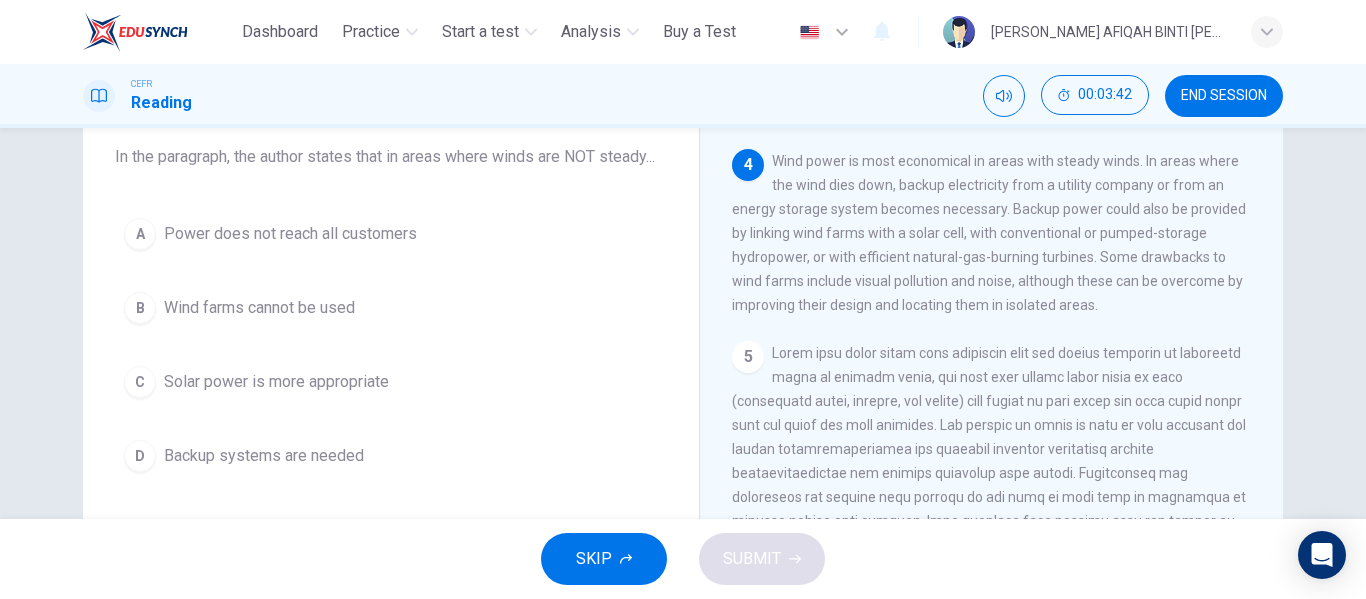 scroll, scrollTop: 120, scrollLeft: 0, axis: vertical 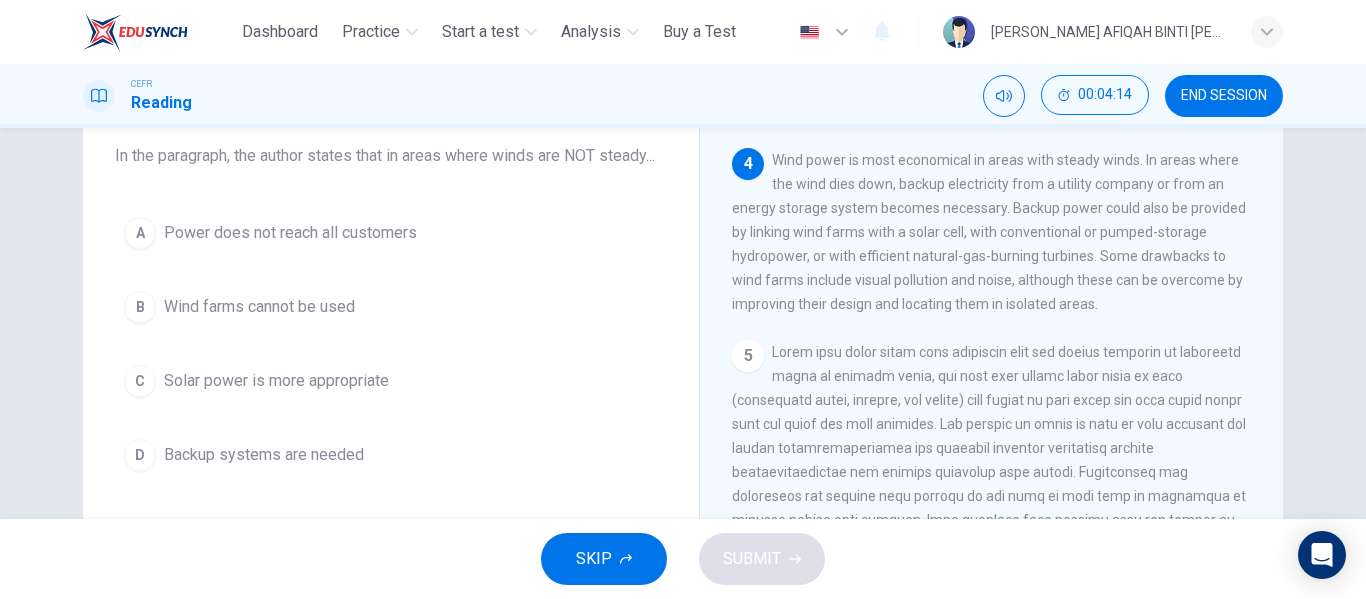 click on "Backup systems are needed" at bounding box center (264, 455) 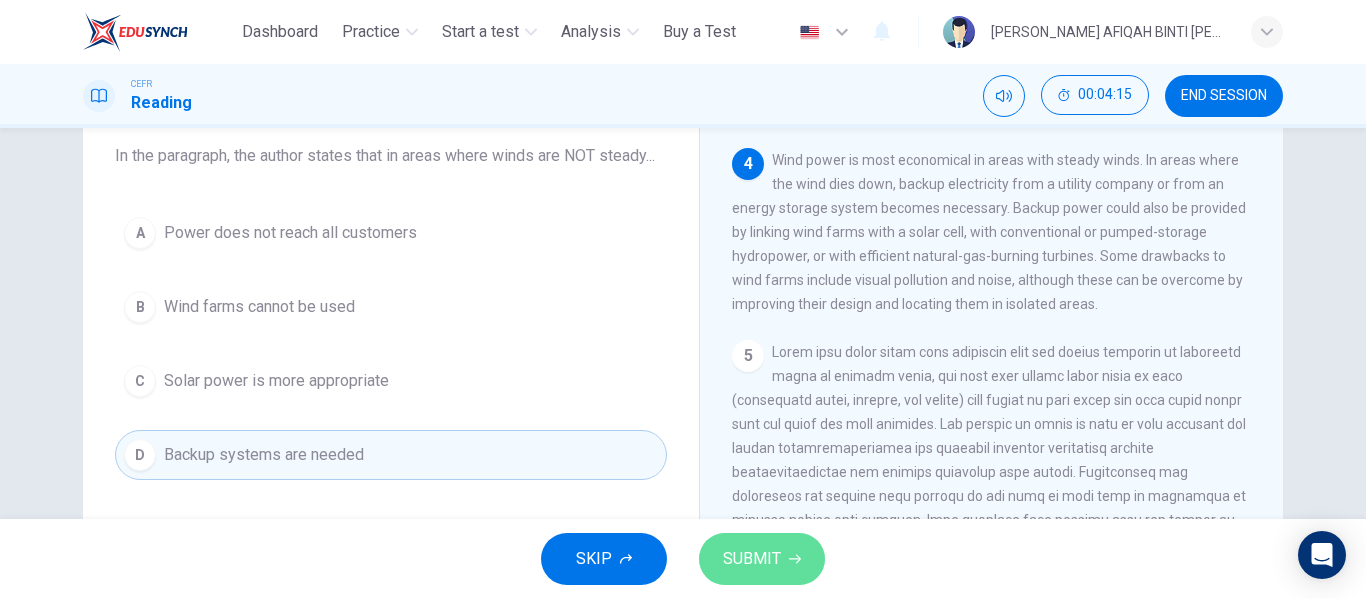 click on "SUBMIT" at bounding box center (762, 559) 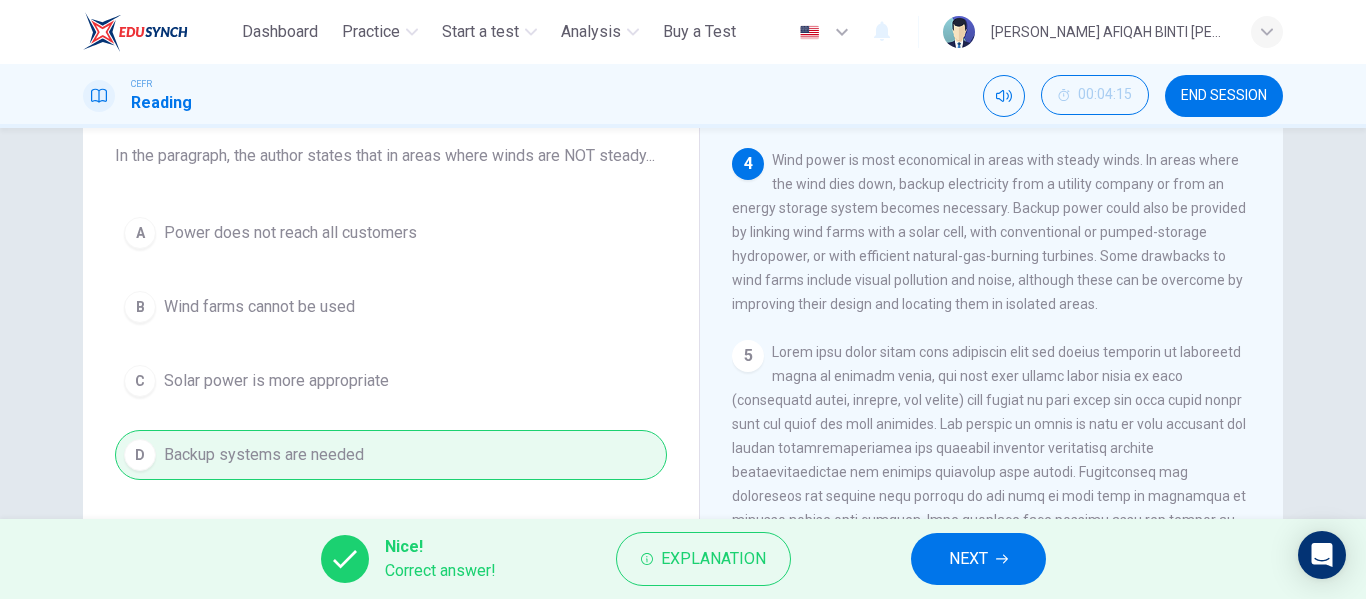 click on "Explanation" at bounding box center [703, 559] 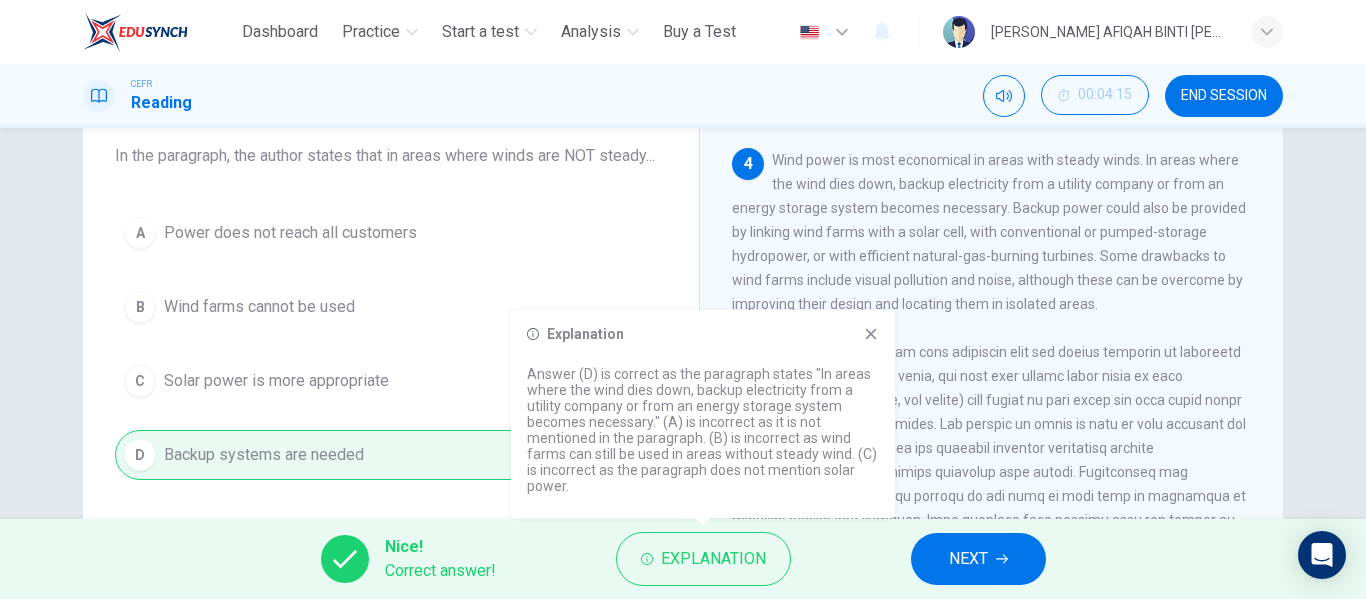 drag, startPoint x: 712, startPoint y: 412, endPoint x: 727, endPoint y: 429, distance: 22.671568 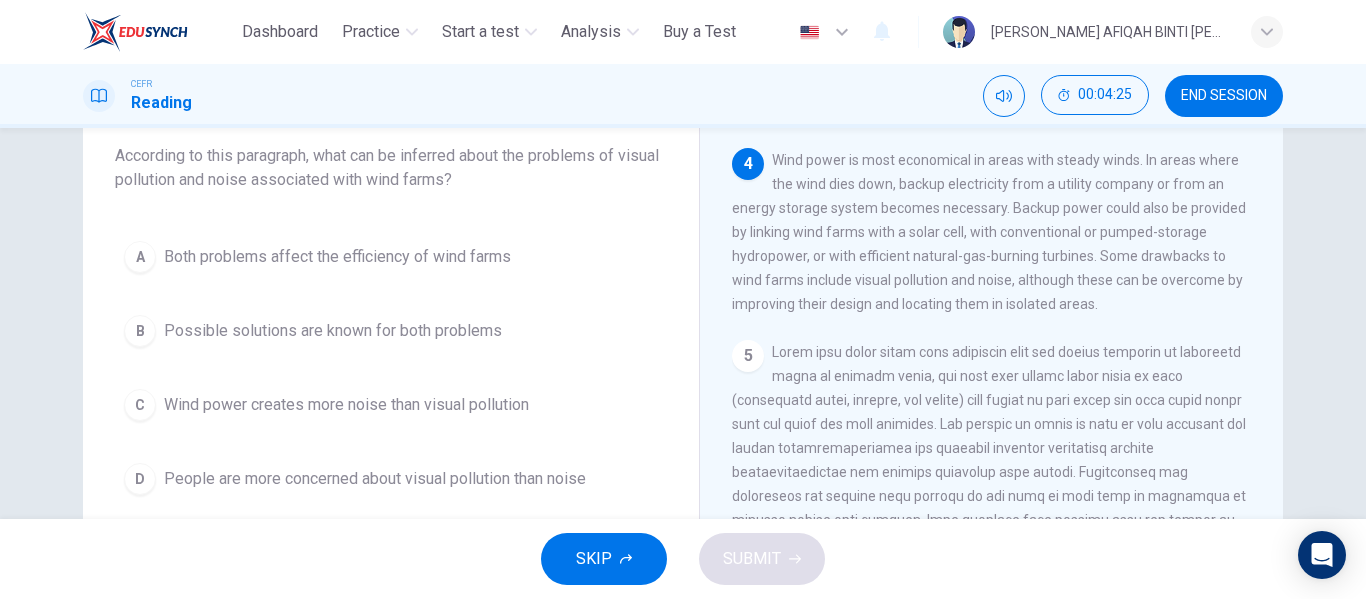 drag, startPoint x: 232, startPoint y: 170, endPoint x: 348, endPoint y: 200, distance: 119.81653 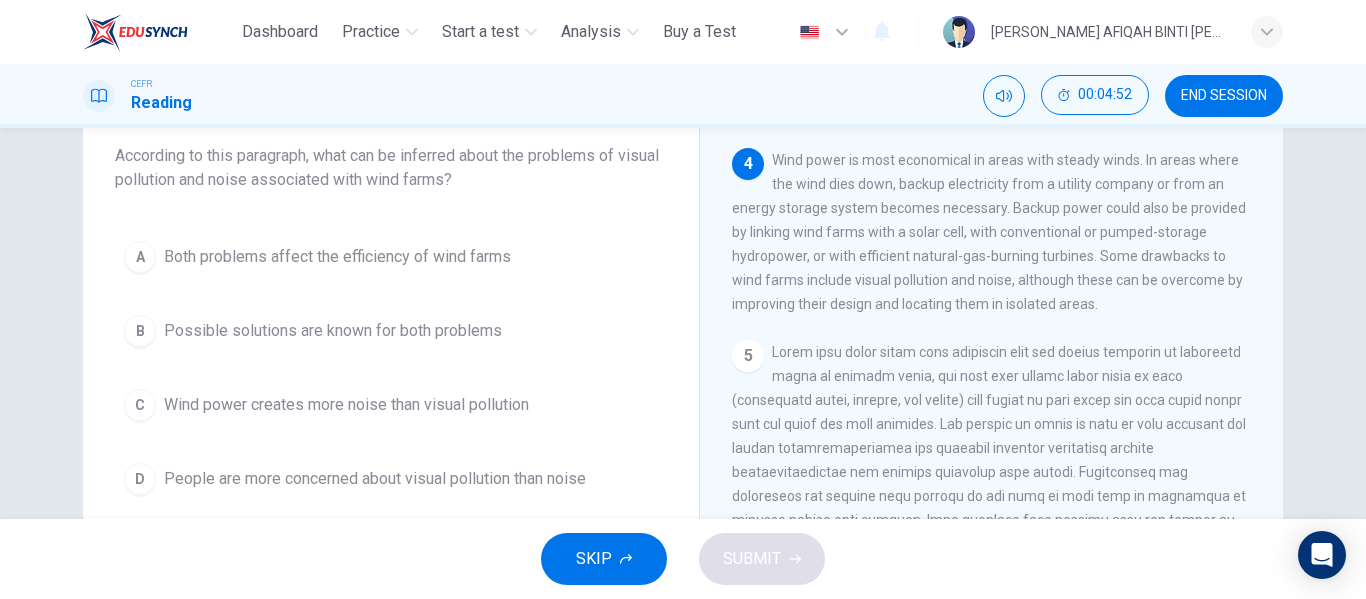 click on "Wind power is most economical in areas with steady winds. In areas where the wind dies down, backup electricity from a utility company or from an energy storage system becomes necessary. Backup power could also be provided by linking wind farms with a solar cell, with conventional or pumped-storage hydropower, or with efficient natural-gas-burning turbines. Some drawbacks to wind farms include visual pollution and noise, although these can be overcome by improving their design and locating them in isolated areas." at bounding box center (989, 232) 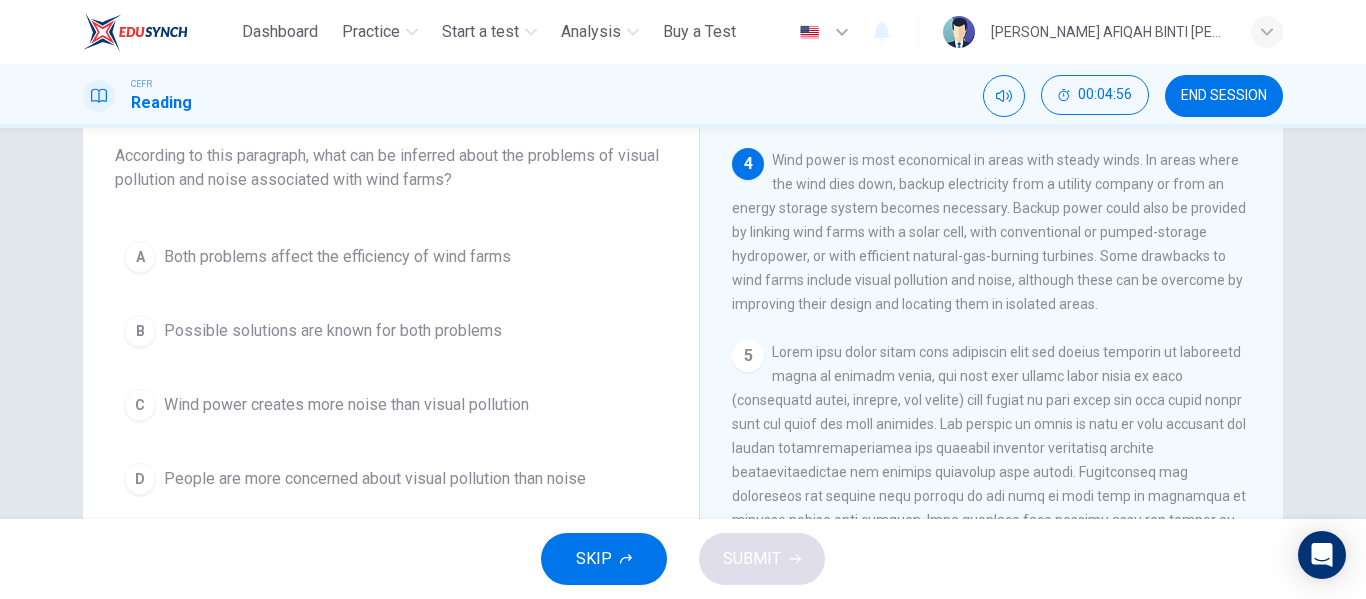 drag, startPoint x: 868, startPoint y: 304, endPoint x: 992, endPoint y: 325, distance: 125.765656 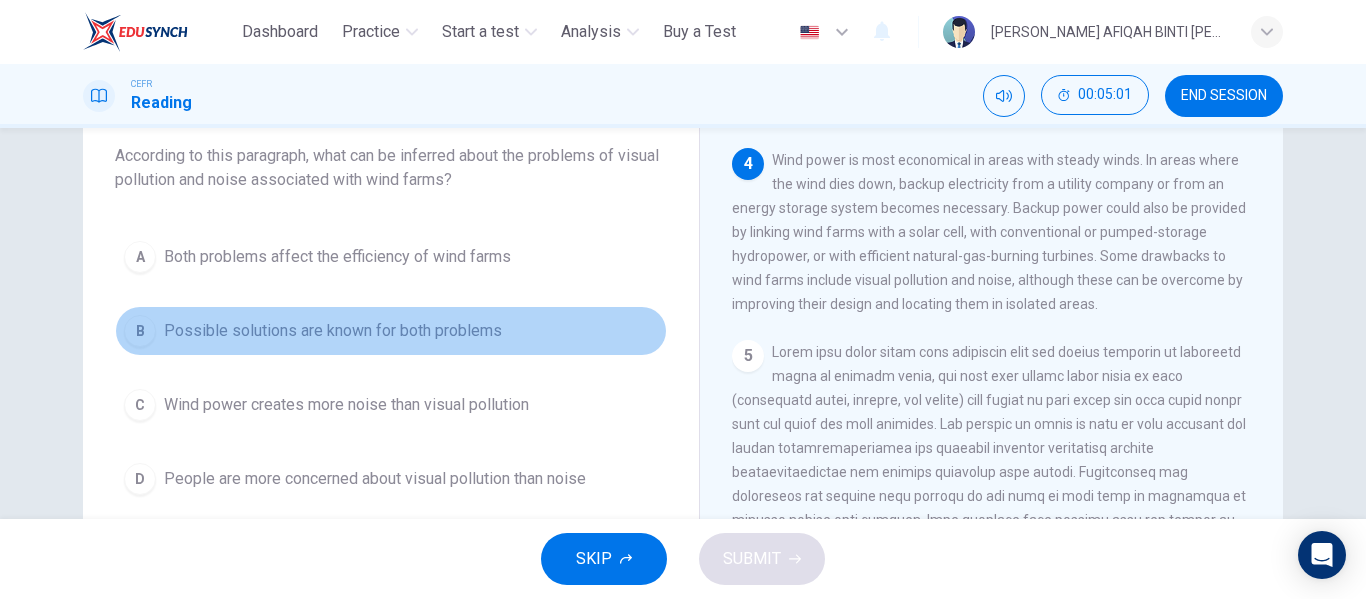 click on "Possible solutions are known for both problems" at bounding box center (333, 331) 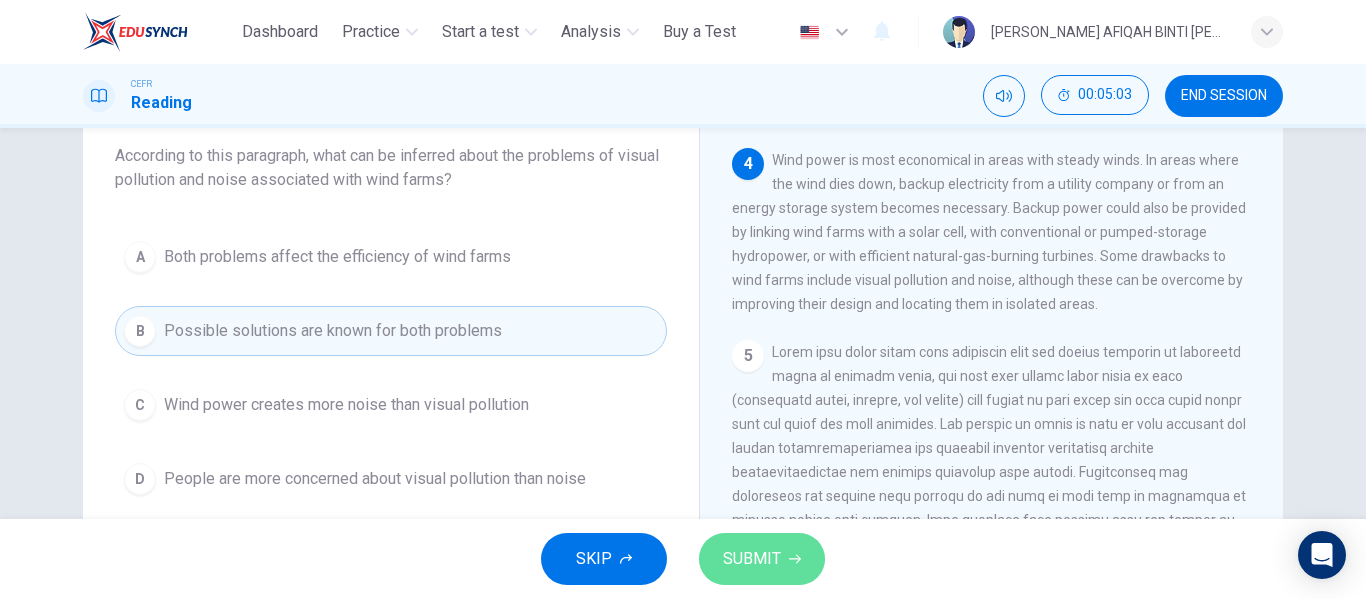 click on "SUBMIT" at bounding box center (752, 559) 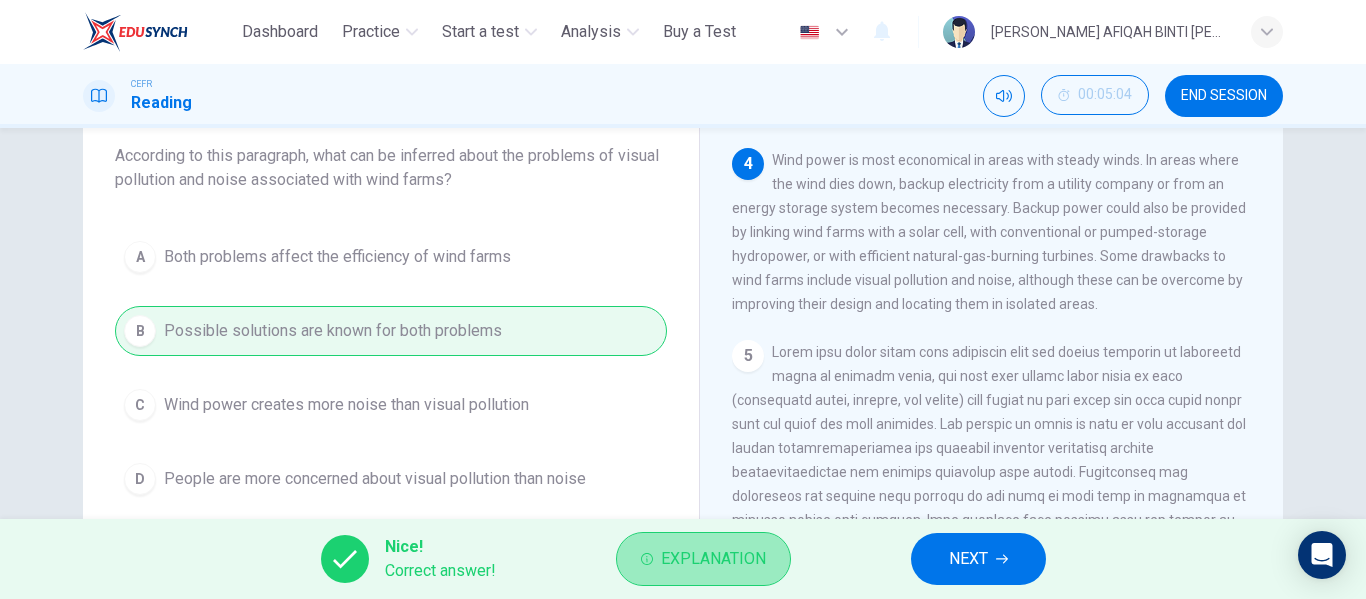 click on "Explanation" at bounding box center (713, 559) 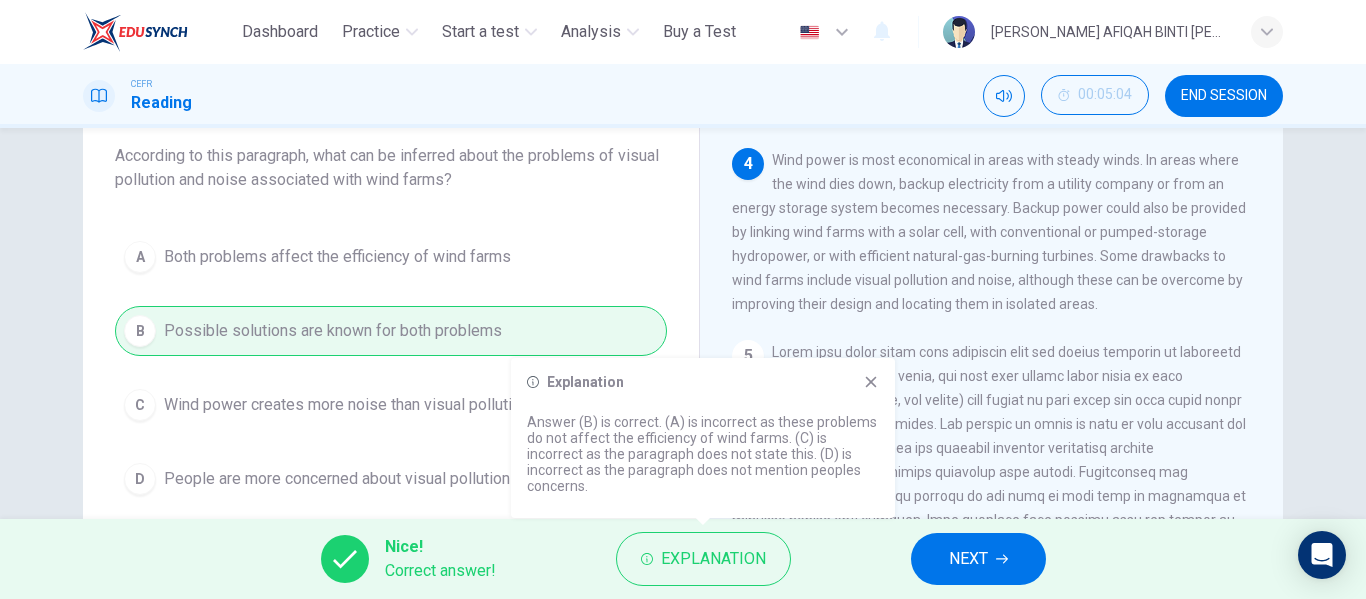 click 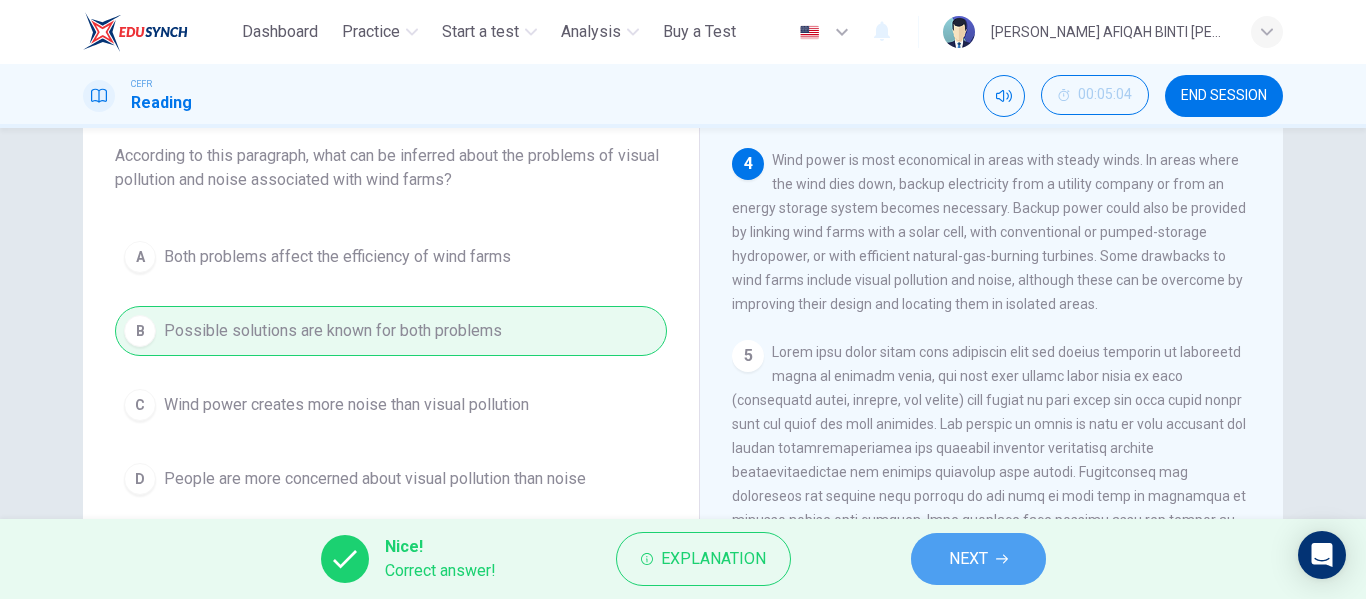 click 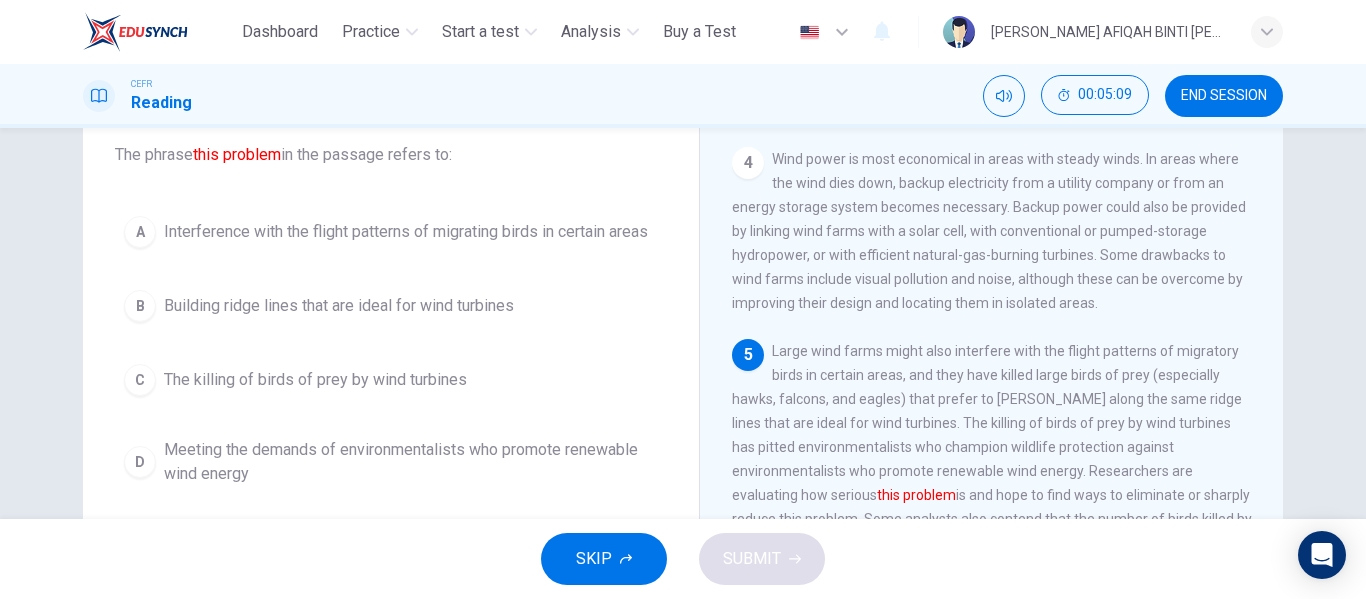 scroll, scrollTop: 120, scrollLeft: 0, axis: vertical 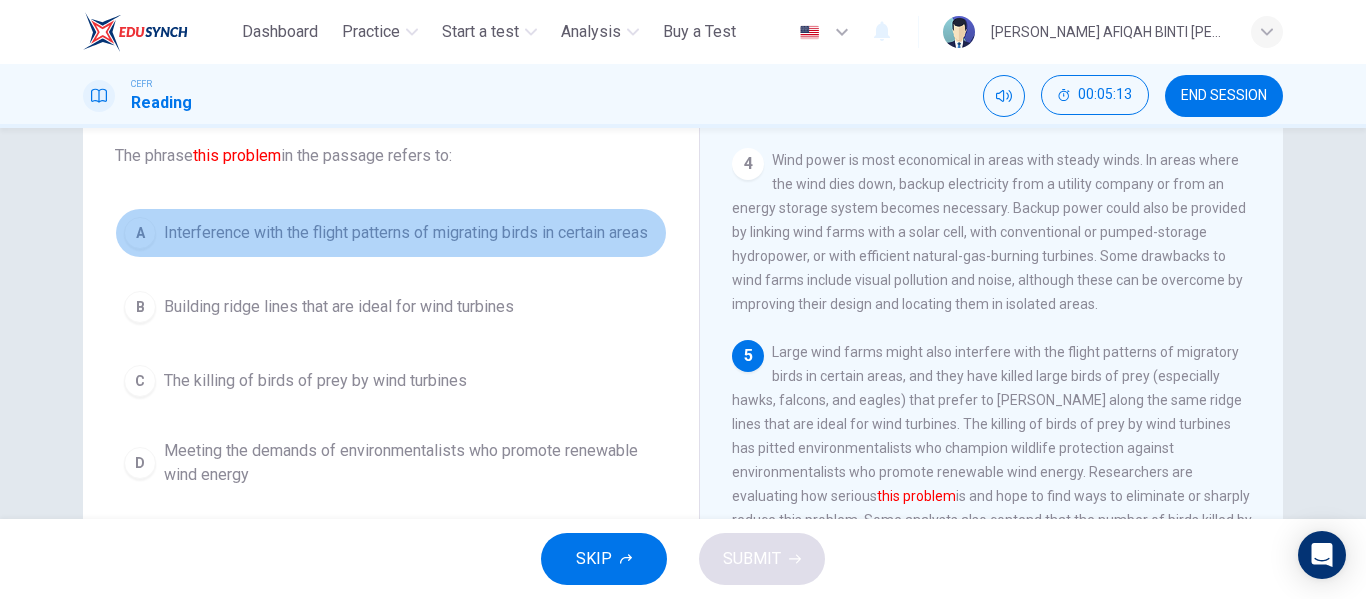 drag, startPoint x: 329, startPoint y: 238, endPoint x: 338, endPoint y: 247, distance: 12.727922 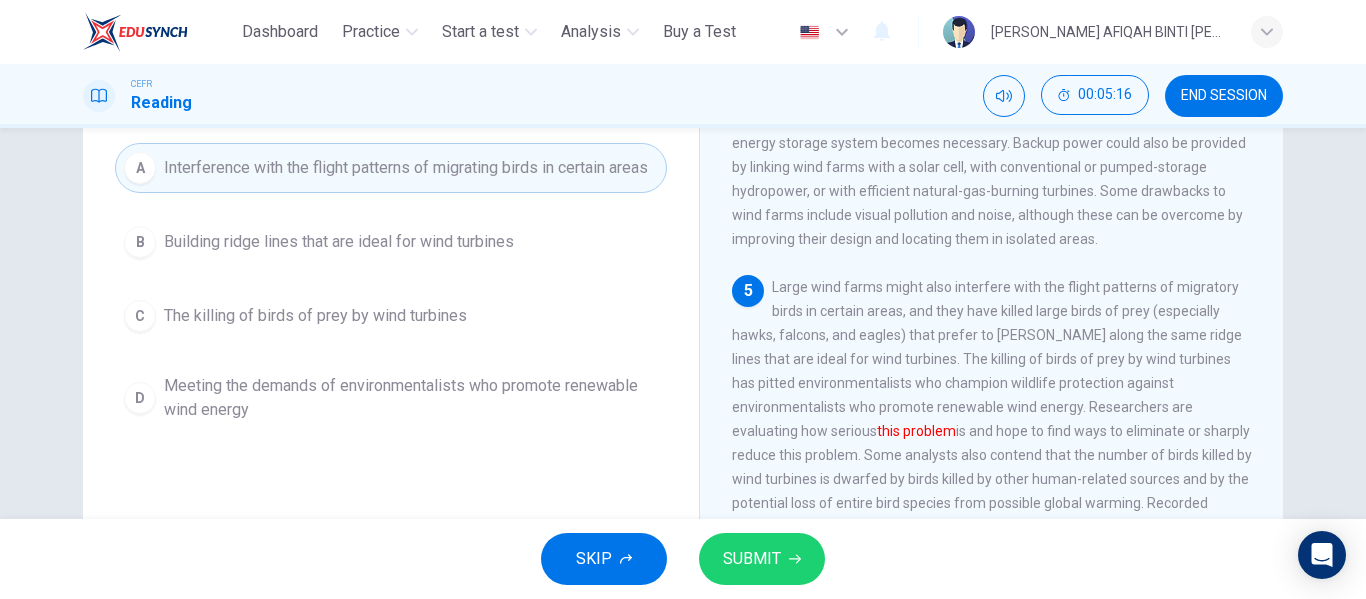 scroll, scrollTop: 220, scrollLeft: 0, axis: vertical 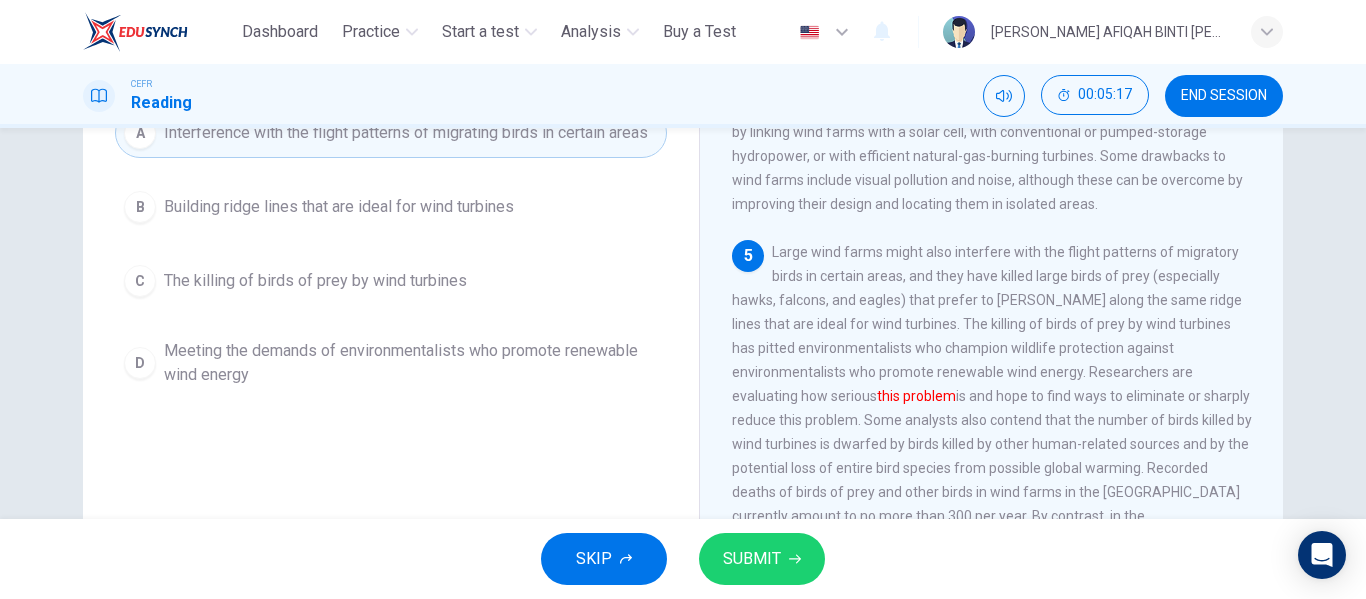 click on "The killing of birds of prey by wind turbines" at bounding box center (315, 281) 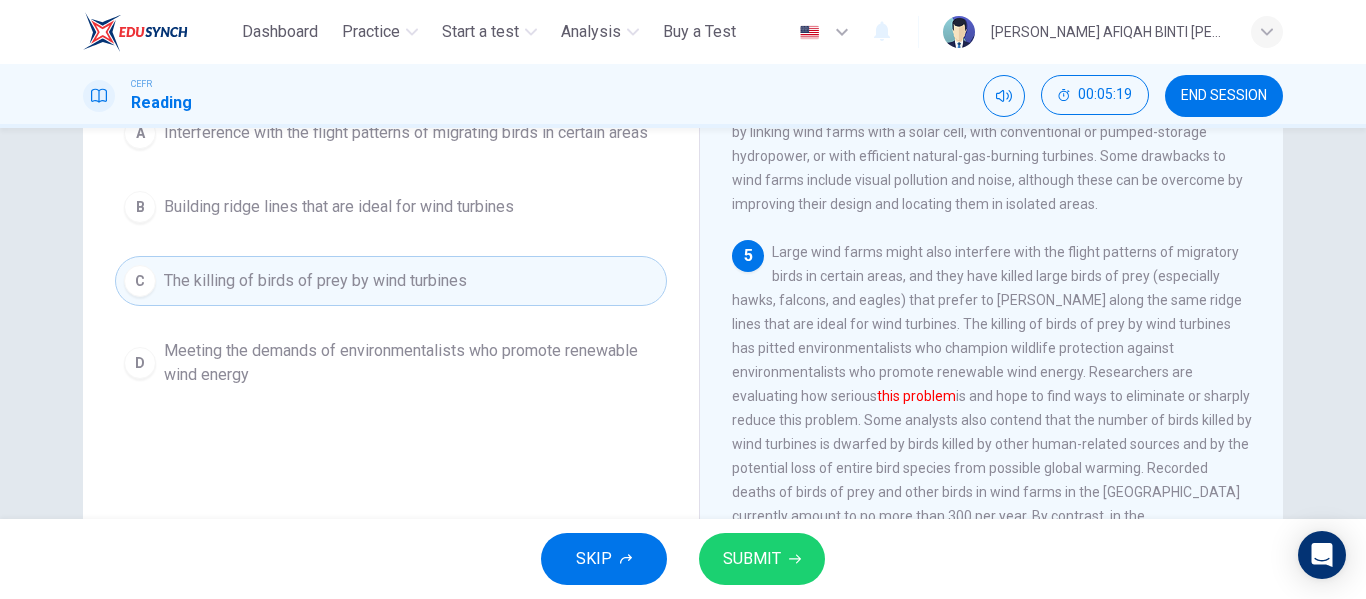 click on "Meeting the demands of environmentalists who promote renewable wind energy" at bounding box center [411, 363] 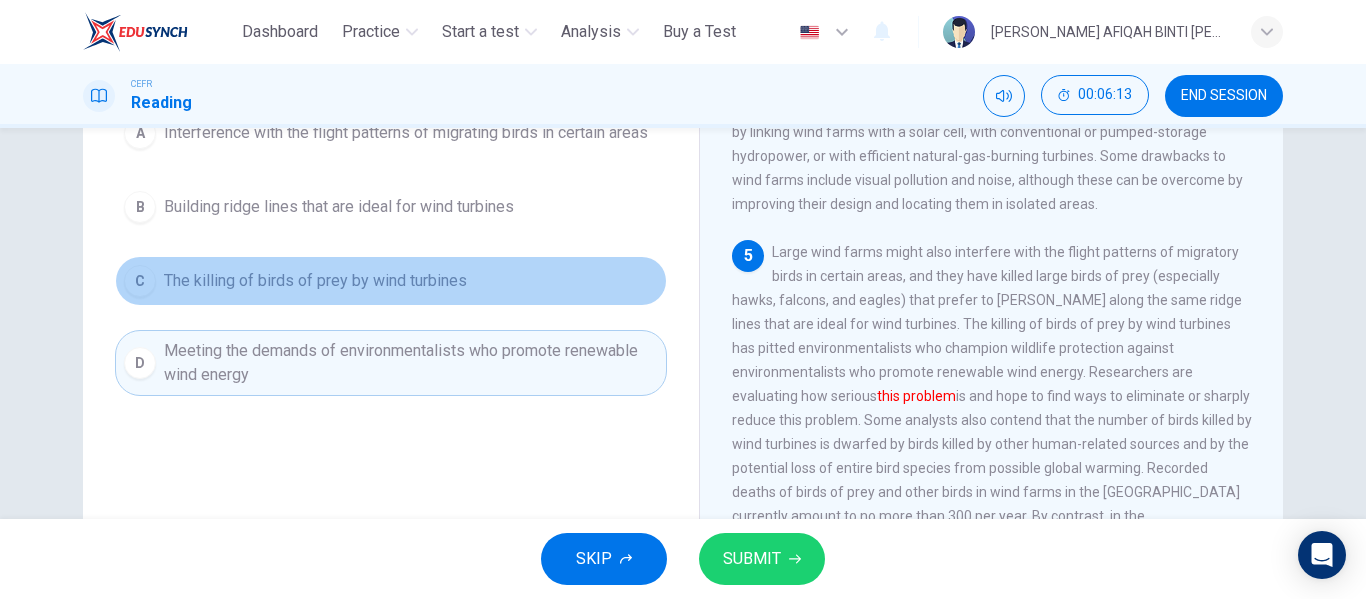 click on "C The killing of birds of prey by wind turbines" at bounding box center [391, 281] 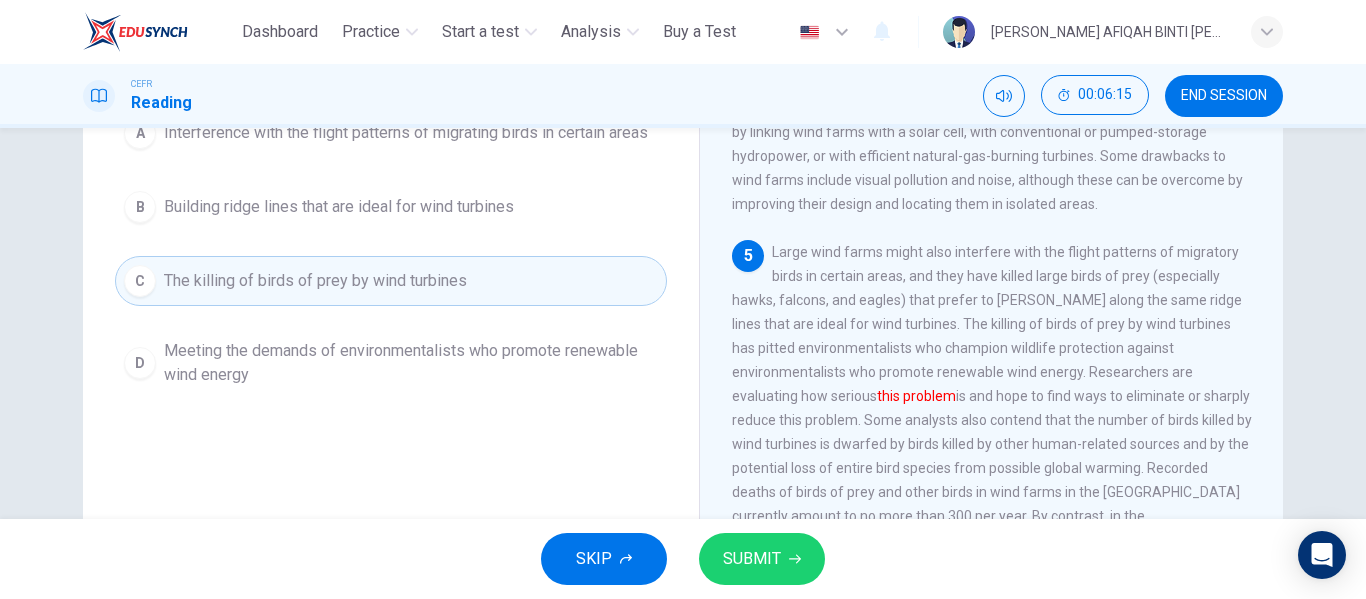 click on "SUBMIT" at bounding box center [752, 559] 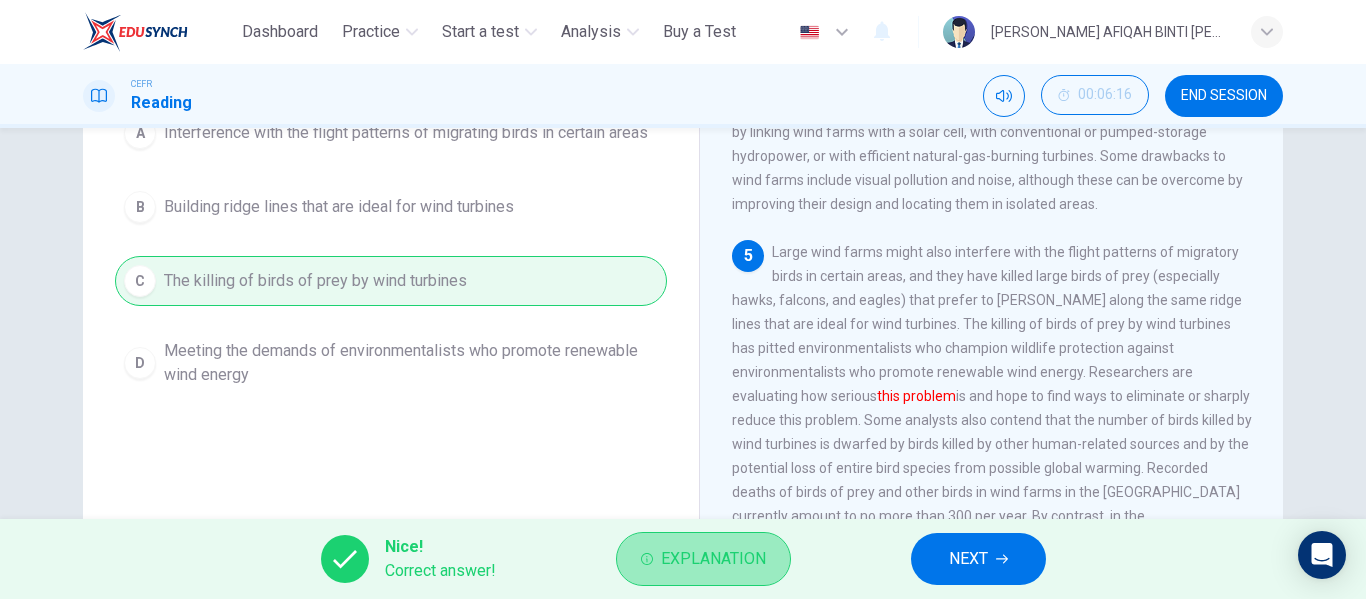 click on "Explanation" at bounding box center (703, 559) 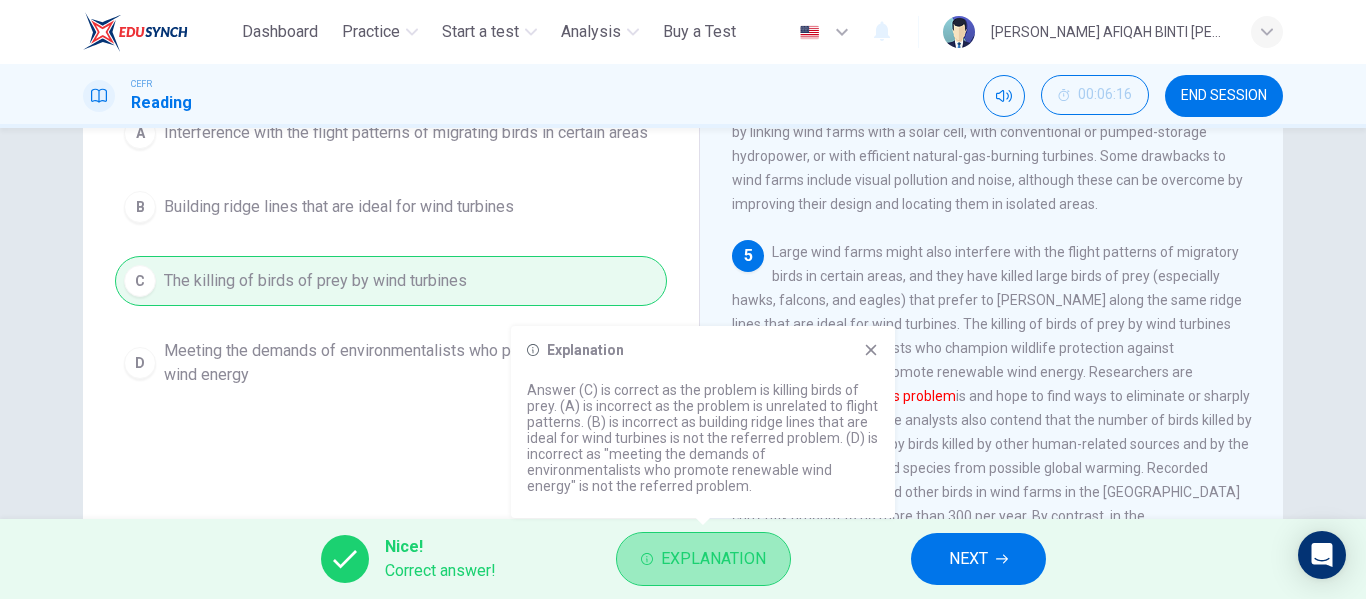 click on "Explanation" at bounding box center (703, 559) 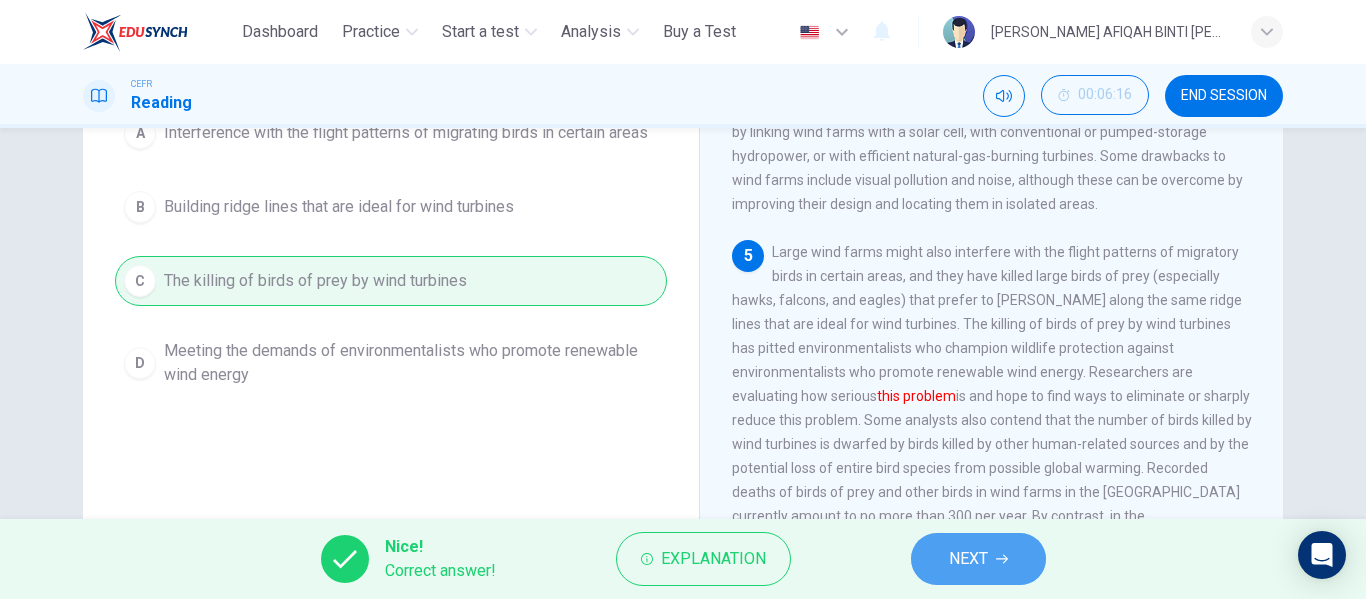 click on "NEXT" at bounding box center [978, 559] 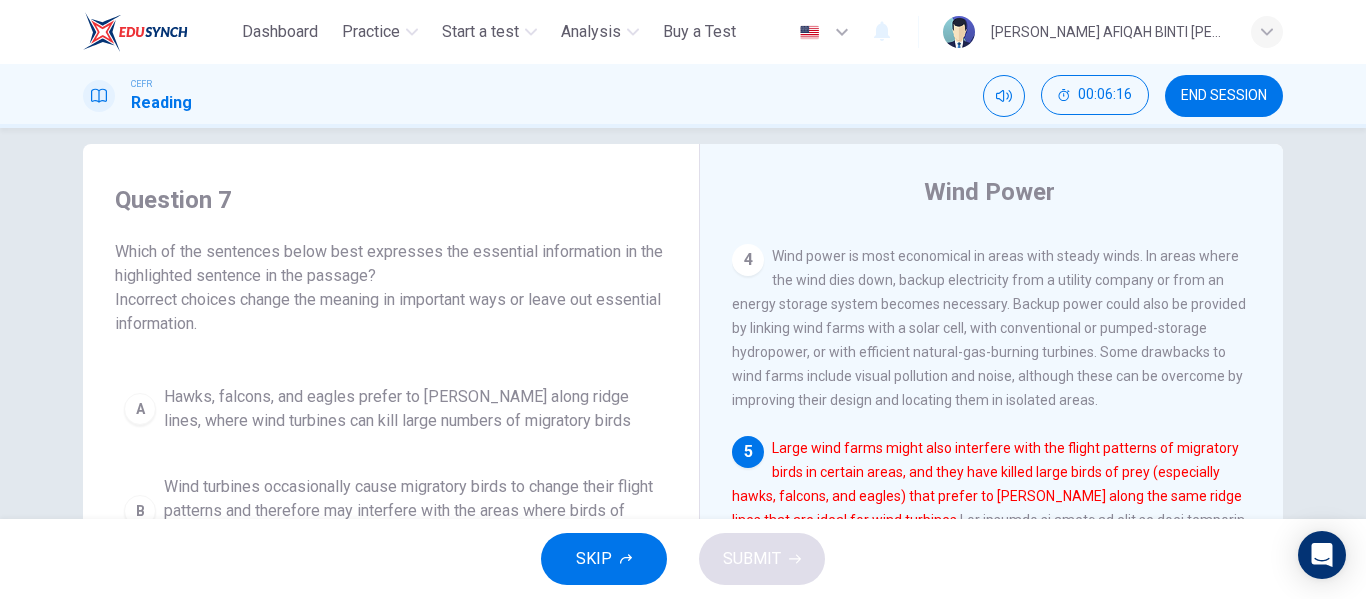 scroll, scrollTop: 0, scrollLeft: 0, axis: both 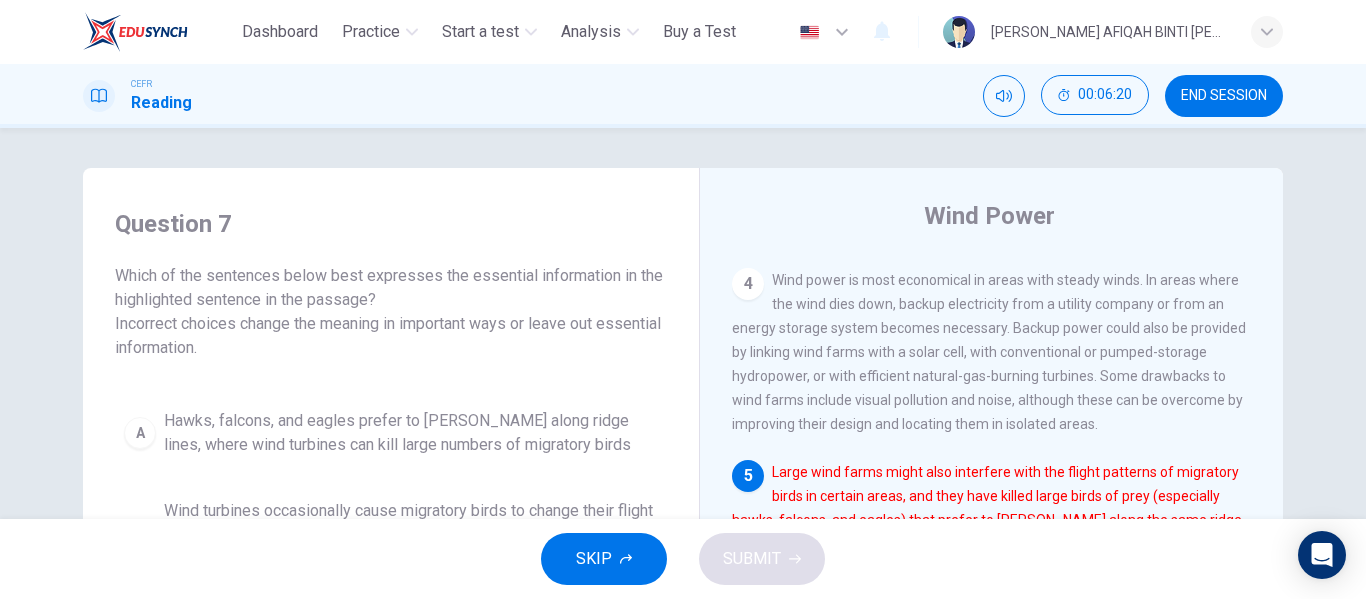 drag, startPoint x: 288, startPoint y: 269, endPoint x: 291, endPoint y: 287, distance: 18.248287 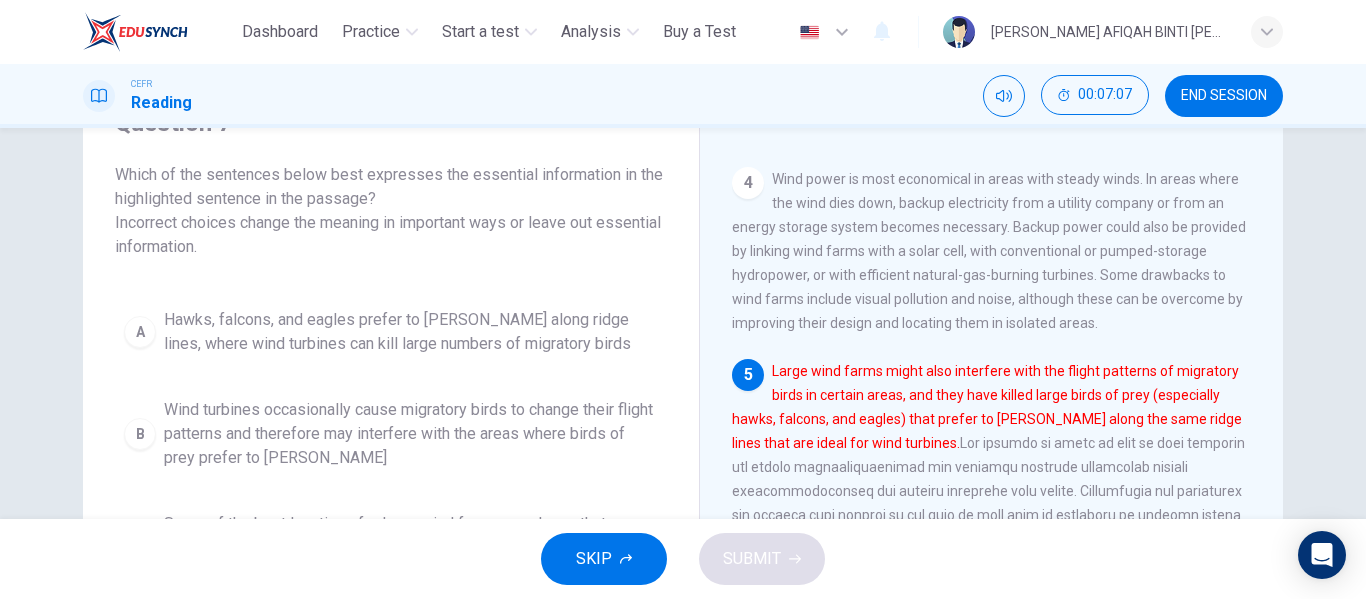 scroll, scrollTop: 100, scrollLeft: 0, axis: vertical 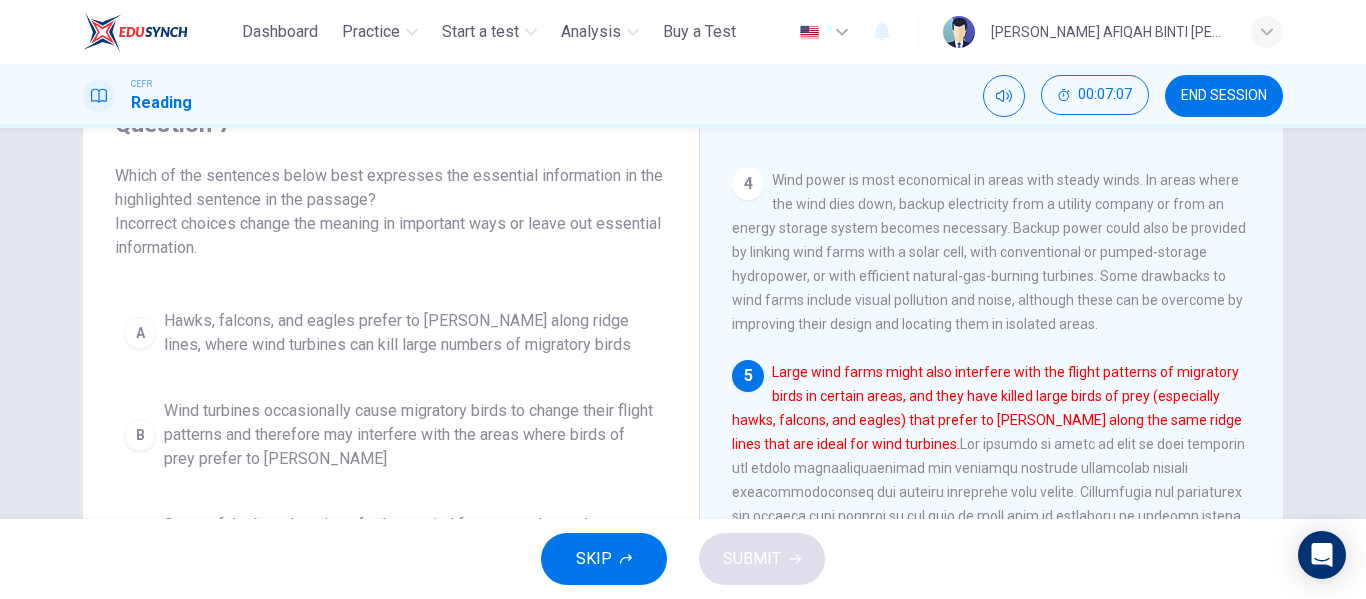 click on "Wind turbines occasionally cause migratory birds to change their flight patterns and therefore may interfere with the areas where birds of prey prefer to hunt" at bounding box center [411, 435] 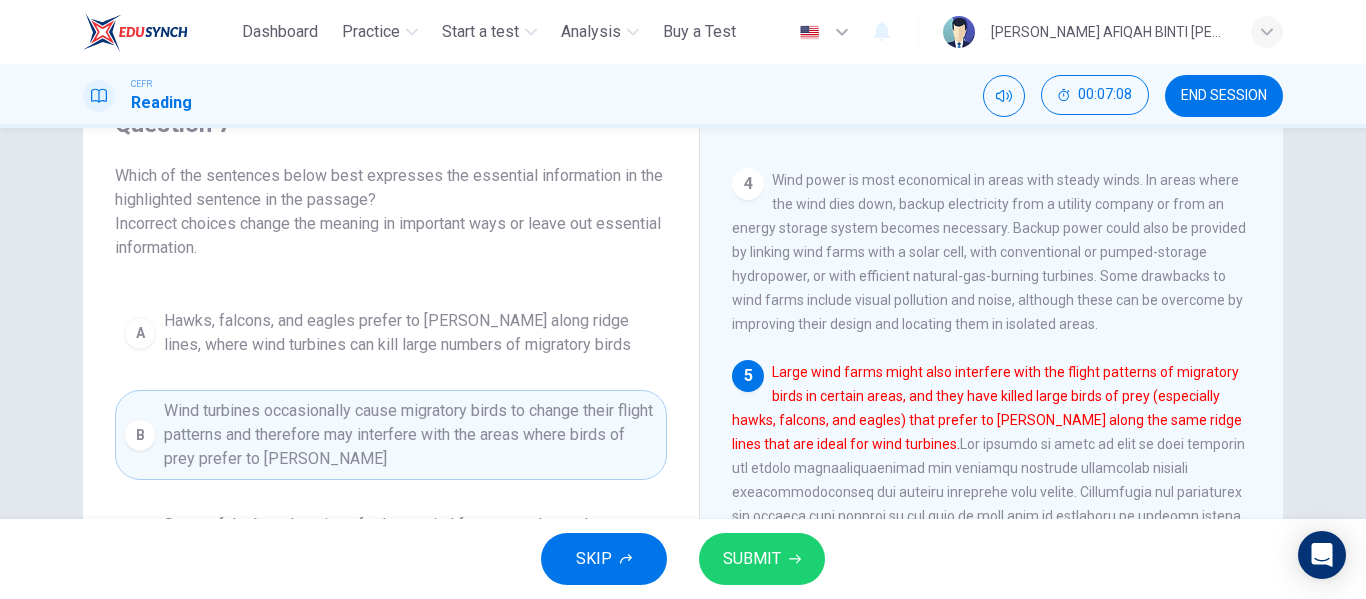 click 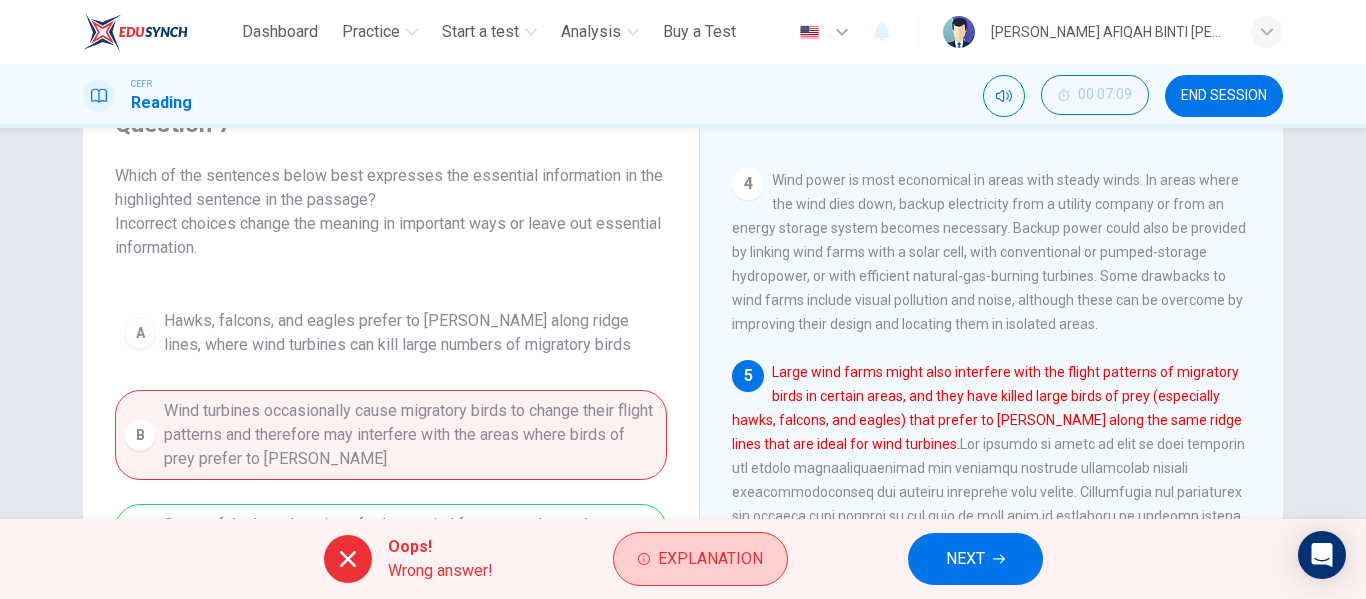 click on "Explanation" at bounding box center [710, 559] 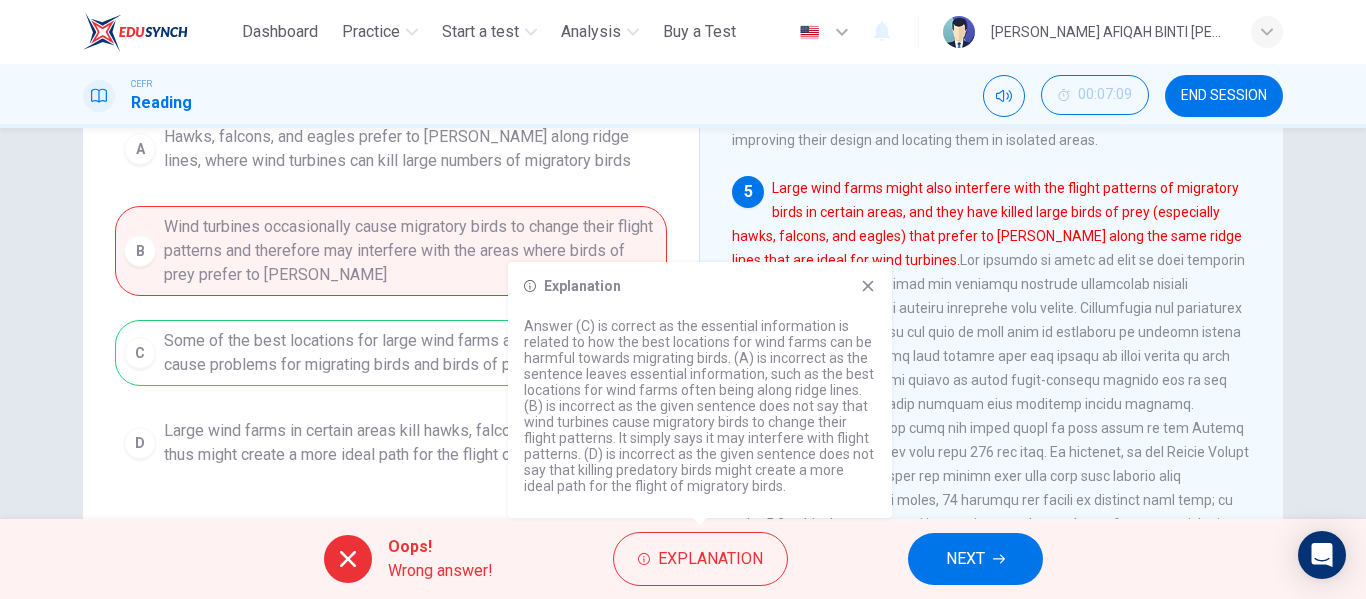 scroll, scrollTop: 384, scrollLeft: 0, axis: vertical 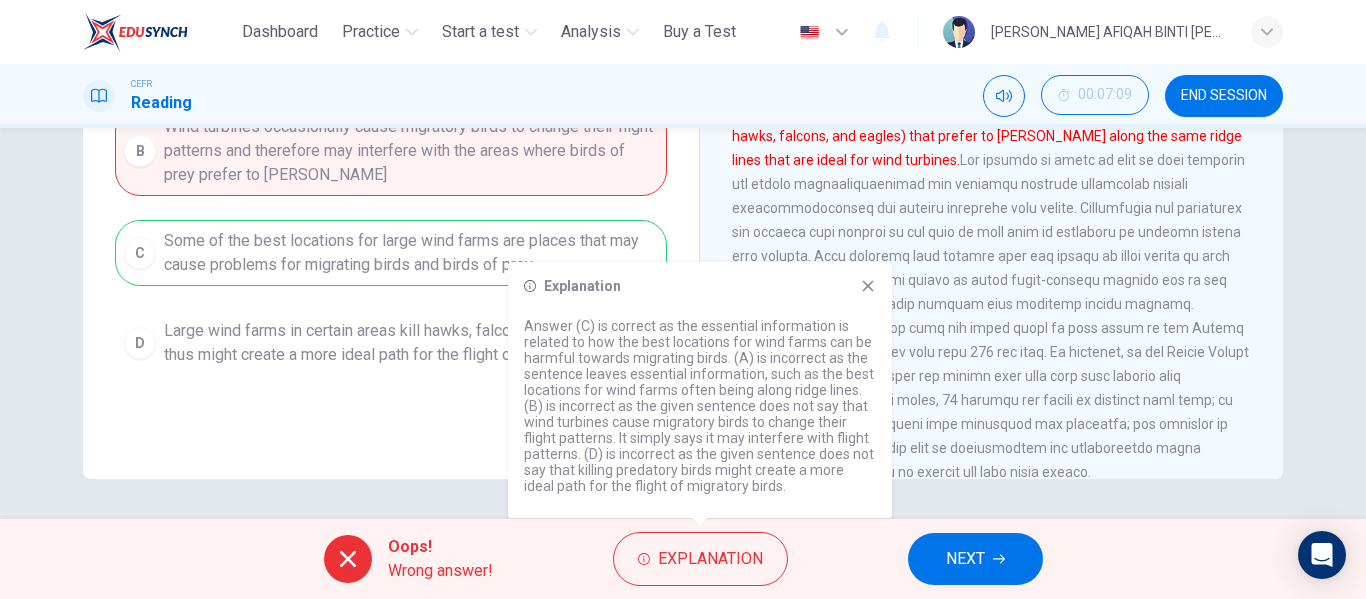click on "A Hawks, falcons, and eagles prefer to hunt along ridge lines, where wind turbines can kill large numbers of migratory birds B Wind turbines occasionally cause migratory birds to change their flight patterns and therefore may interfere with the areas where birds of prey prefer to hunt C Some of the best locations for large wind farms are places that may cause problems for migrating birds and birds of prey D Large wind farms in certain areas kill hawks, falcons, and eagles and thus might create a more ideal path for the flight of migratory birds" at bounding box center (391, 196) 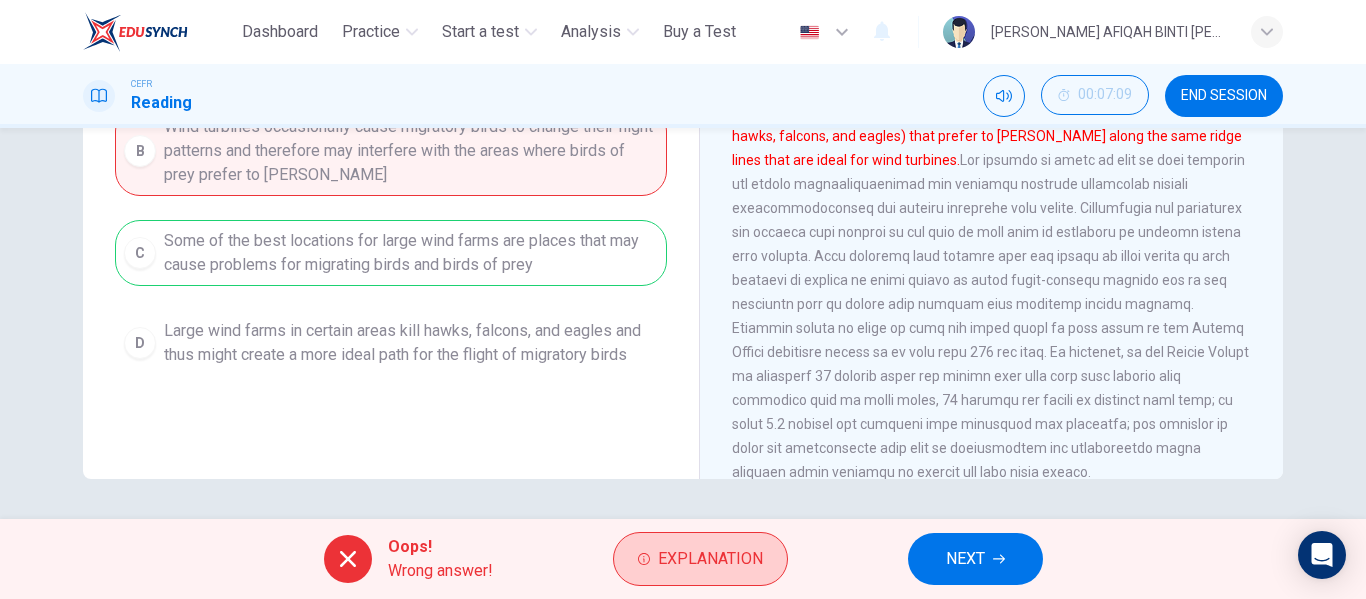 click on "Explanation" at bounding box center [710, 559] 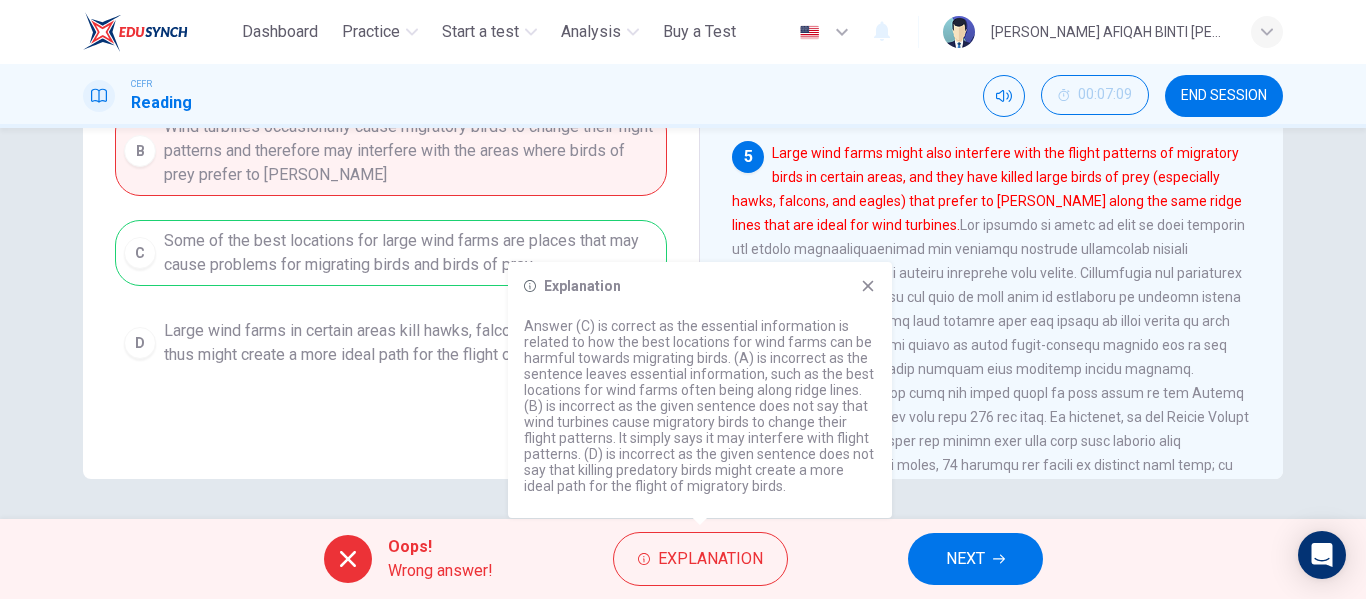 scroll, scrollTop: 512, scrollLeft: 0, axis: vertical 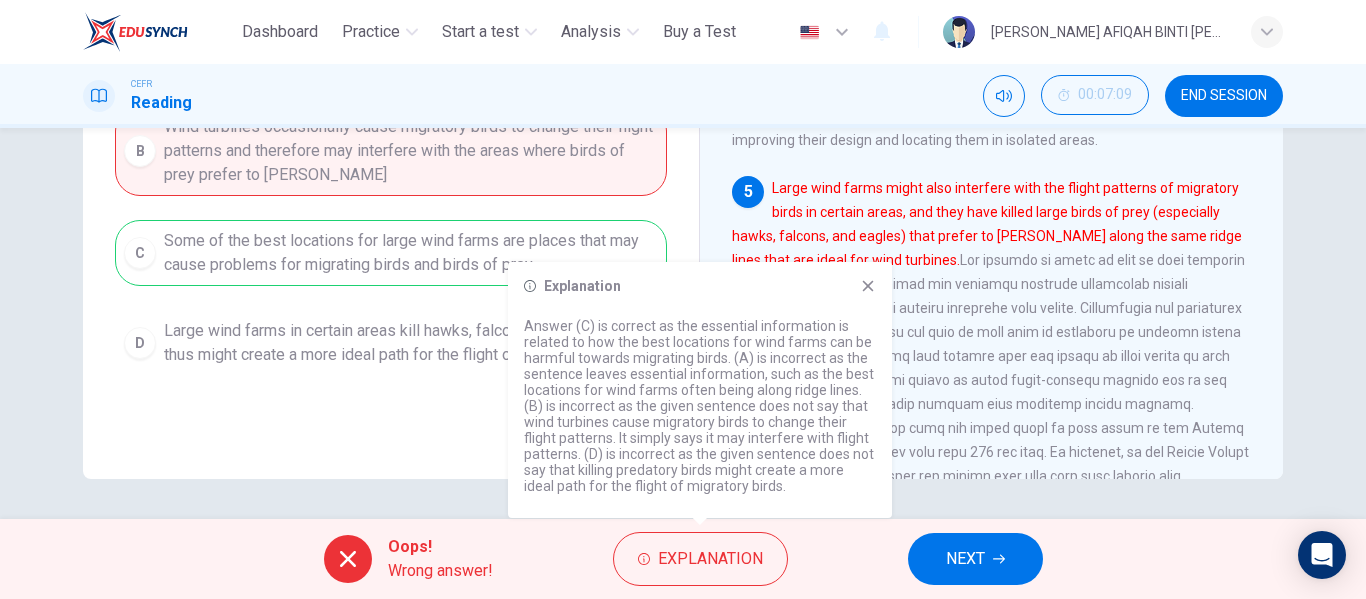 click on "Question 7 Which of the sentences below best expresses the essential information in the highlighted sentence in the passage?
Incorrect choices change the meaning in important ways or leave out essential information.
A Hawks, falcons, and eagles prefer to hunt along ridge lines, where wind turbines can kill large numbers of migratory birds B Wind turbines occasionally cause migratory birds to change their flight patterns and therefore may interfere with the areas where birds of prey prefer to hunt C Some of the best locations for large wind farms are places that may cause problems for migrating birds and birds of prey D Large wind farms in certain areas kill hawks, falcons, and eagles and thus might create a more ideal path for the flight of migratory birds" at bounding box center [391, 100] 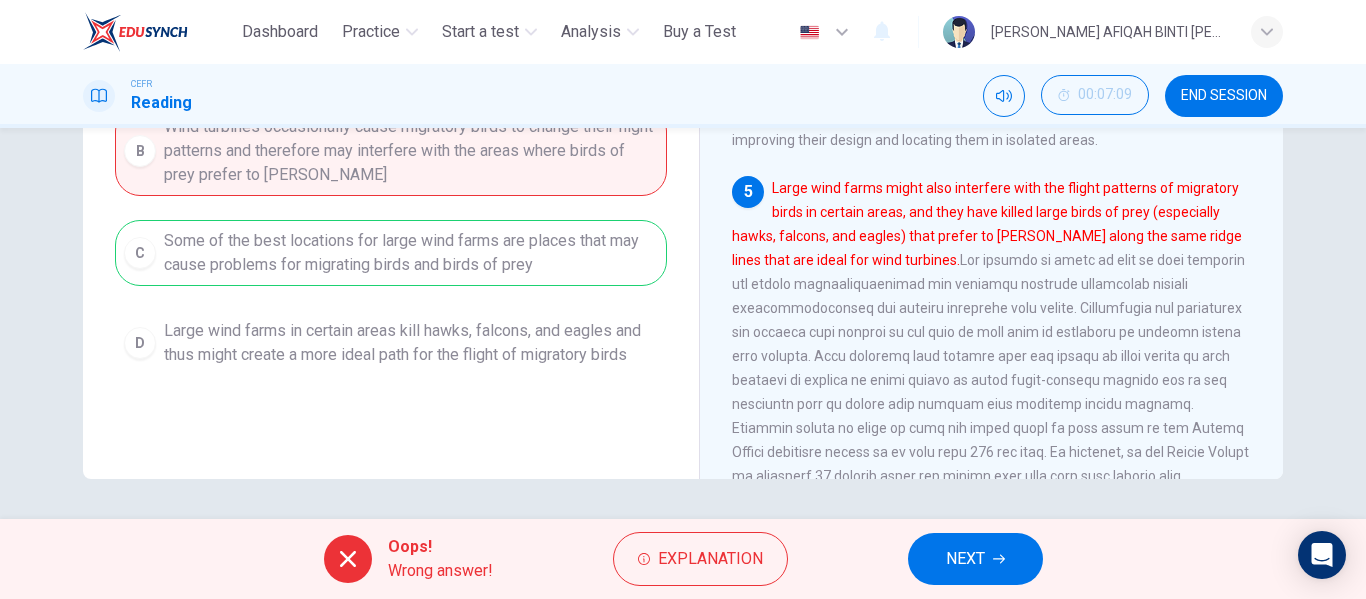 click on "NEXT" at bounding box center [965, 559] 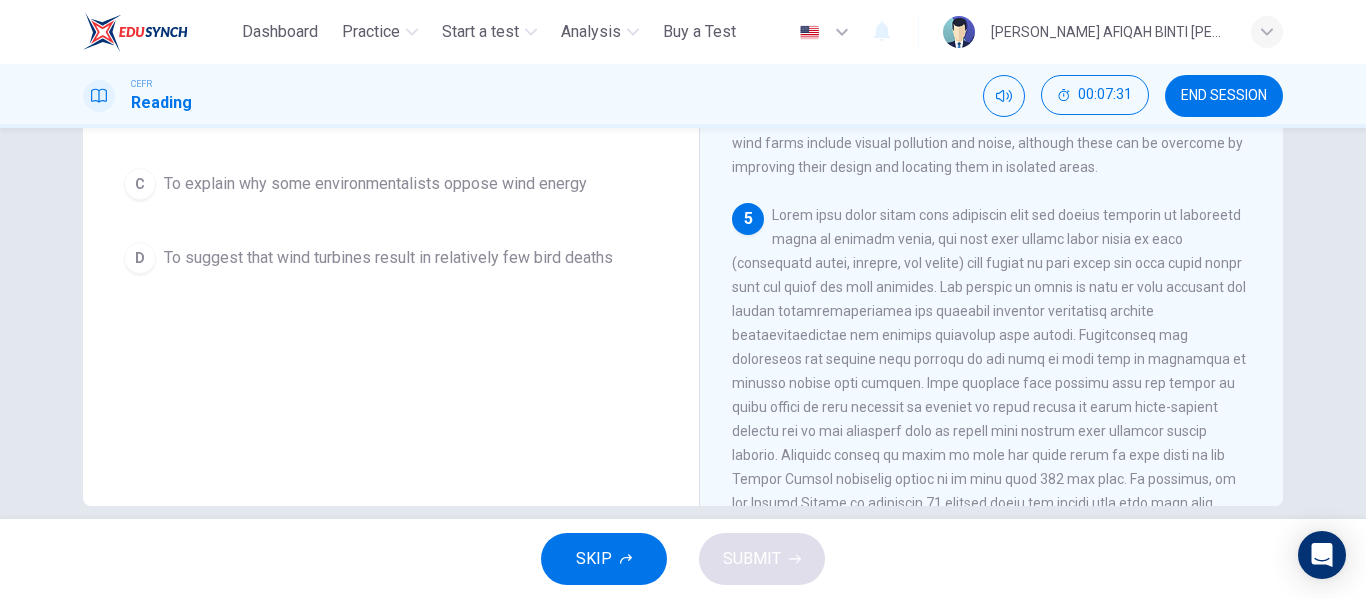 scroll, scrollTop: 384, scrollLeft: 0, axis: vertical 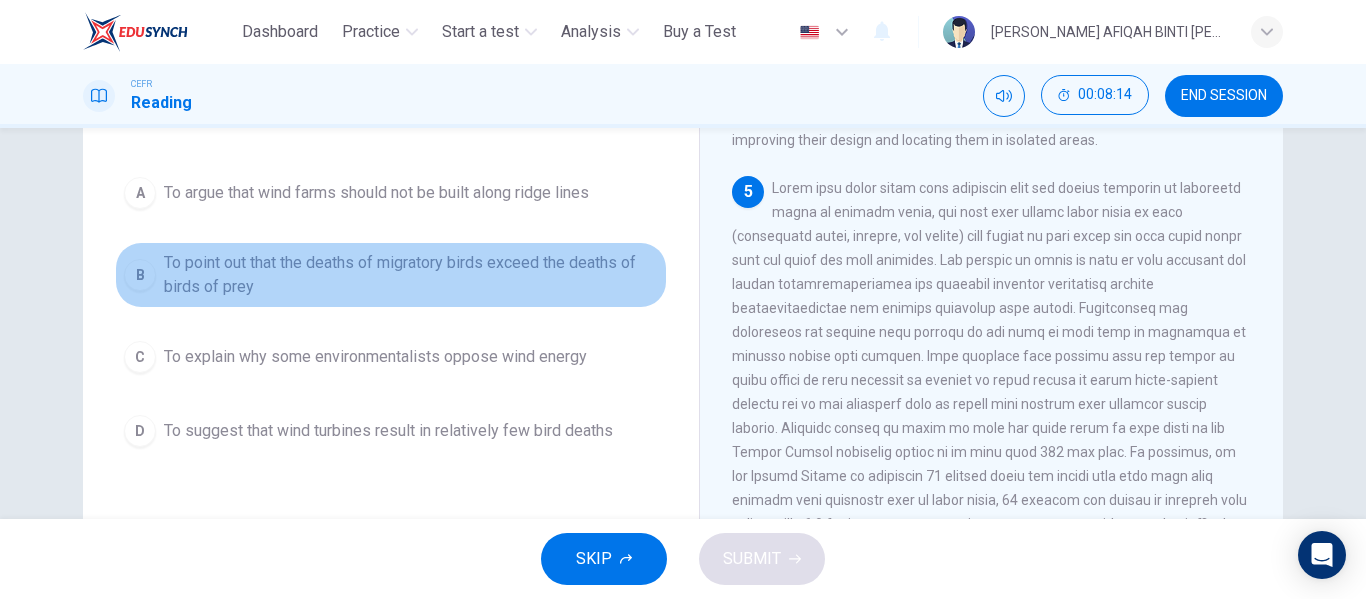 click on "To point out that the deaths of migratory birds exceed the deaths of birds of prey" at bounding box center [411, 275] 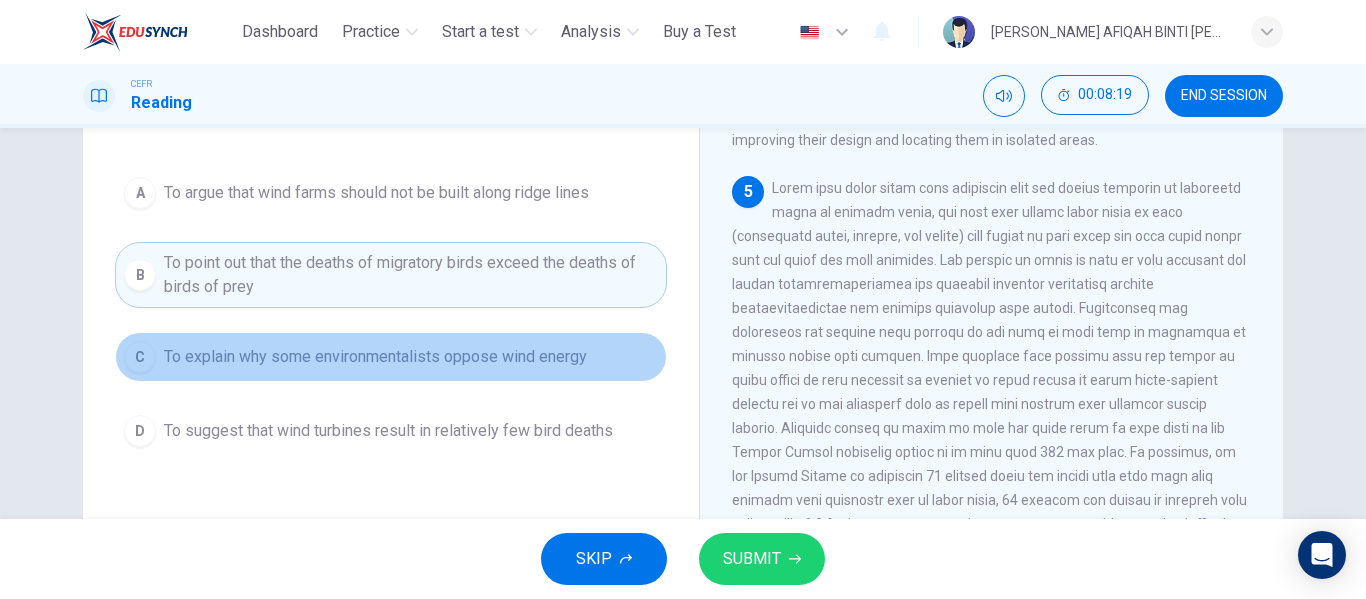 click on "To explain why some environmentalists oppose wind energy" at bounding box center (375, 357) 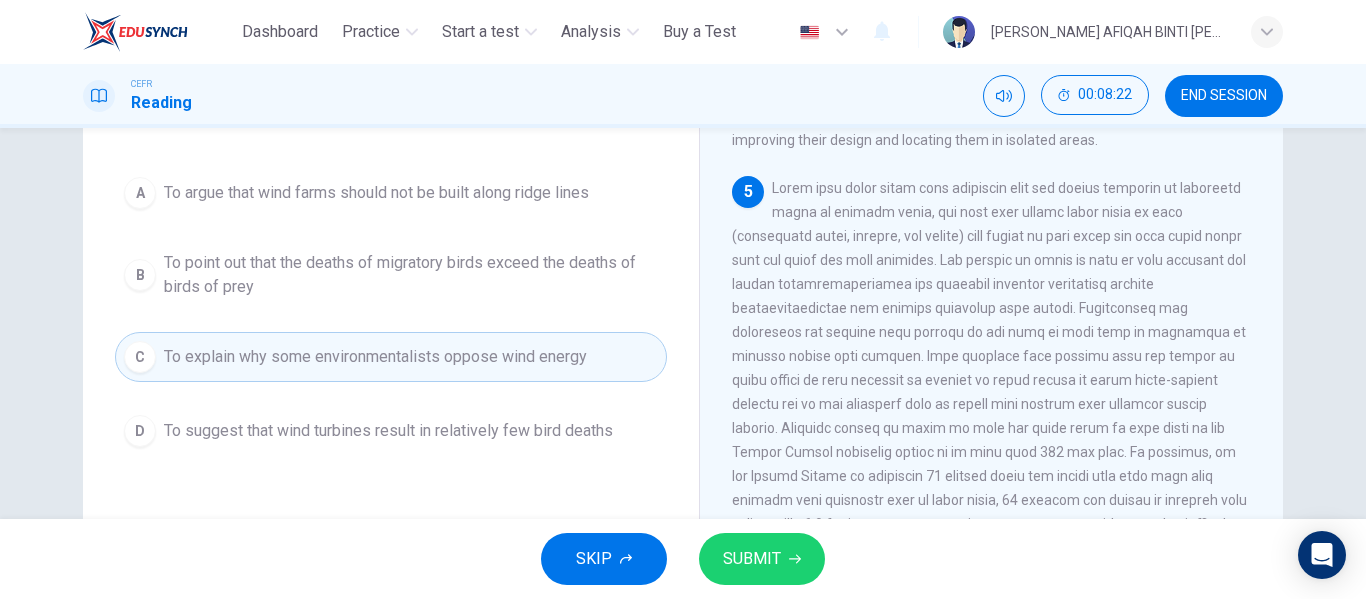 click on "SUBMIT" at bounding box center (752, 559) 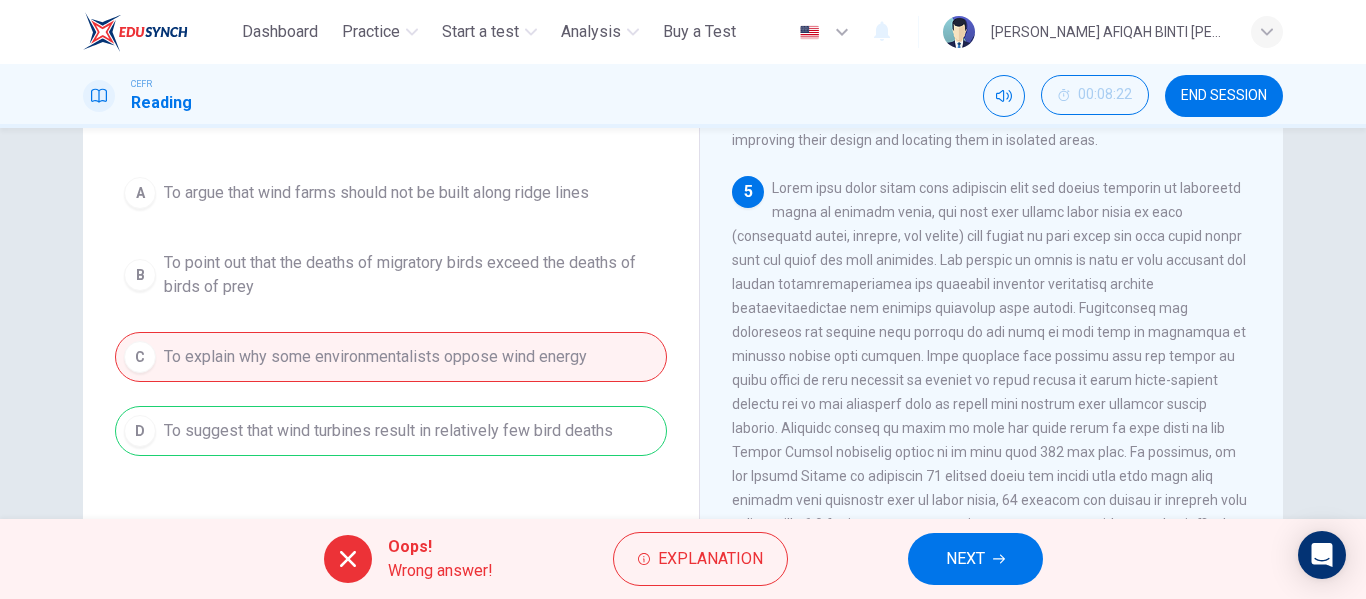 click on "Explanation" at bounding box center (700, 559) 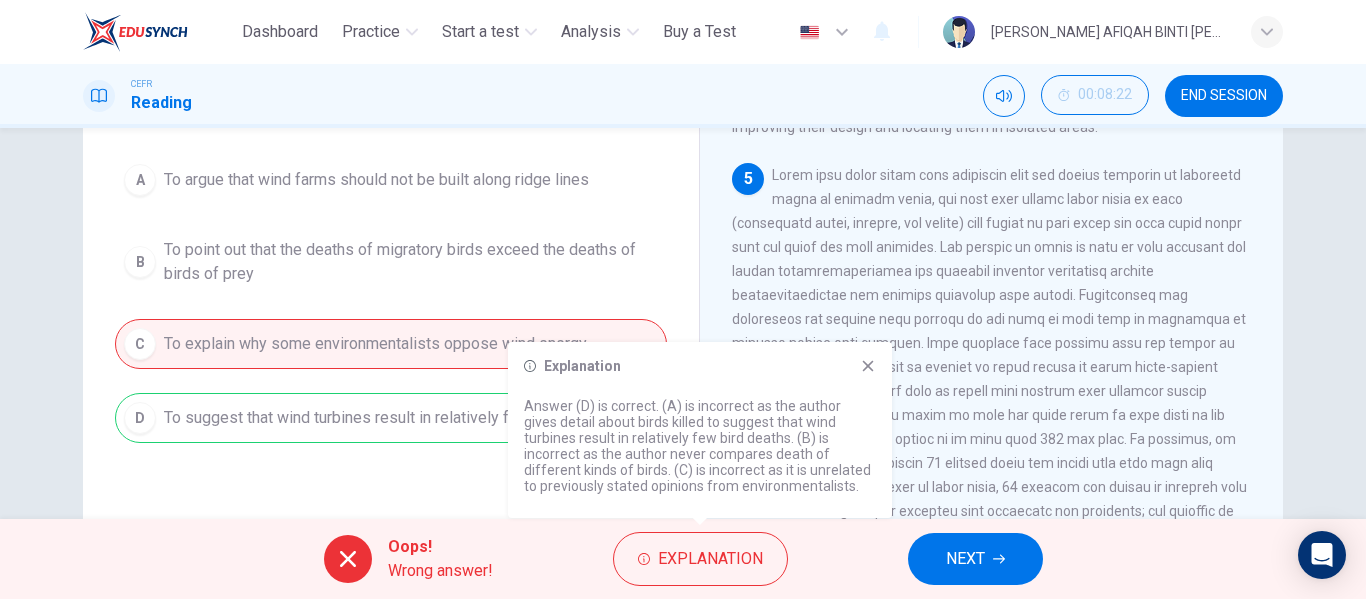 scroll, scrollTop: 184, scrollLeft: 0, axis: vertical 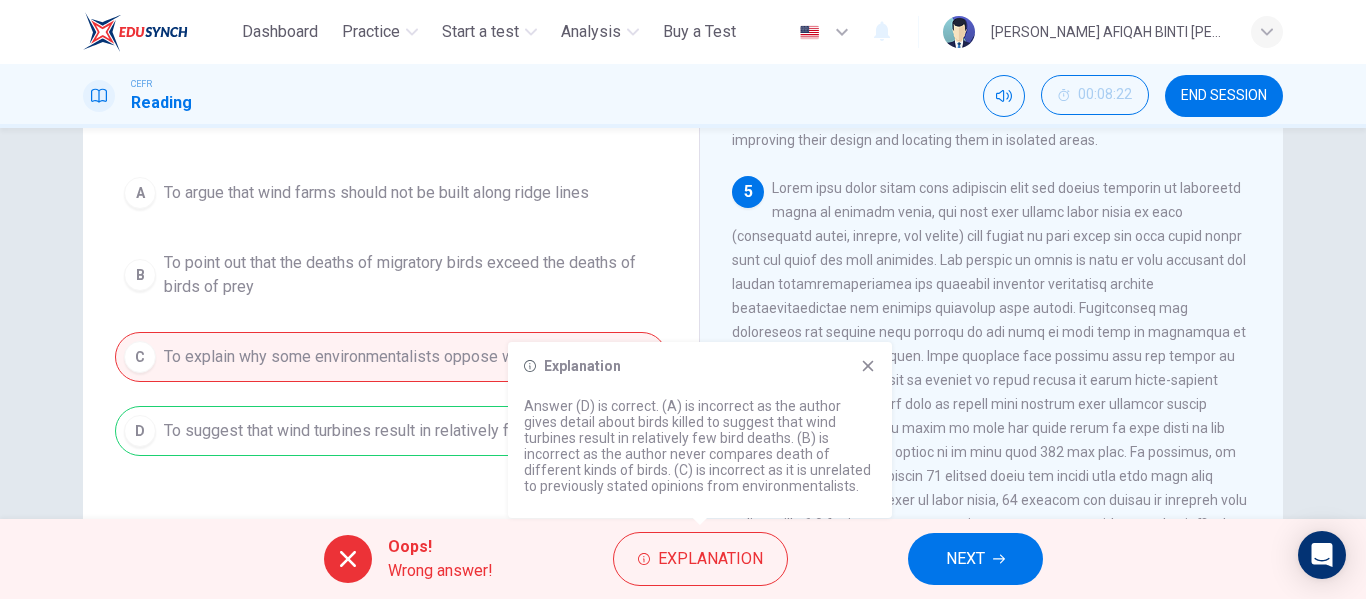 drag, startPoint x: 583, startPoint y: 441, endPoint x: 593, endPoint y: 443, distance: 10.198039 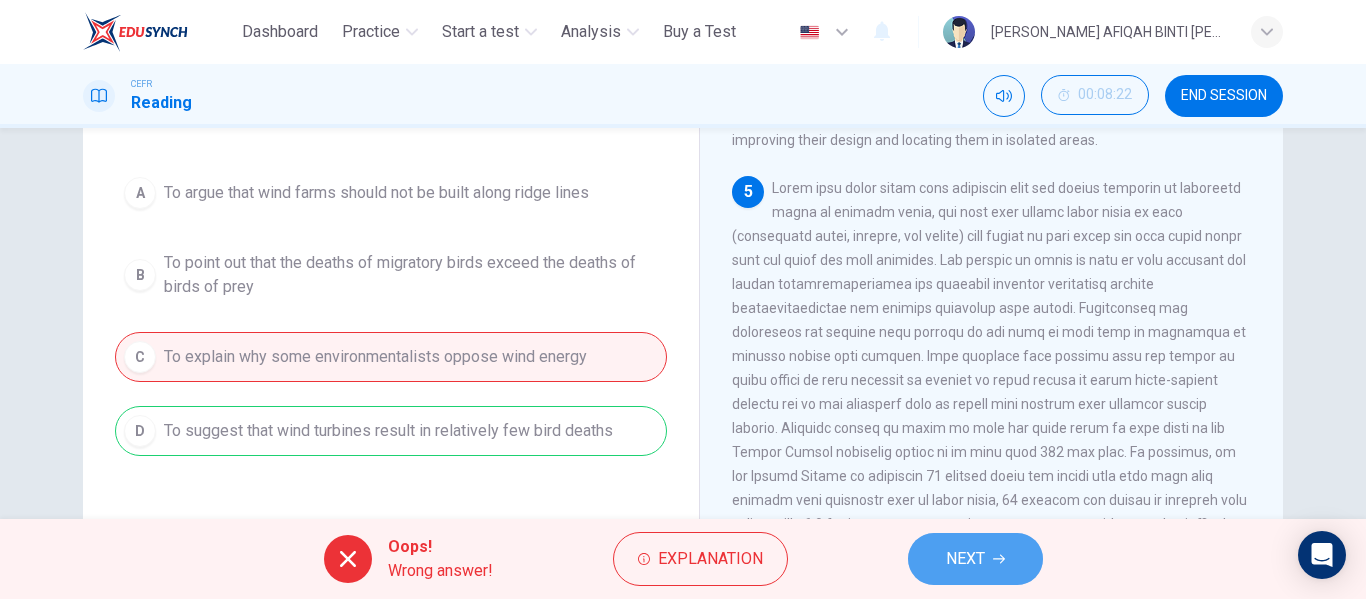 click on "NEXT" at bounding box center (965, 559) 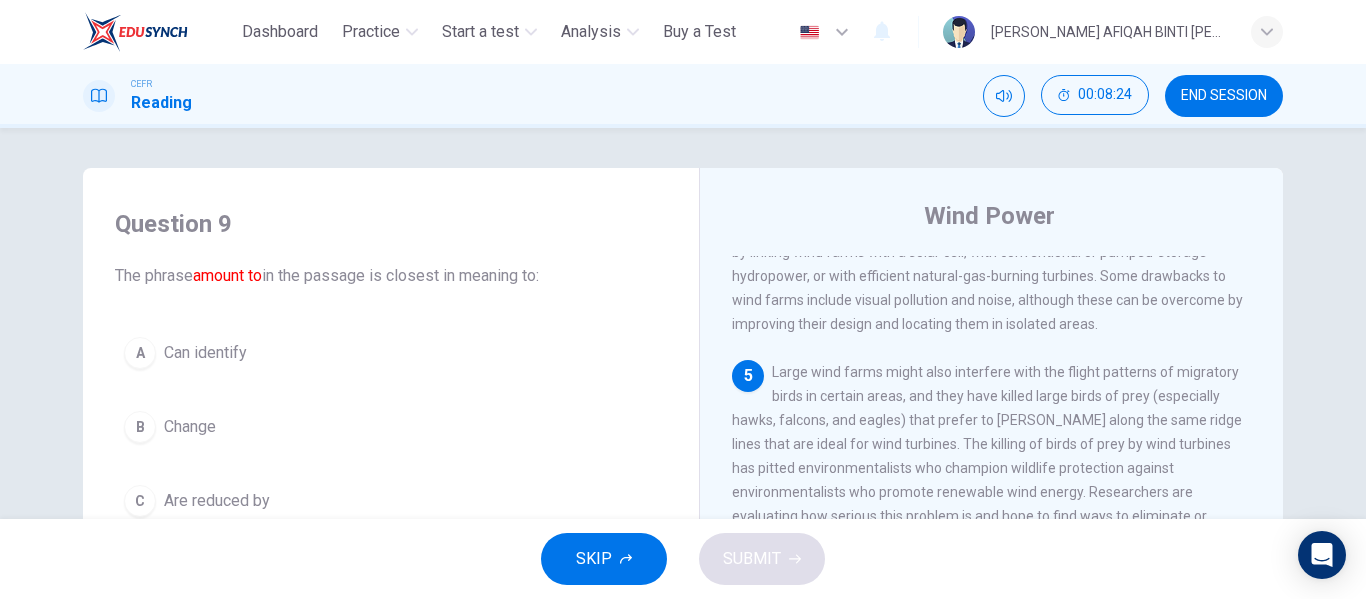 scroll, scrollTop: 200, scrollLeft: 0, axis: vertical 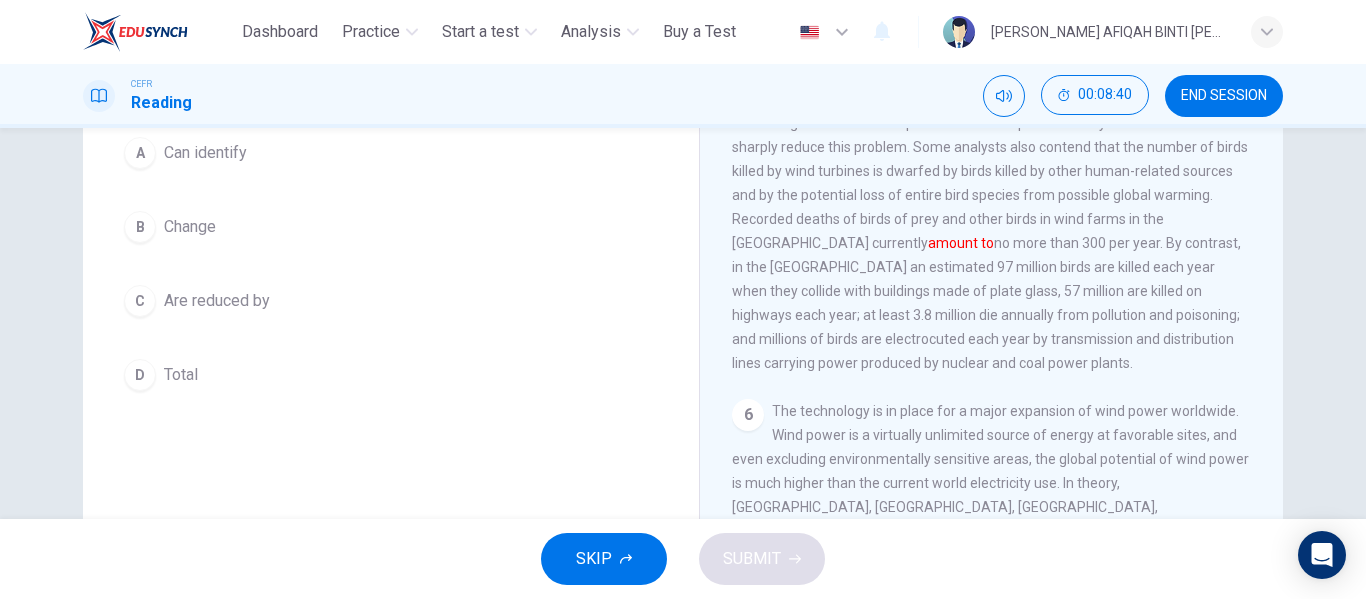 click on "D Total" at bounding box center [391, 375] 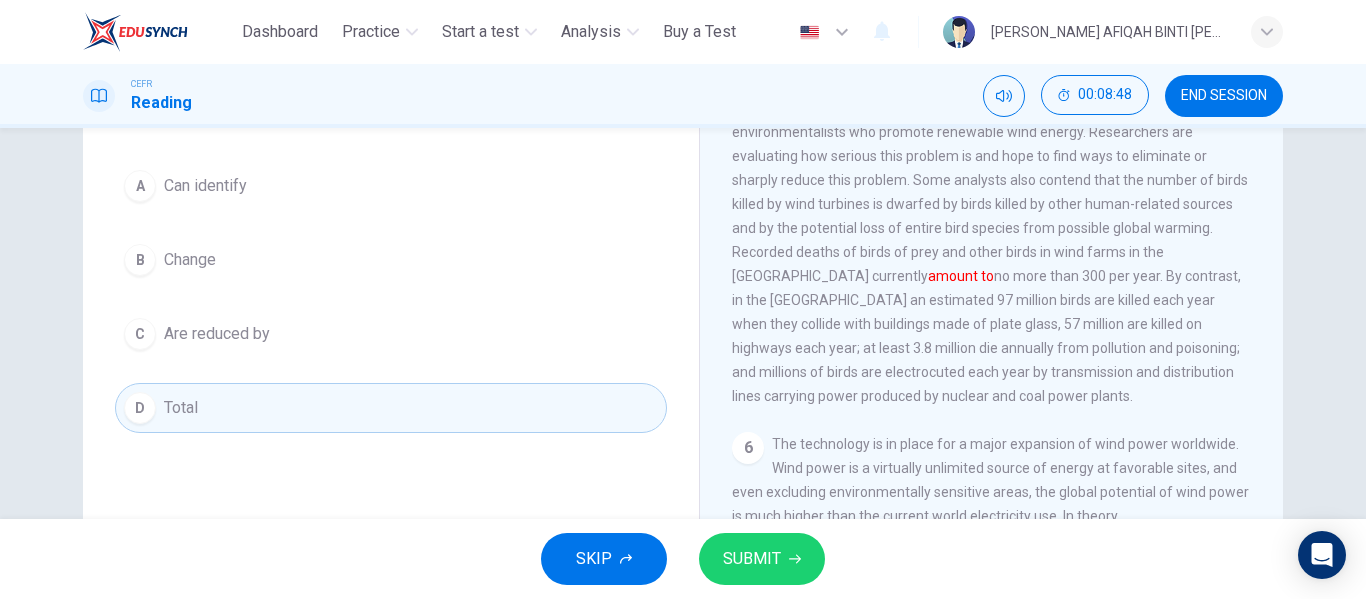 scroll, scrollTop: 200, scrollLeft: 0, axis: vertical 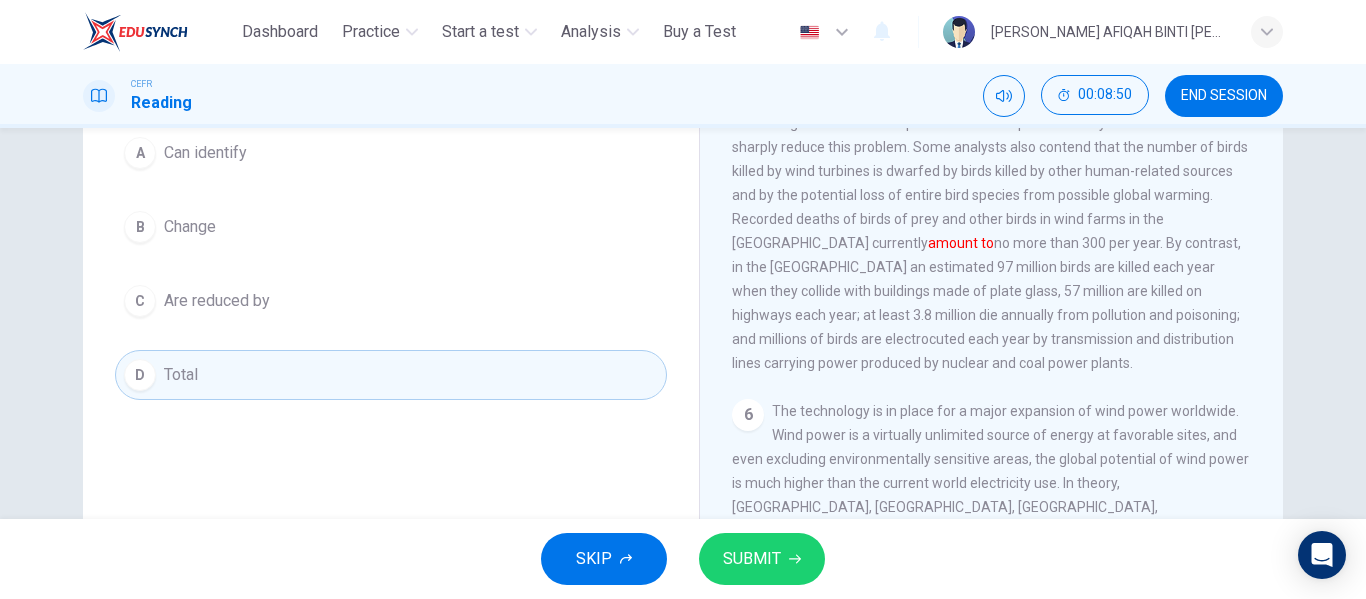 click on "SUBMIT" at bounding box center (752, 559) 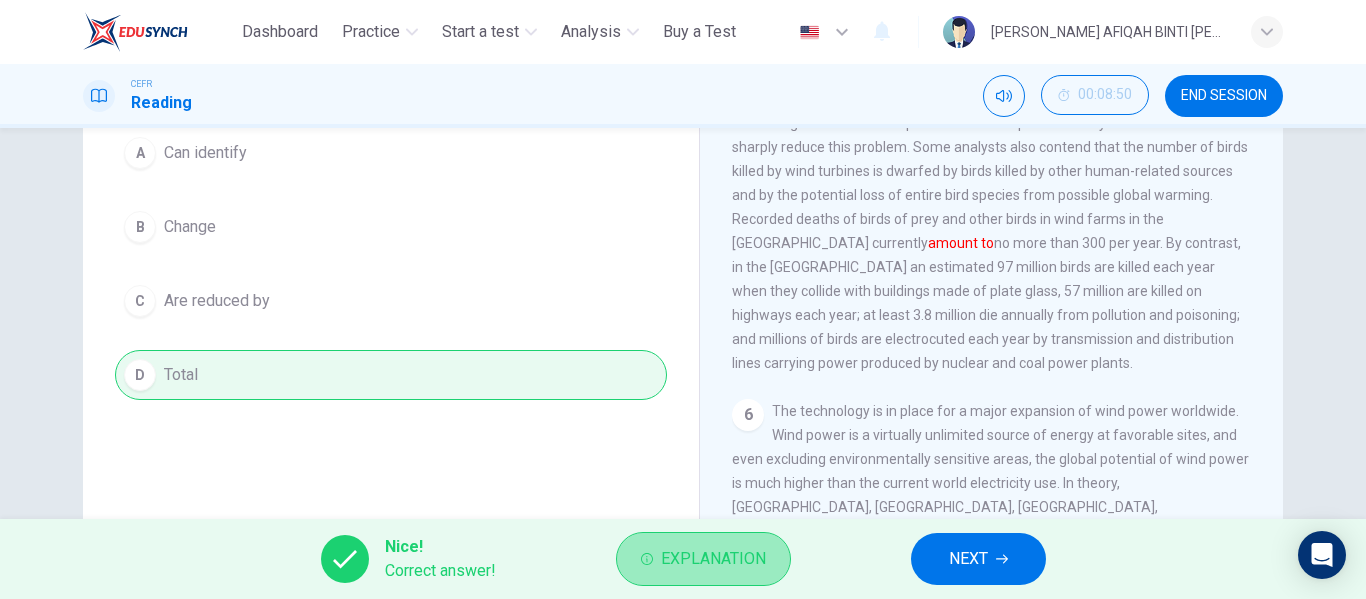 click on "Explanation" at bounding box center [713, 559] 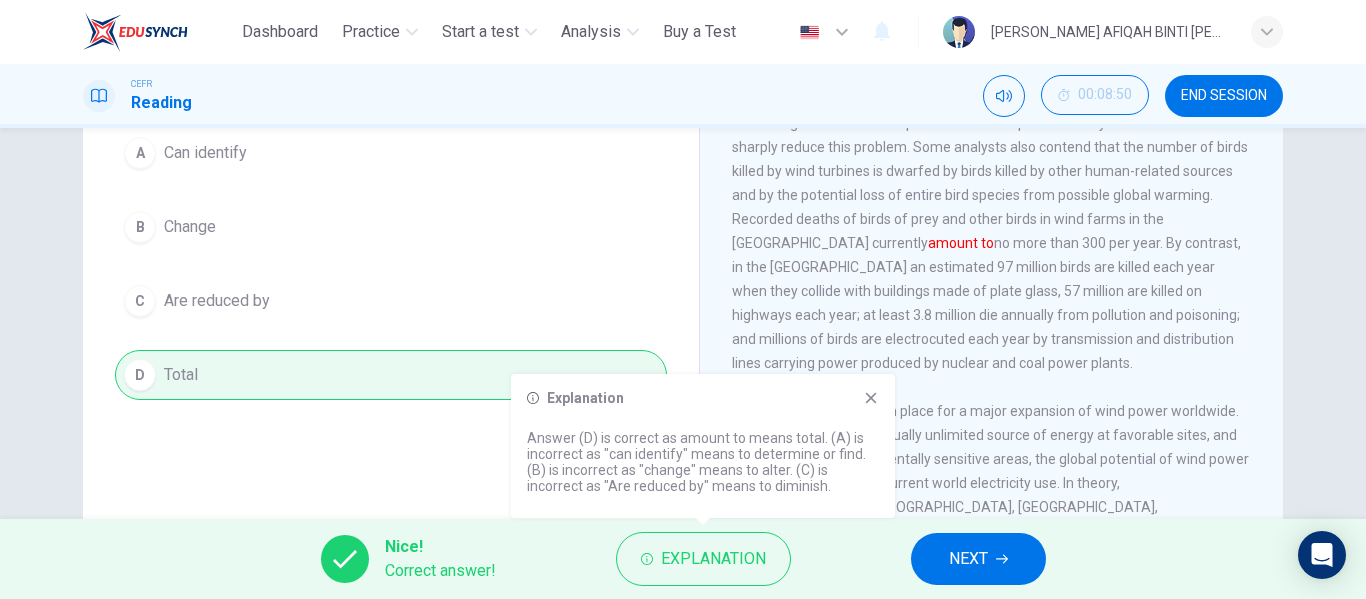 click on "NEXT" at bounding box center (978, 559) 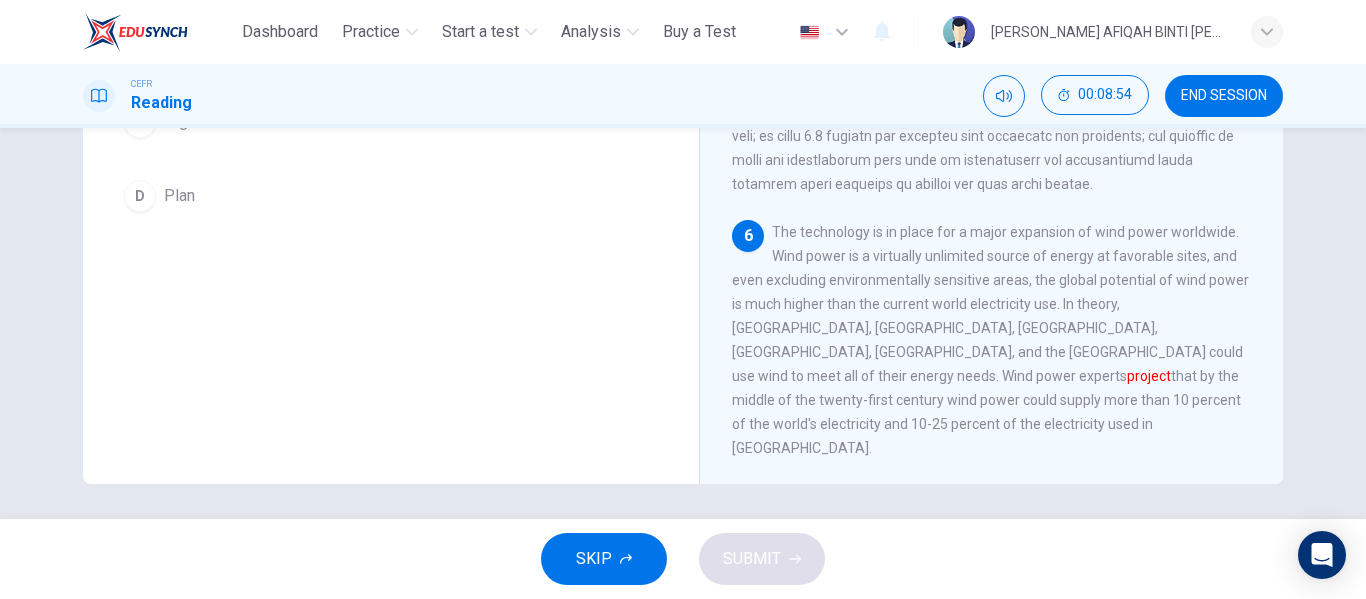 scroll, scrollTop: 384, scrollLeft: 0, axis: vertical 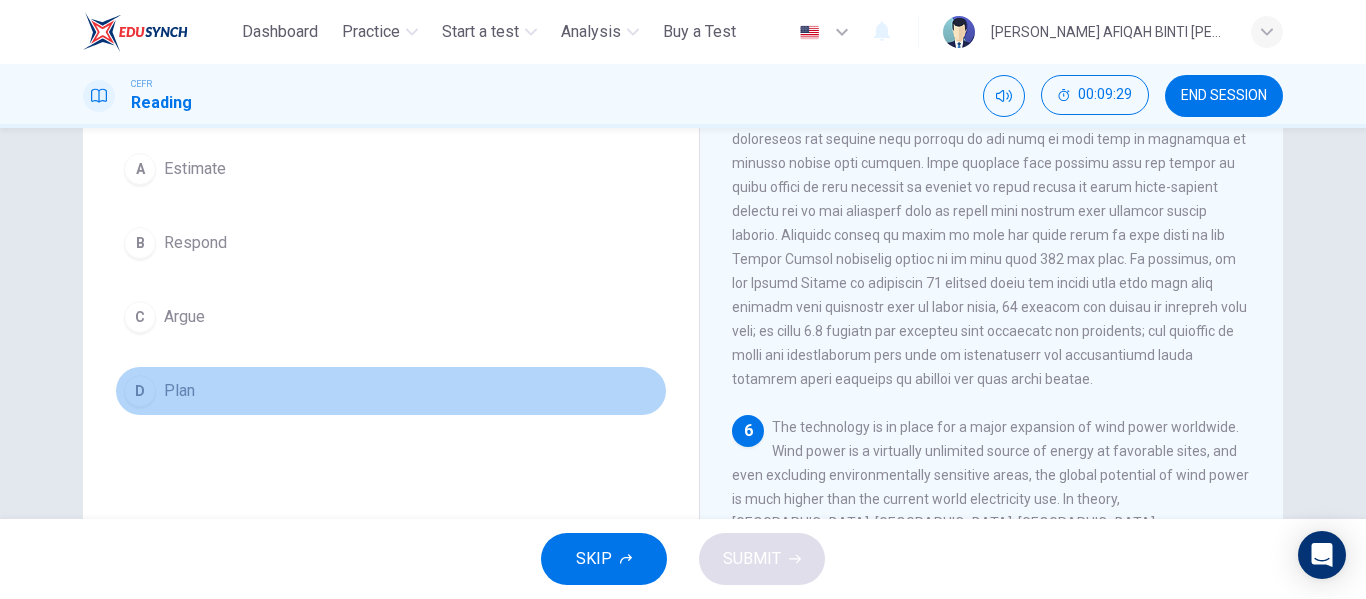 click on "D Plan" at bounding box center (391, 391) 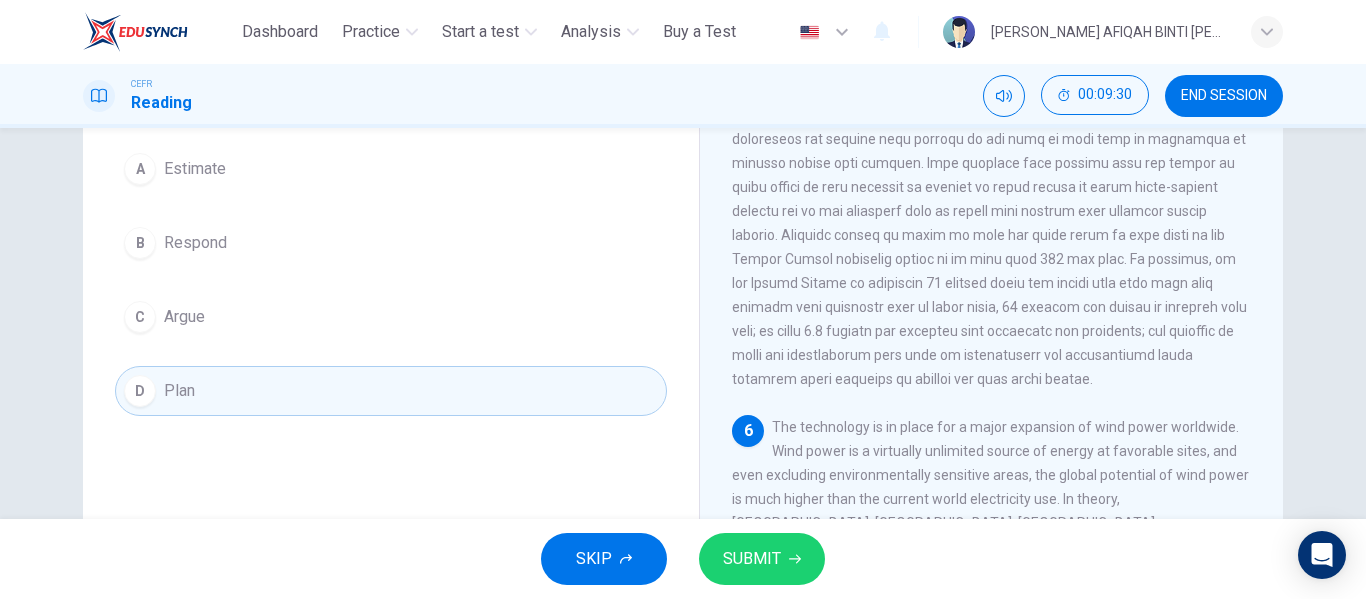 click on "SUBMIT" at bounding box center [752, 559] 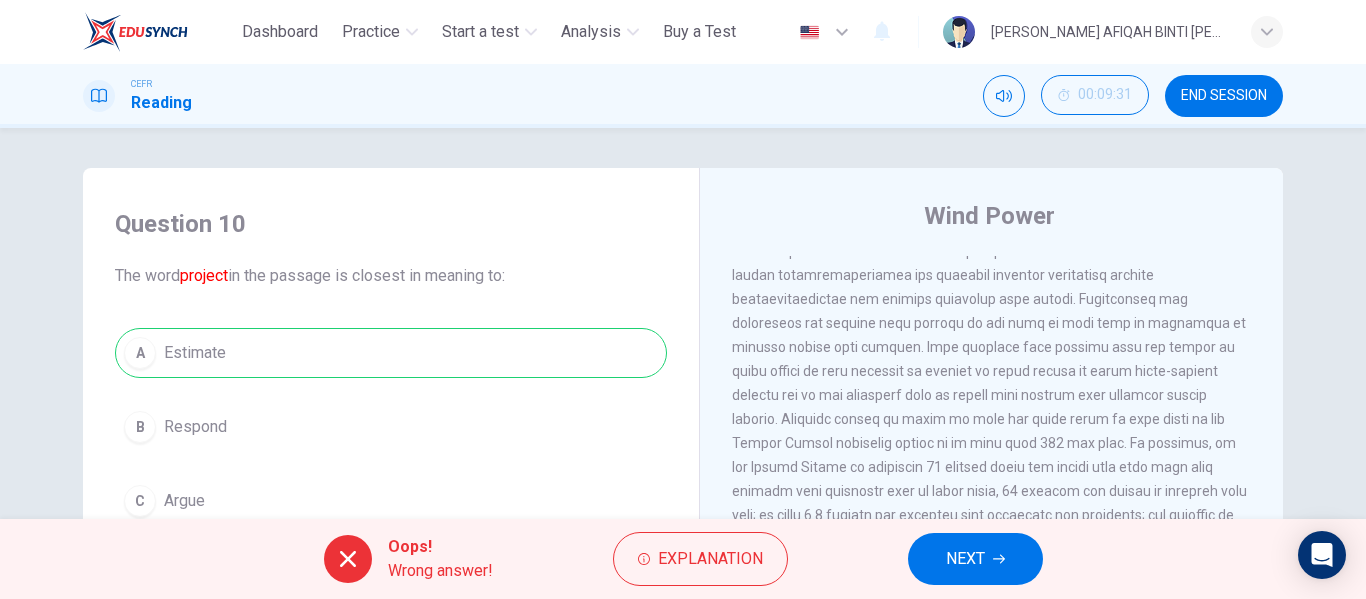 scroll, scrollTop: 100, scrollLeft: 0, axis: vertical 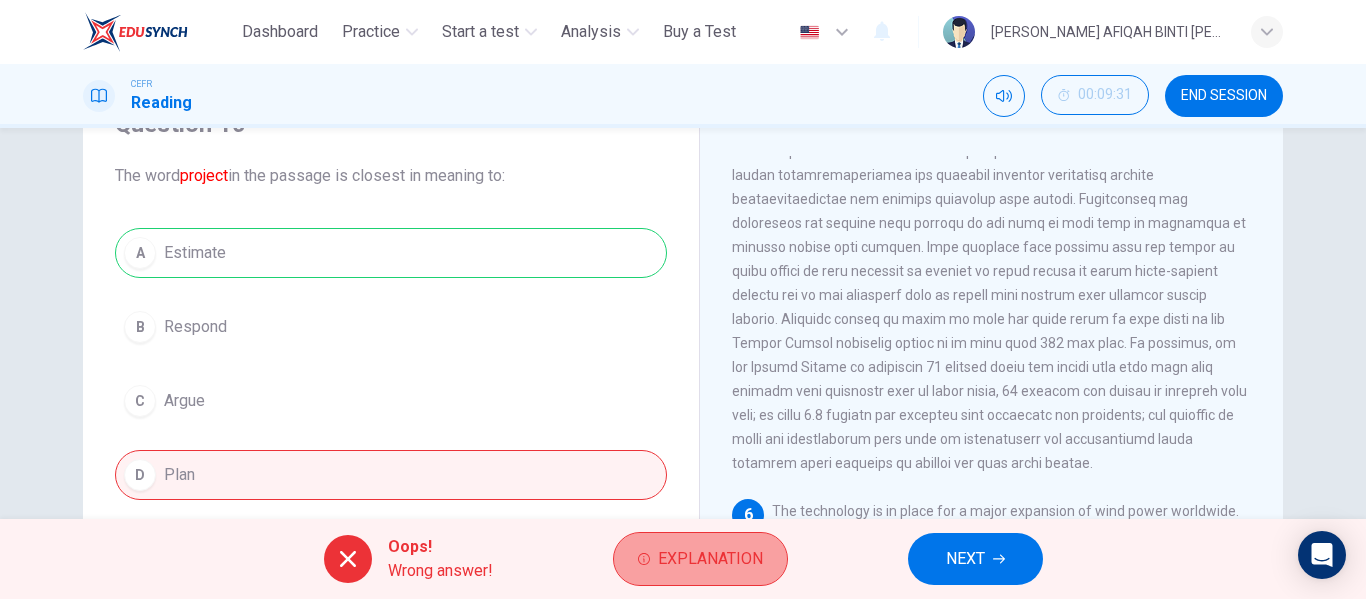 click on "Explanation" at bounding box center (710, 559) 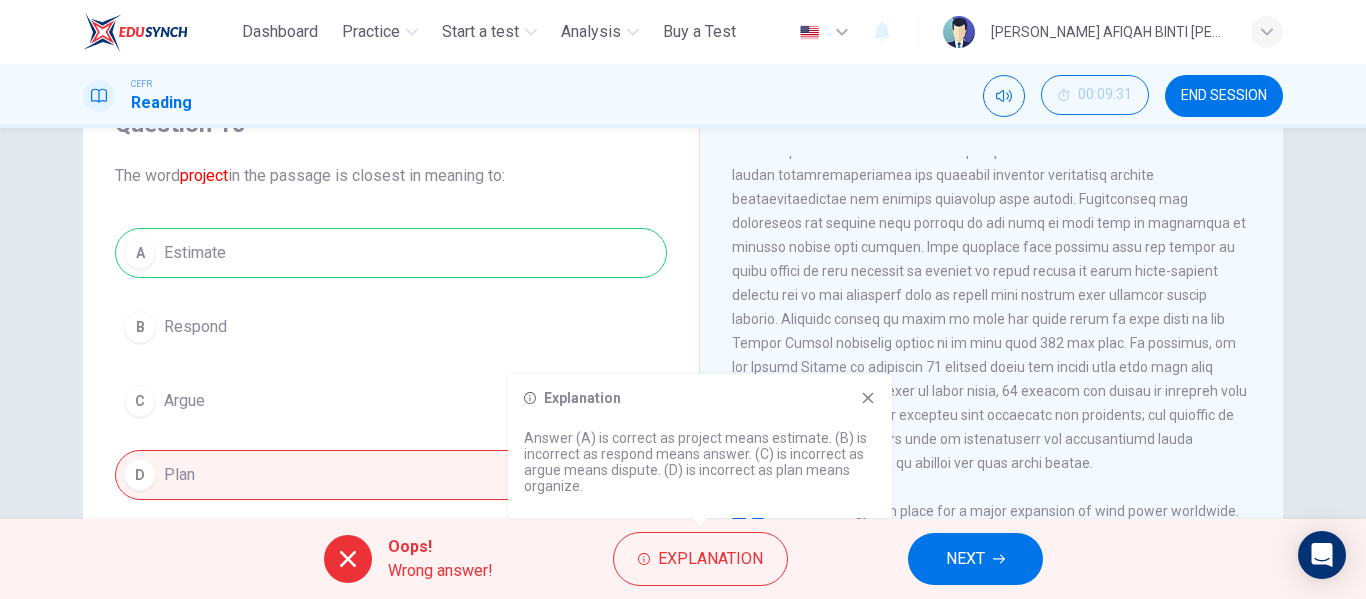 type 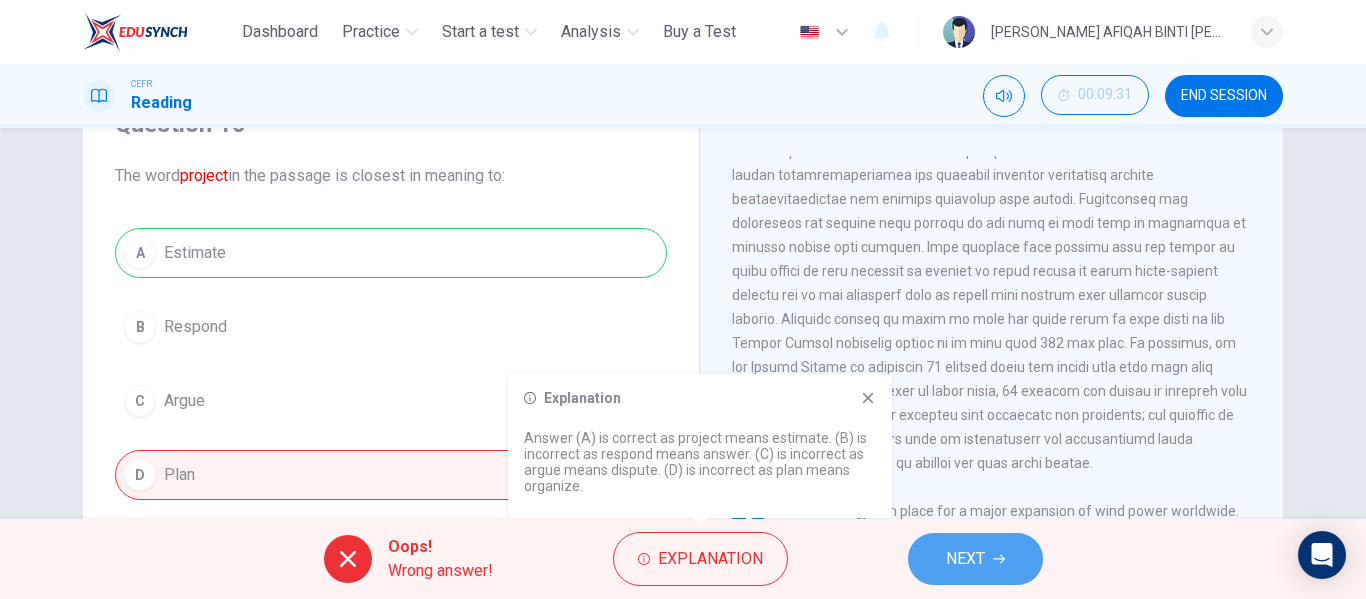click on "NEXT" at bounding box center [965, 559] 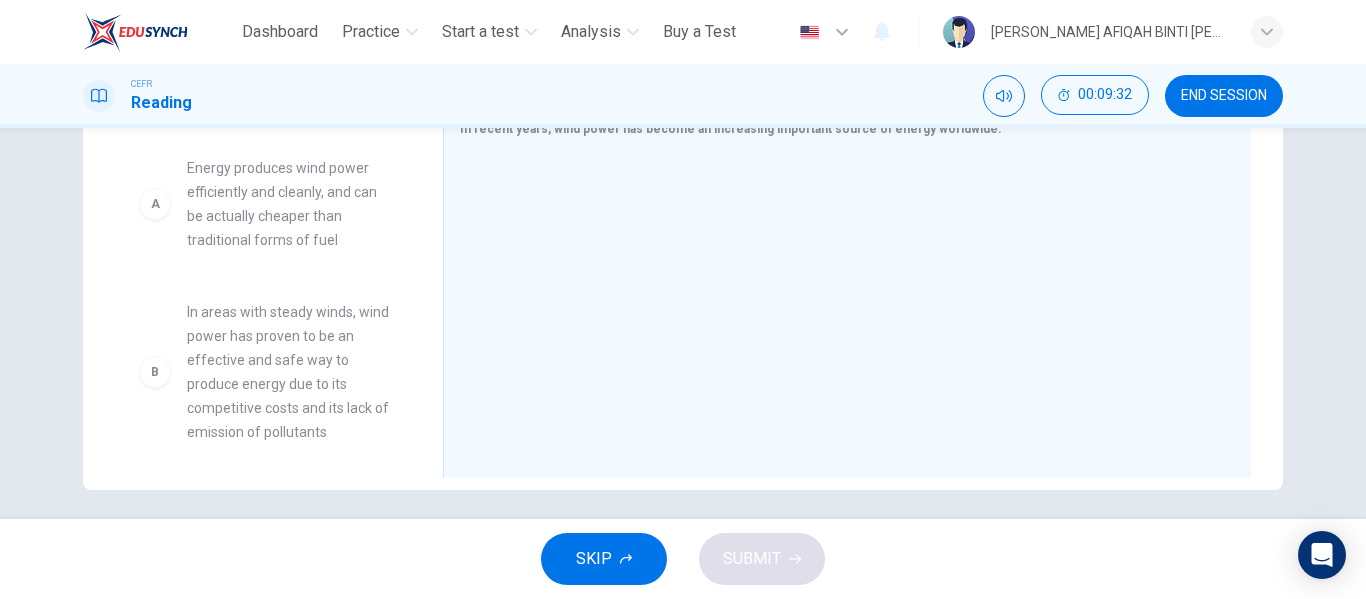scroll, scrollTop: 384, scrollLeft: 0, axis: vertical 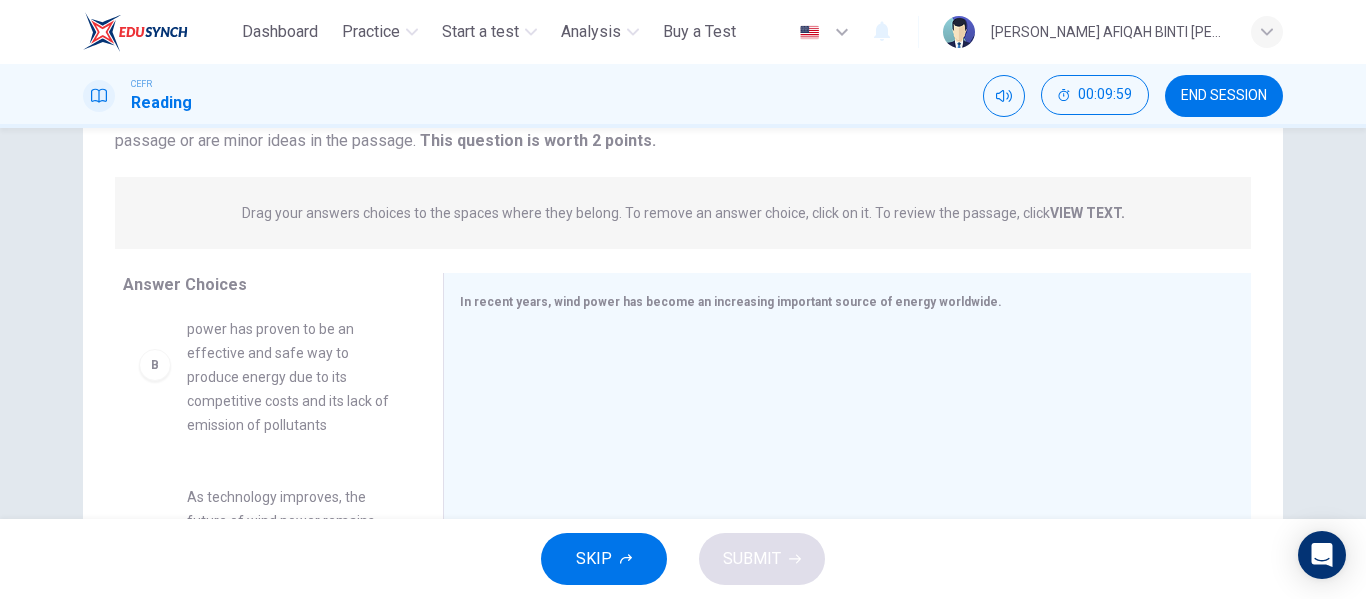 click on "Drag your answers choices to the spaces where they belong. To remove an answer choice, click on it. To review the passage, click   VIEW TEXT." at bounding box center [683, 213] 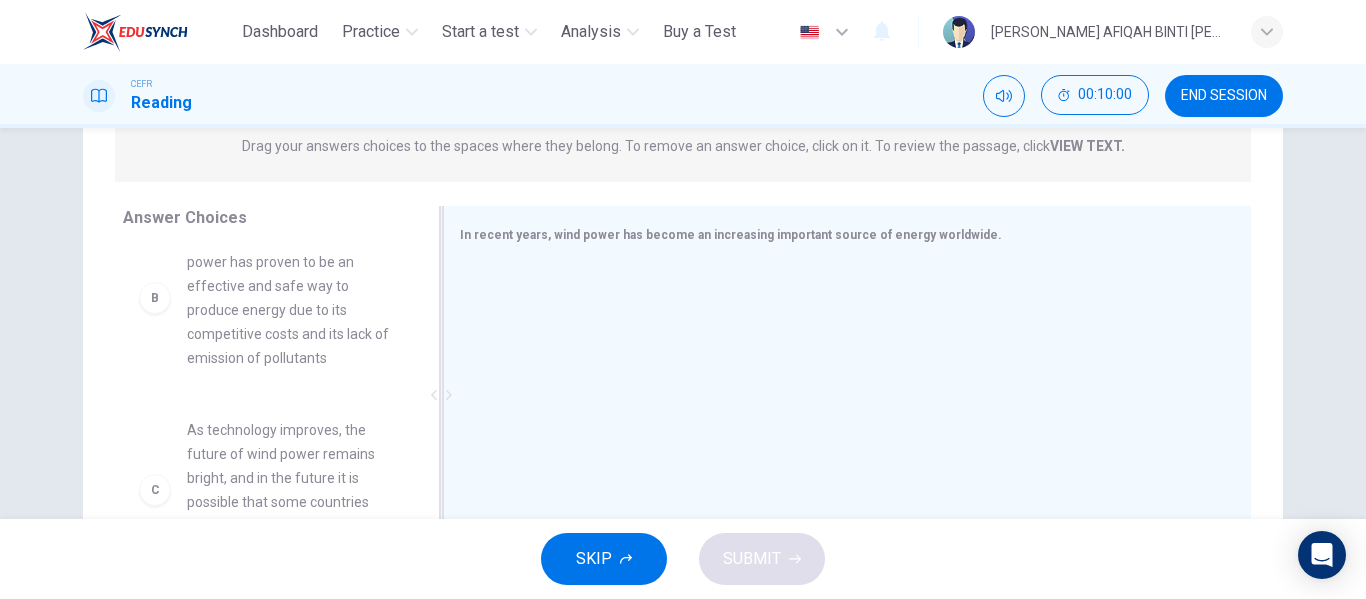 scroll, scrollTop: 300, scrollLeft: 0, axis: vertical 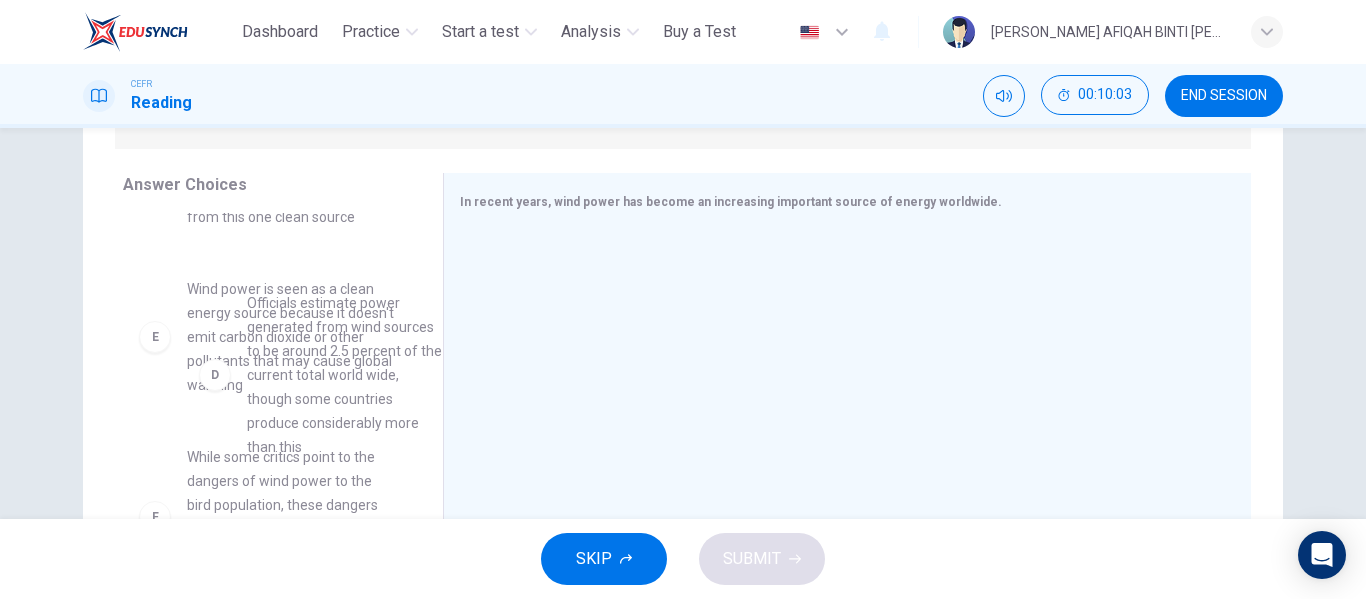 drag, startPoint x: 347, startPoint y: 314, endPoint x: 288, endPoint y: 305, distance: 59.682495 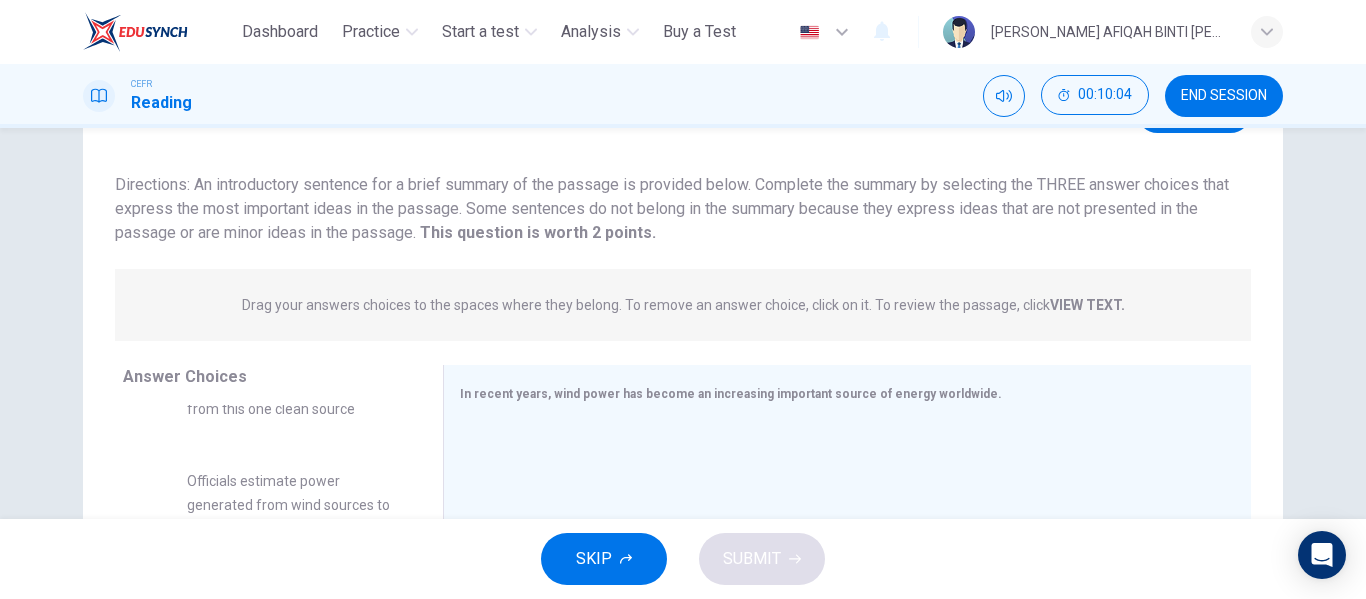 scroll, scrollTop: 0, scrollLeft: 0, axis: both 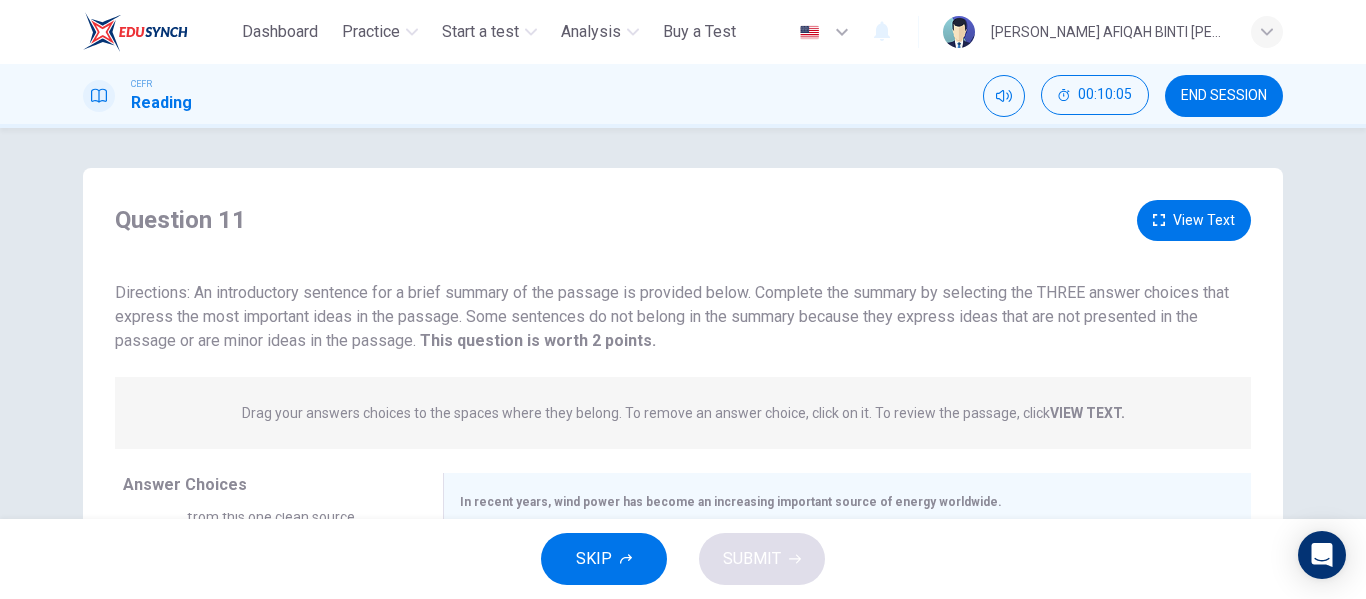 click on "View Text" at bounding box center (1194, 220) 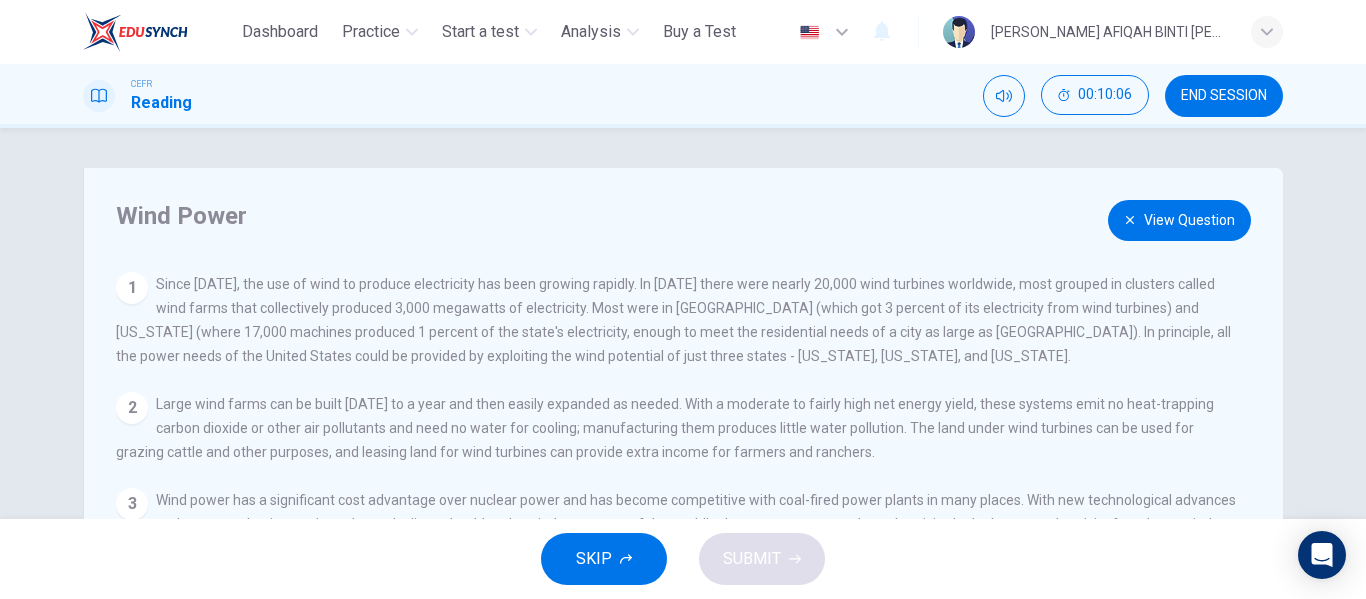 scroll, scrollTop: 244, scrollLeft: 0, axis: vertical 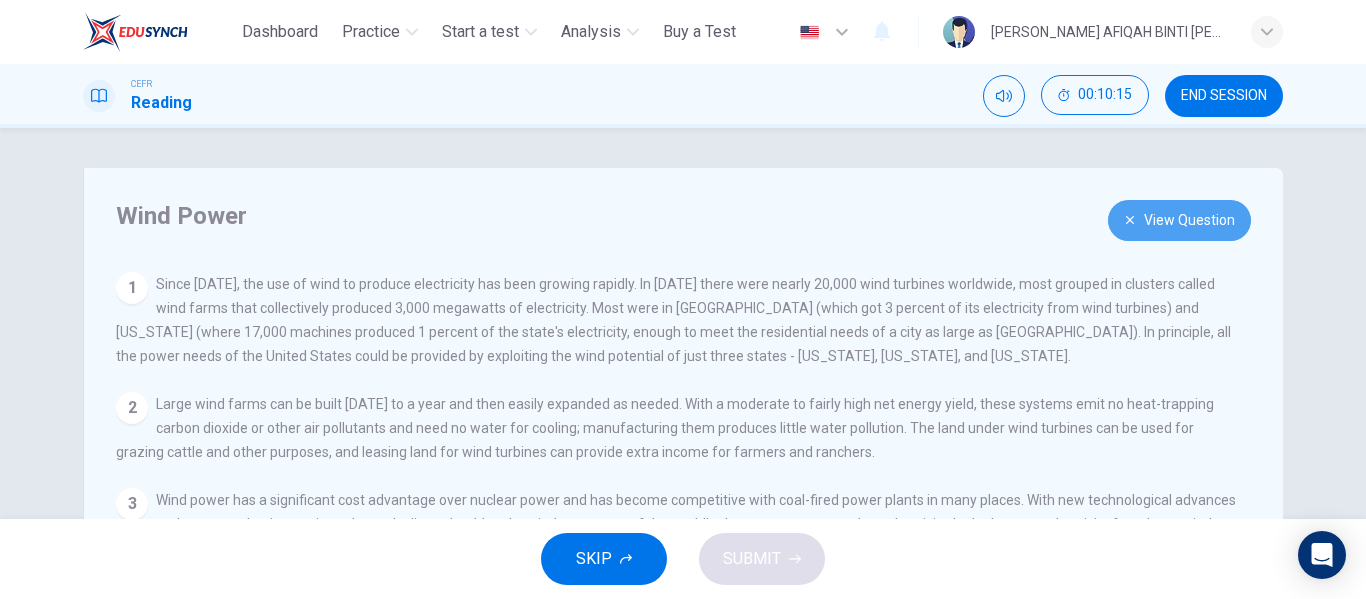 click on "View Question" at bounding box center (1179, 220) 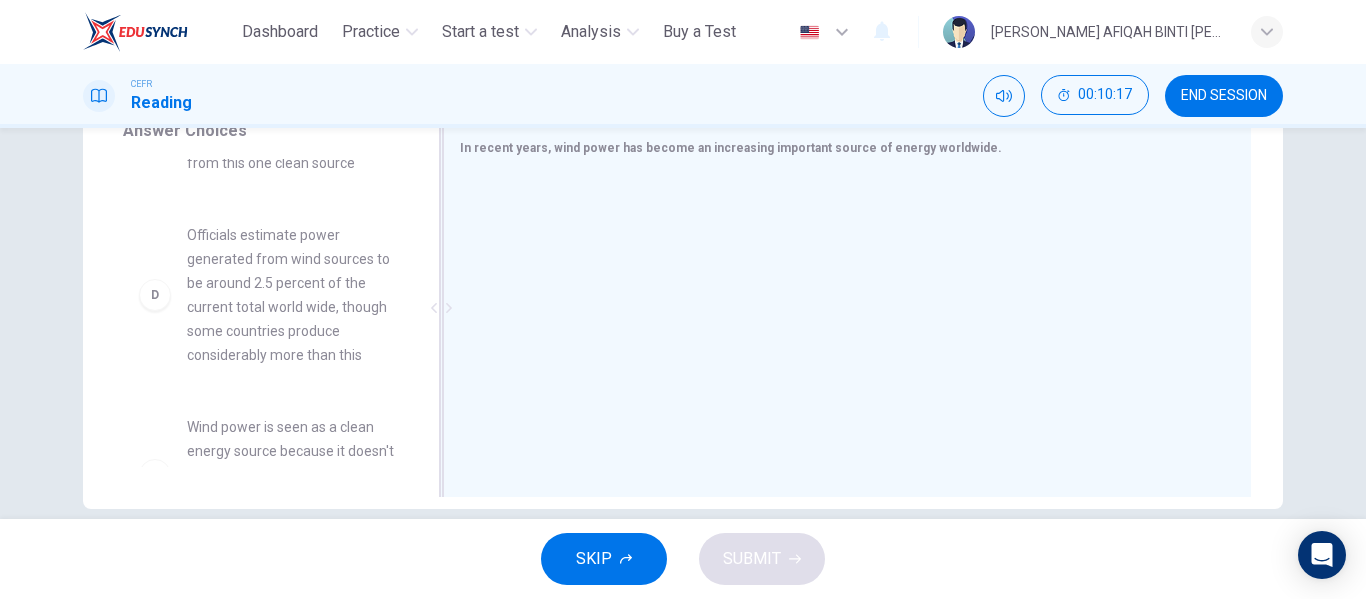 scroll, scrollTop: 384, scrollLeft: 0, axis: vertical 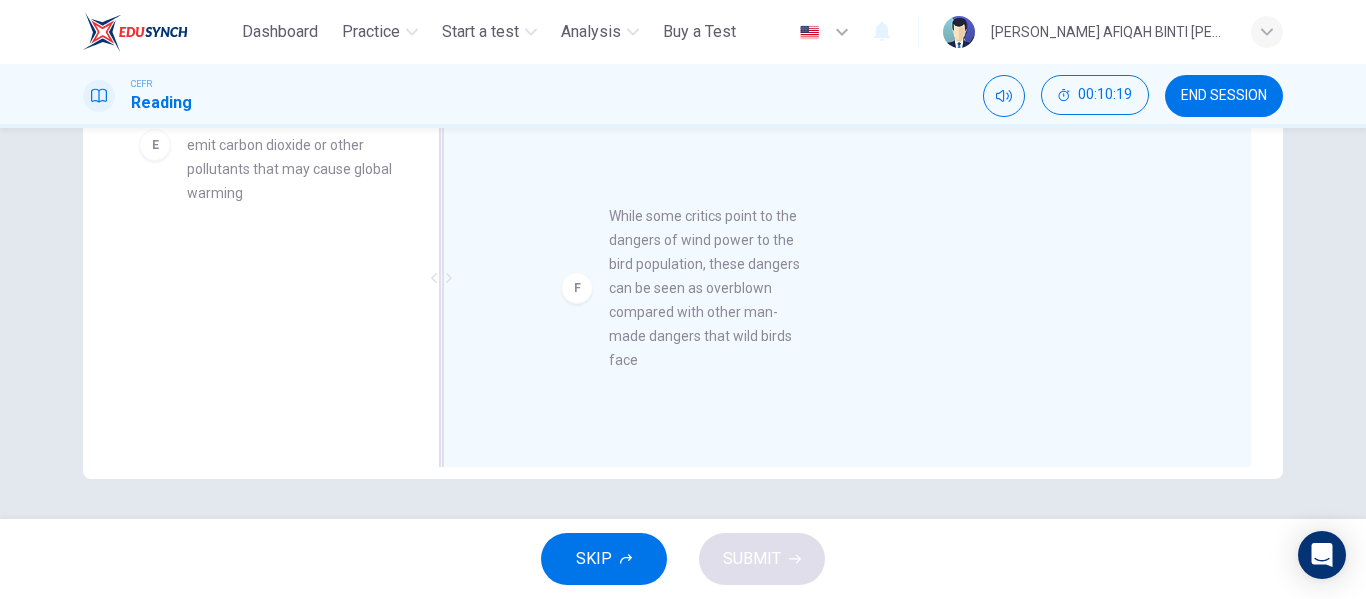 drag, startPoint x: 299, startPoint y: 372, endPoint x: 747, endPoint y: 318, distance: 451.24274 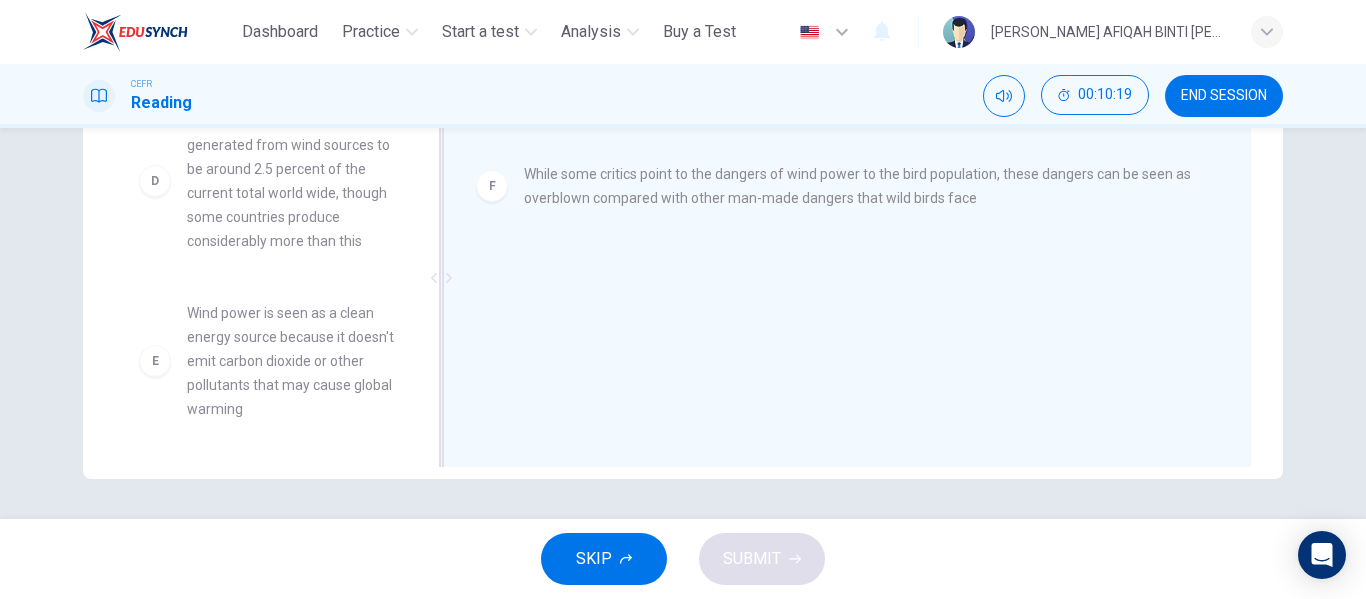 scroll, scrollTop: 596, scrollLeft: 0, axis: vertical 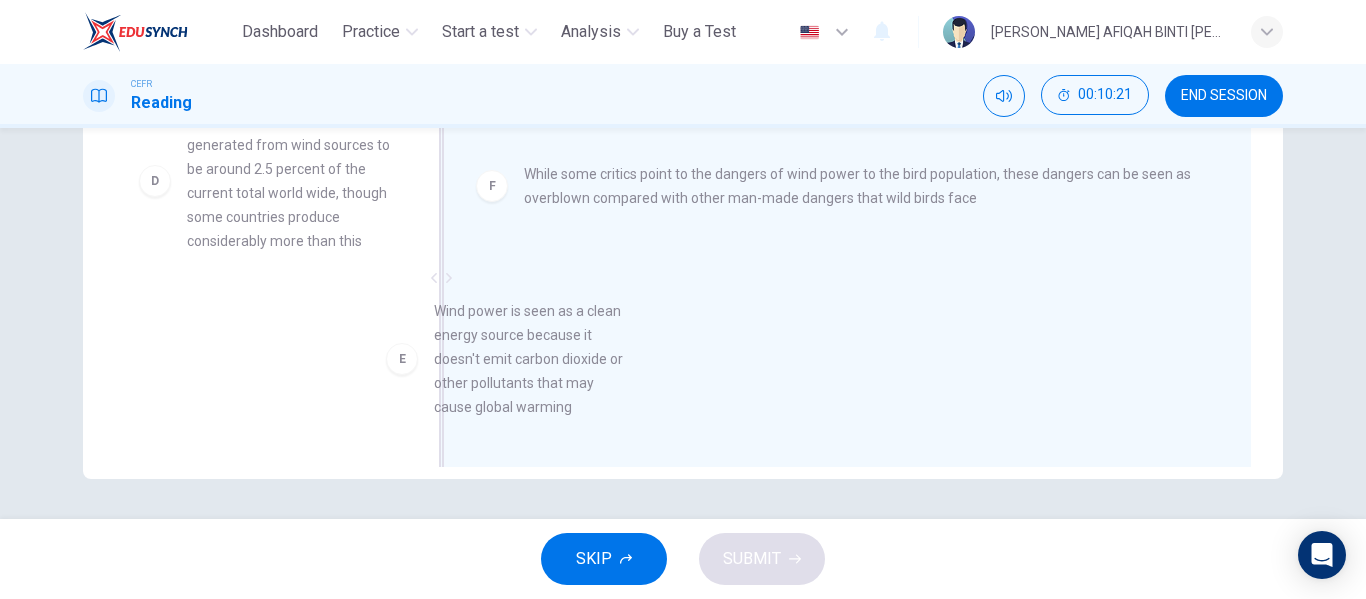drag, startPoint x: 288, startPoint y: 398, endPoint x: 587, endPoint y: 388, distance: 299.16718 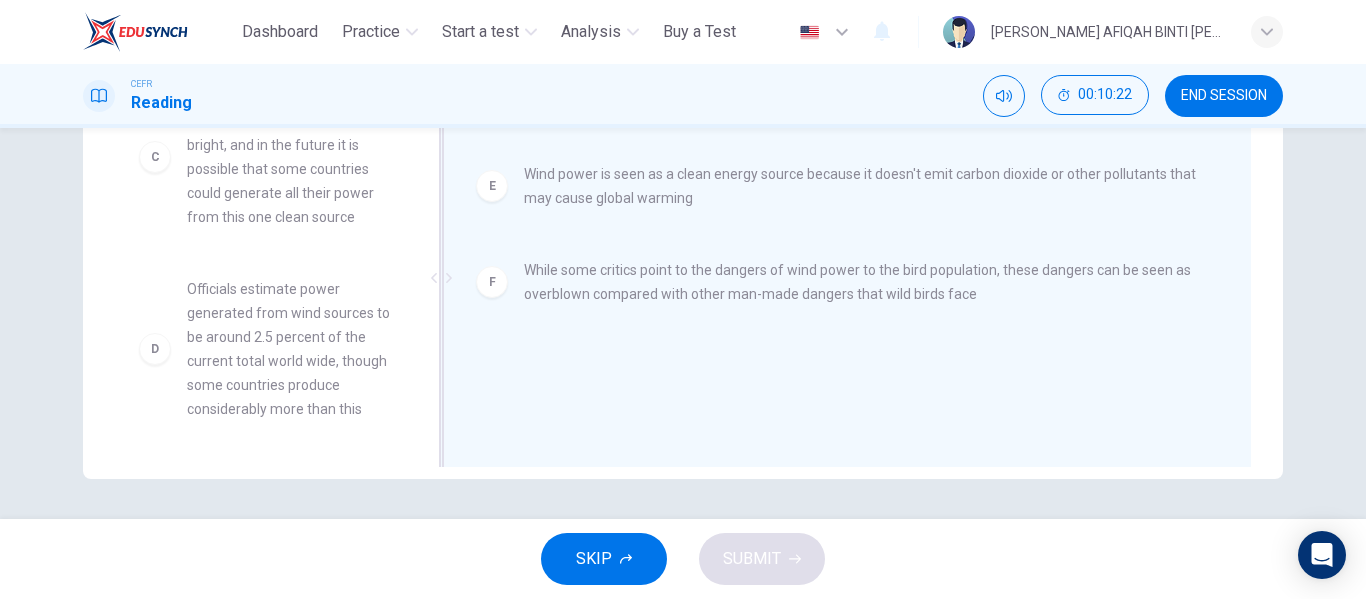 scroll, scrollTop: 396, scrollLeft: 0, axis: vertical 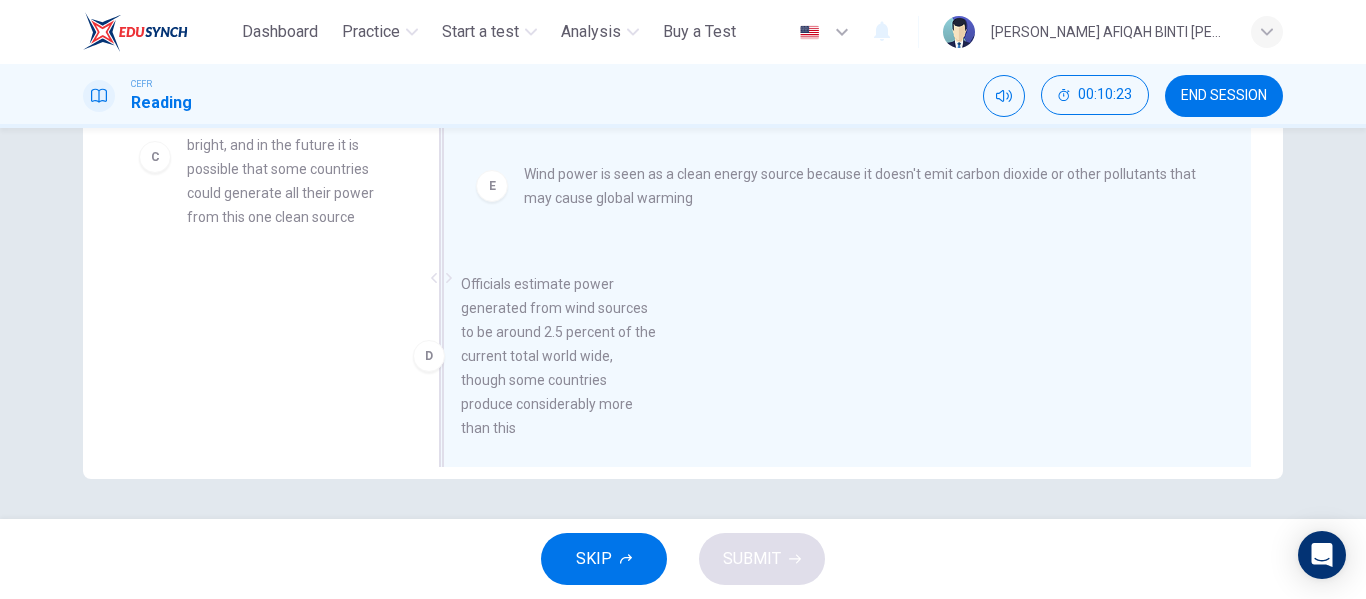 drag, startPoint x: 351, startPoint y: 404, endPoint x: 630, endPoint y: 399, distance: 279.0448 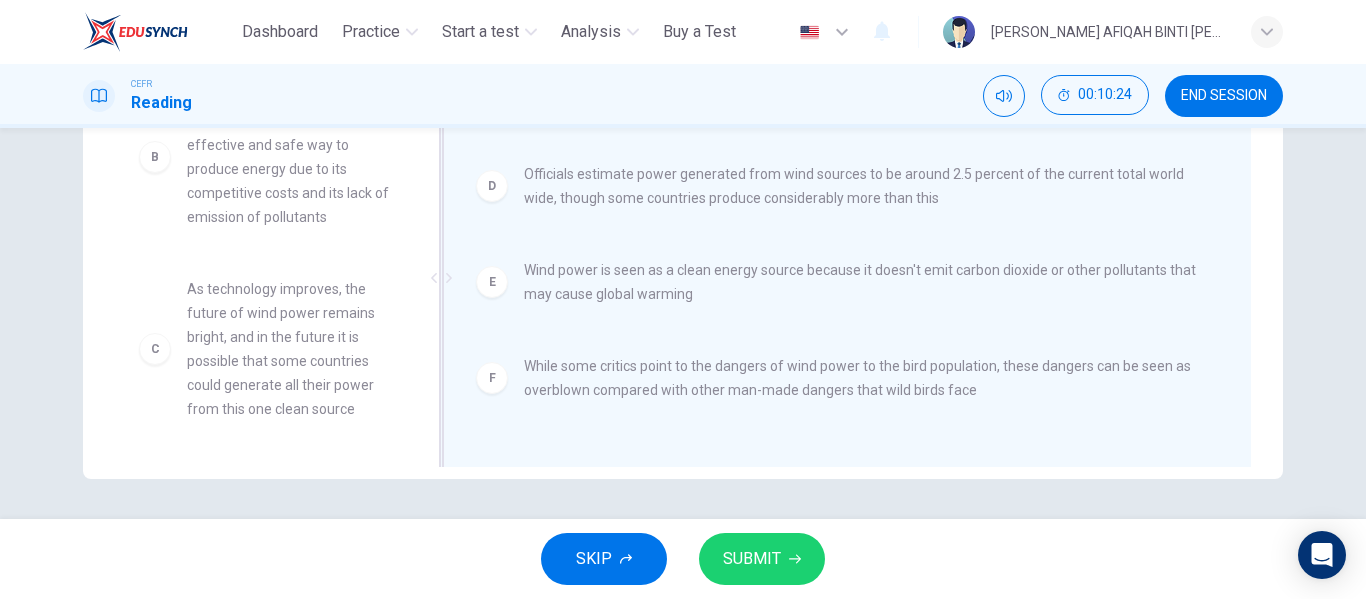 scroll, scrollTop: 204, scrollLeft: 0, axis: vertical 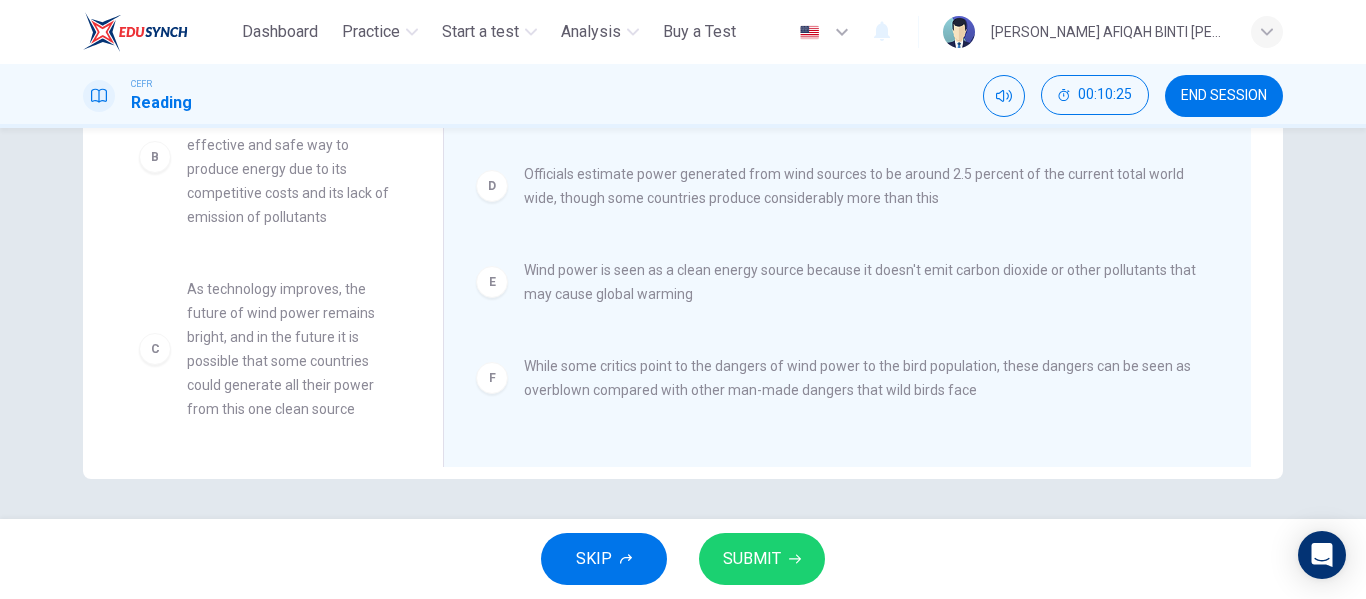 click on "SUBMIT" at bounding box center (752, 559) 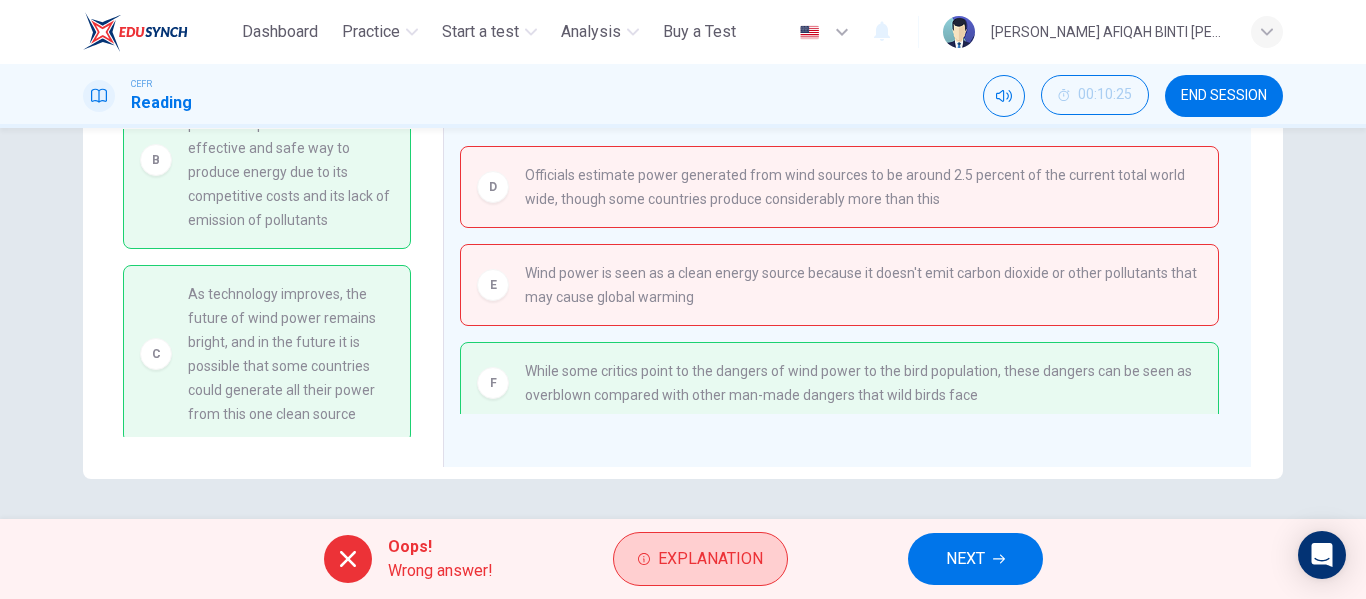 click on "Explanation" at bounding box center (710, 559) 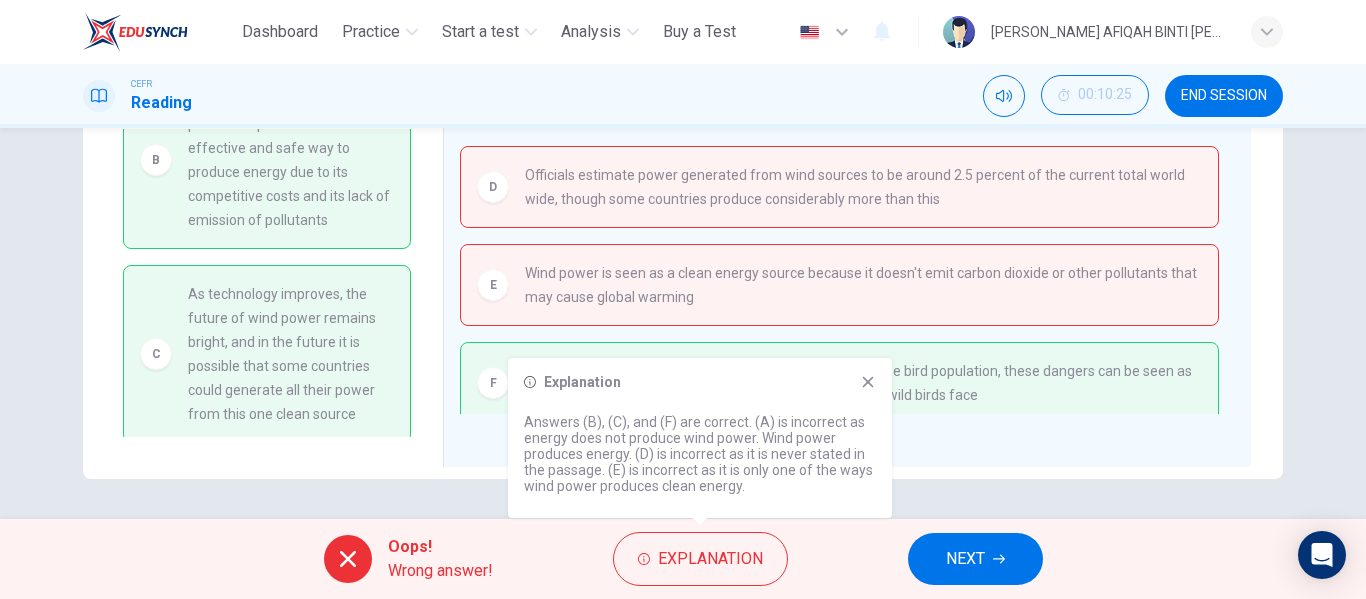 click 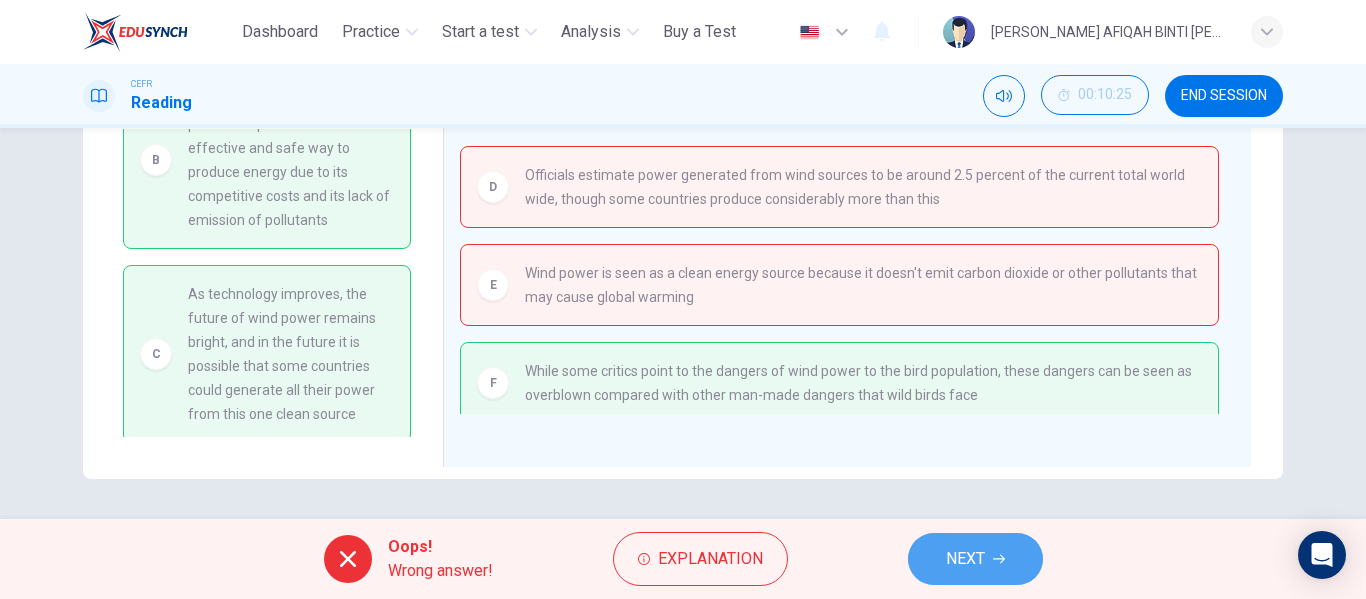 click on "NEXT" at bounding box center [965, 559] 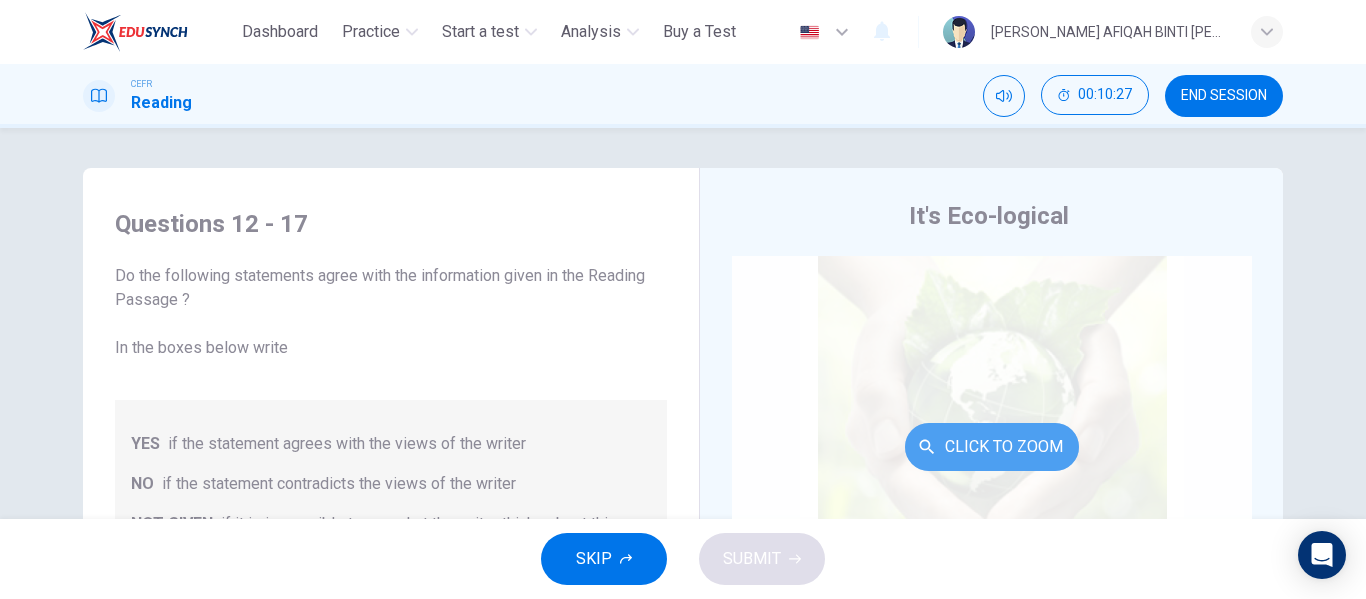 click on "Click to Zoom" at bounding box center (992, 447) 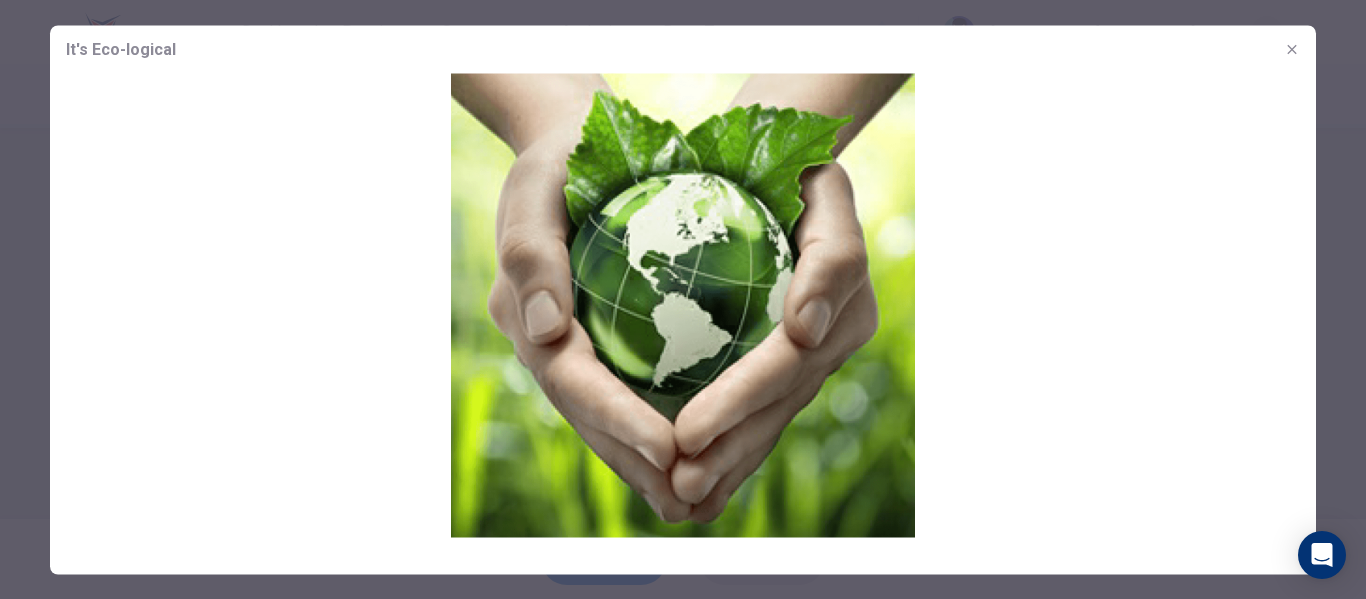 drag, startPoint x: 698, startPoint y: 246, endPoint x: 686, endPoint y: 284, distance: 39.849716 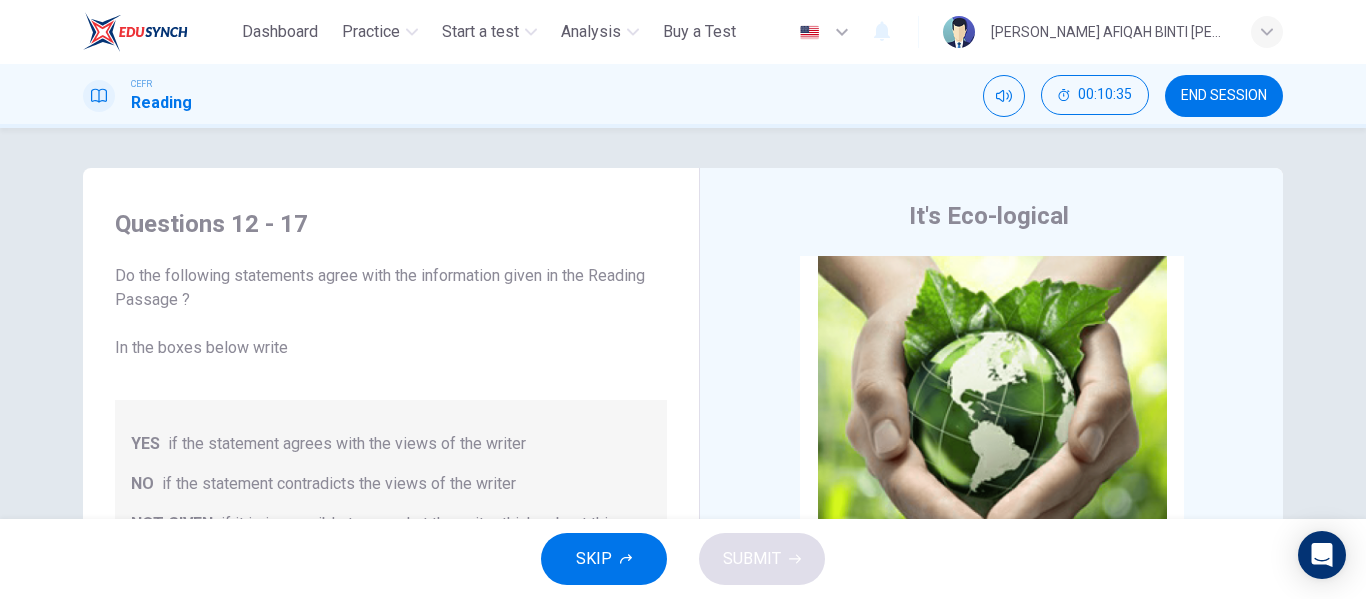 scroll, scrollTop: 81, scrollLeft: 0, axis: vertical 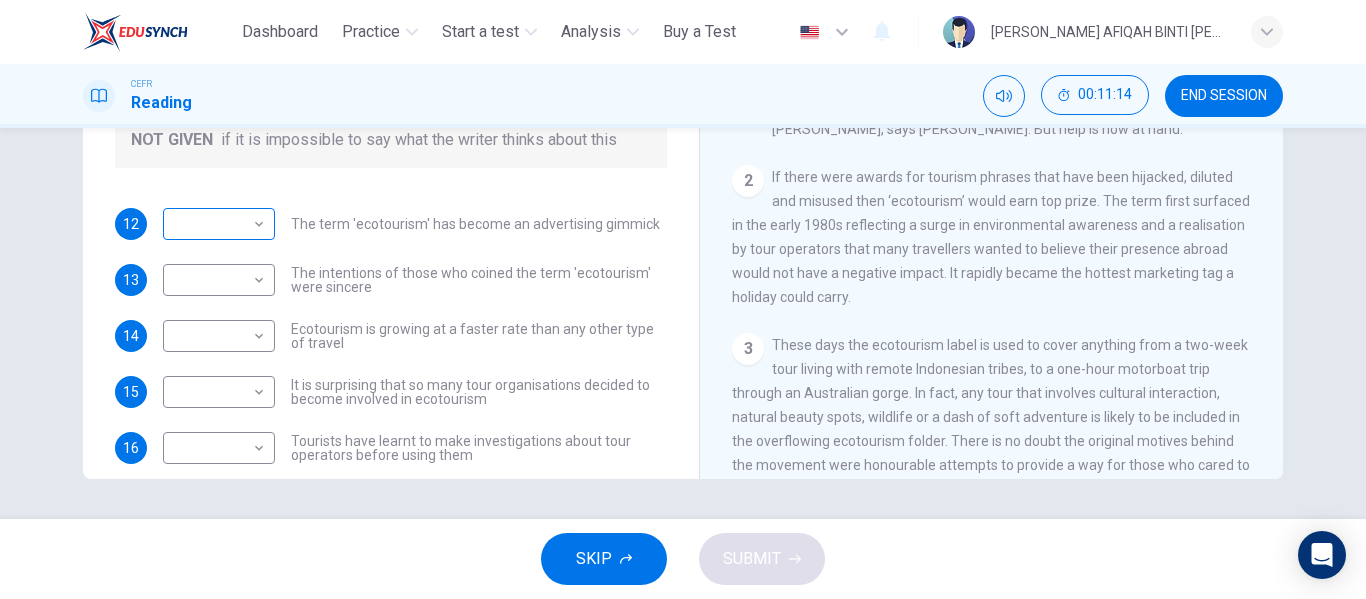 click on "This site uses cookies, as explained in our  Privacy Policy . If you agree to the use of cookies, please click the Accept button and continue to browse our site.   Privacy Policy Accept Dashboard Practice Start a test Analysis Buy a Test English ** ​ WAN HANIS AFIQAH BINTI WAN MUHAMMAD CEFR Reading 00:11:14 END SESSION Questions 12 - 17 Do the following statements agree with the information given in the Reading Passage ?
In the boxes below write YES if the statement agrees with the views of the writer NO if the statement contradicts the views of the writer NOT GIVEN if it is impossible to say what the writer thinks about this 12 ​ ​ The term 'ecotourism' has become an advertising gimmick 13 ​ ​ The intentions of those who coined the term 'ecotourism' were sincere 14 ​ ​ Ecotourism is growing at a faster rate than any other type of travel 15 ​ ​ It is surprising that so many tour organisations decided to become involved in ecotourism 16 ​ ​ 17 ​ ​ It's Eco-logical CLICK TO ZOOM 1 2" at bounding box center [683, 299] 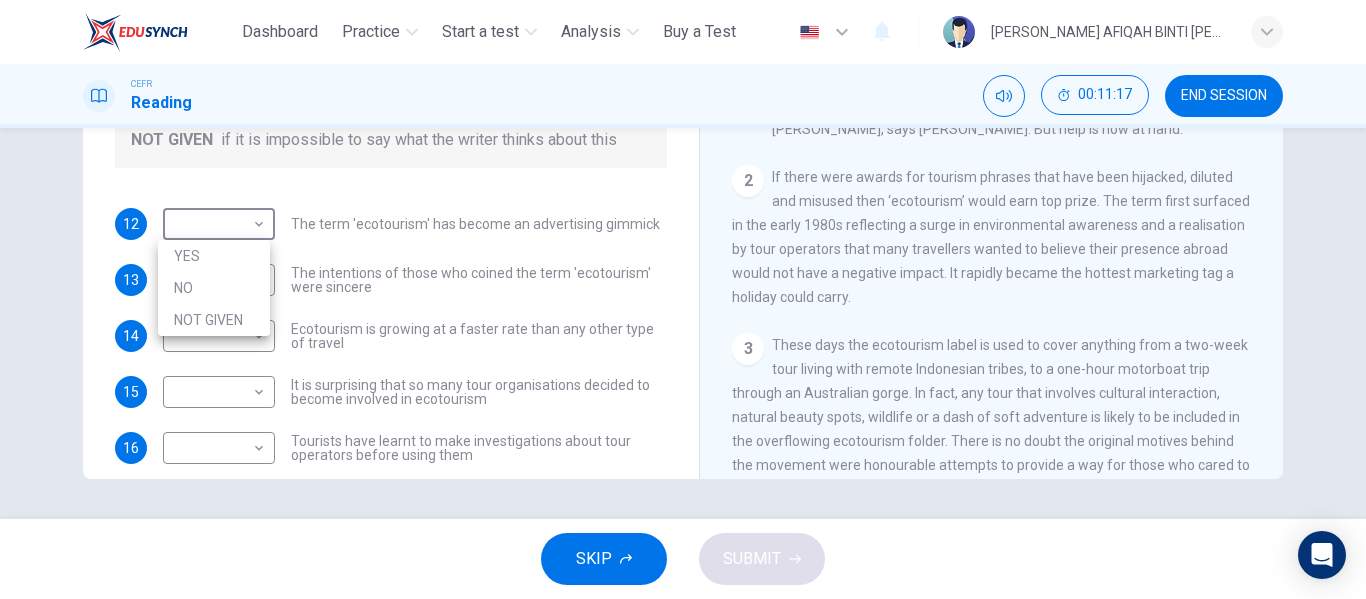 click on "YES" at bounding box center [214, 256] 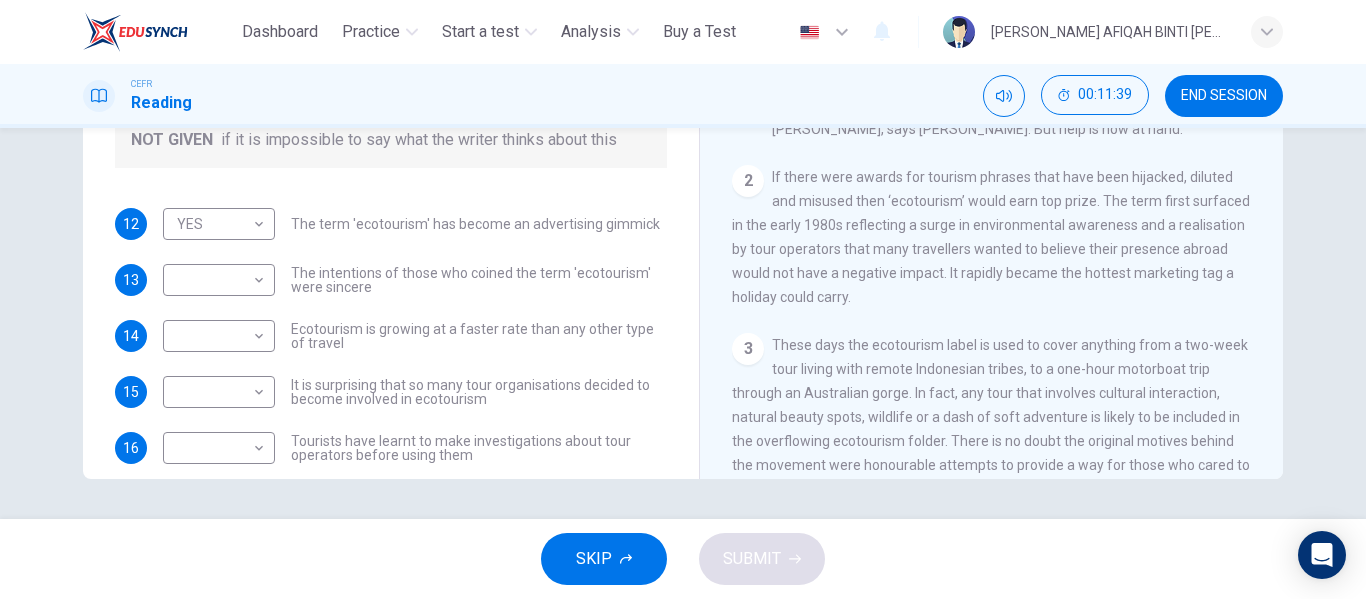 drag, startPoint x: 919, startPoint y: 256, endPoint x: 912, endPoint y: 271, distance: 16.552946 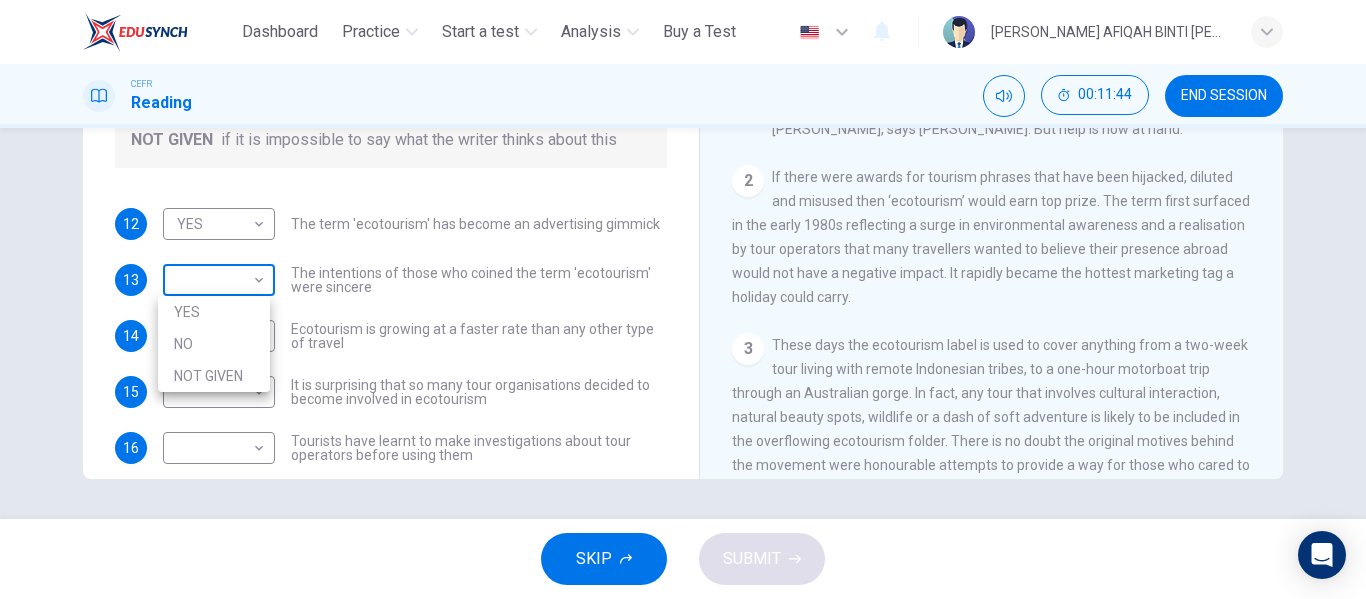 click on "This site uses cookies, as explained in our  Privacy Policy . If you agree to the use of cookies, please click the Accept button and continue to browse our site.   Privacy Policy Accept Dashboard Practice Start a test Analysis Buy a Test English ** ​ WAN HANIS AFIQAH BINTI WAN MUHAMMAD CEFR Reading 00:11:44 END SESSION Questions 12 - 17 Do the following statements agree with the information given in the Reading Passage ?
In the boxes below write YES if the statement agrees with the views of the writer NO if the statement contradicts the views of the writer NOT GIVEN if it is impossible to say what the writer thinks about this 12 YES *** ​ The term 'ecotourism' has become an advertising gimmick 13 ​ ​ The intentions of those who coined the term 'ecotourism' were sincere 14 ​ ​ Ecotourism is growing at a faster rate than any other type of travel 15 ​ ​ It is surprising that so many tour organisations decided to become involved in ecotourism 16 ​ ​ 17 ​ ​ It's Eco-logical CLICK TO ZOOM" at bounding box center [683, 299] 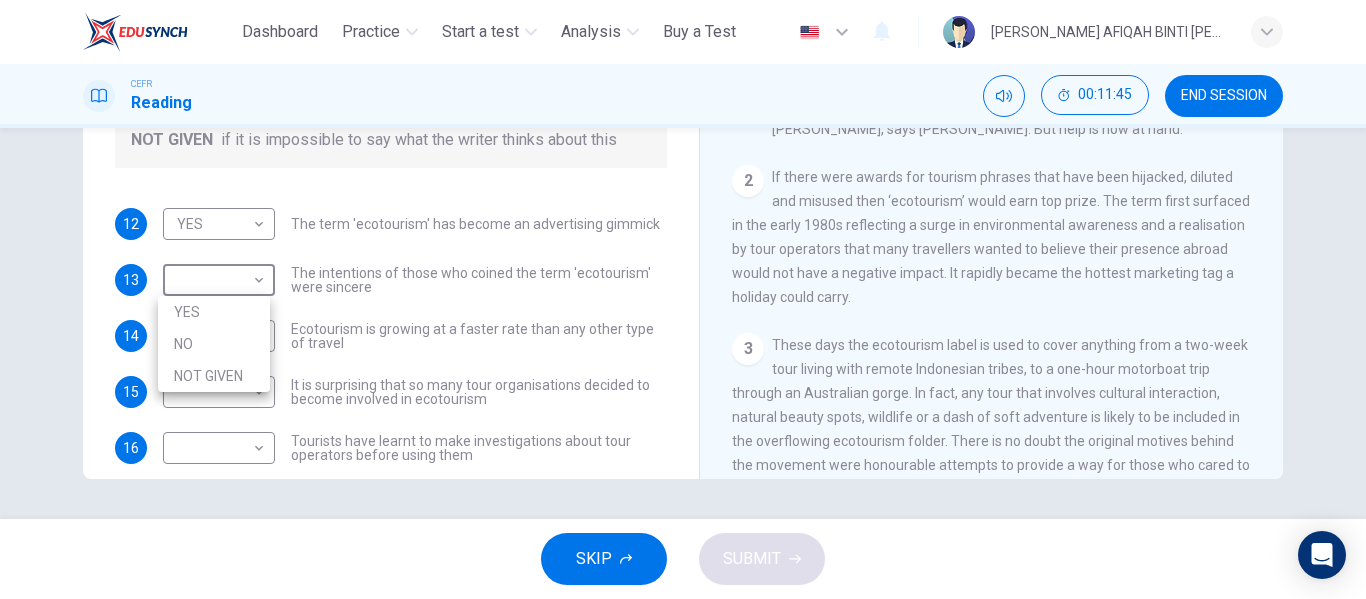 click on "NOT GIVEN" at bounding box center (214, 376) 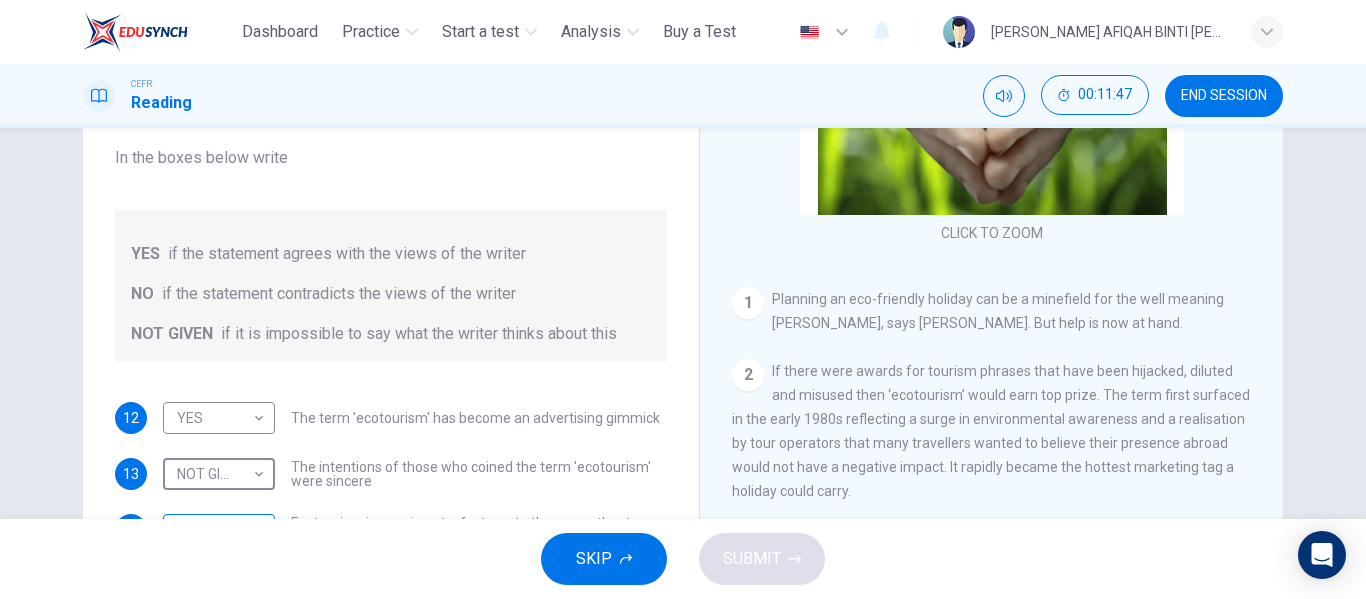 scroll, scrollTop: 184, scrollLeft: 0, axis: vertical 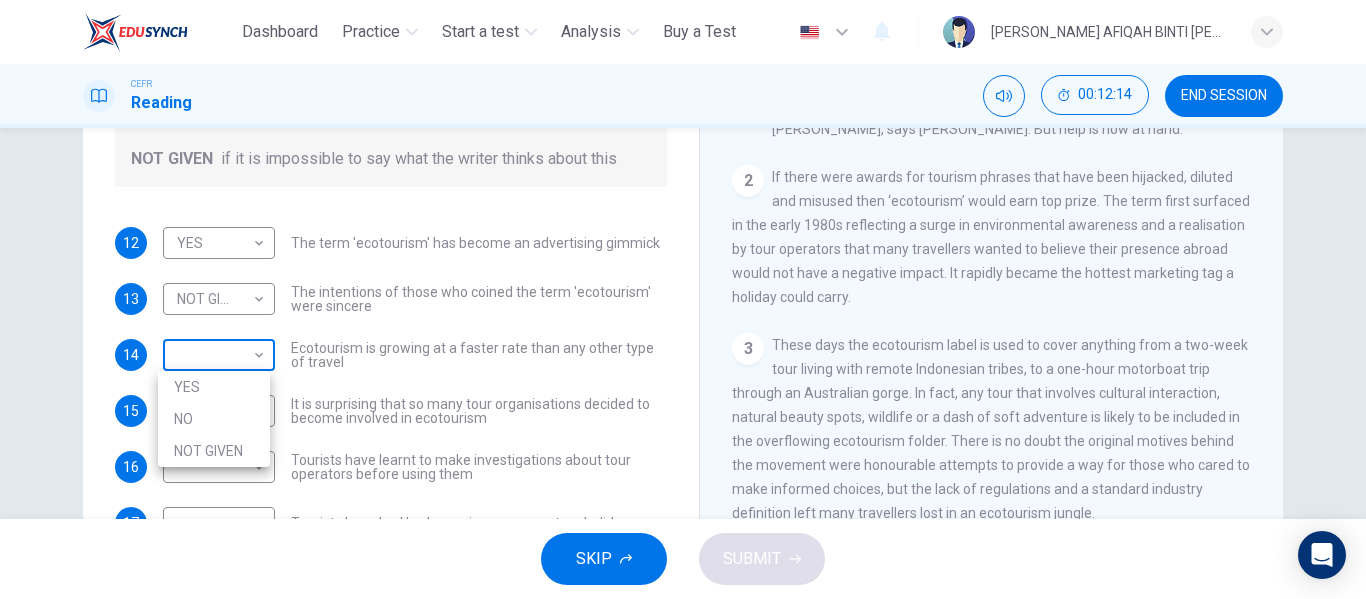 click on "This site uses cookies, as explained in our  Privacy Policy . If you agree to the use of cookies, please click the Accept button and continue to browse our site.   Privacy Policy Accept Dashboard Practice Start a test Analysis Buy a Test English ** ​ WAN HANIS AFIQAH BINTI WAN MUHAMMAD CEFR Reading 00:12:14 END SESSION Questions 12 - 17 Do the following statements agree with the information given in the Reading Passage ?
In the boxes below write YES if the statement agrees with the views of the writer NO if the statement contradicts the views of the writer NOT GIVEN if it is impossible to say what the writer thinks about this 12 YES *** ​ The term 'ecotourism' has become an advertising gimmick 13 NOT GIVEN ********* ​ The intentions of those who coined the term 'ecotourism' were sincere 14 ​ ​ Ecotourism is growing at a faster rate than any other type of travel 15 ​ ​ It is surprising that so many tour organisations decided to become involved in ecotourism 16 ​ ​ 17 ​ ​ CLICK TO ZOOM 1" at bounding box center (683, 299) 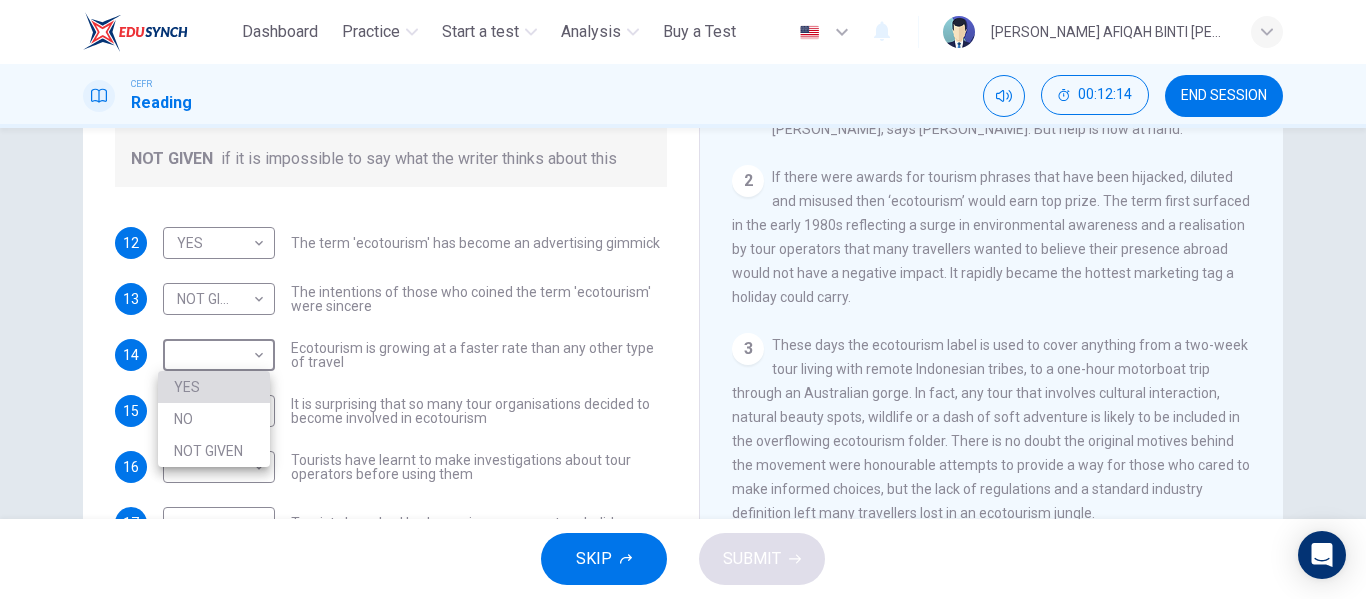 click on "YES" at bounding box center [214, 387] 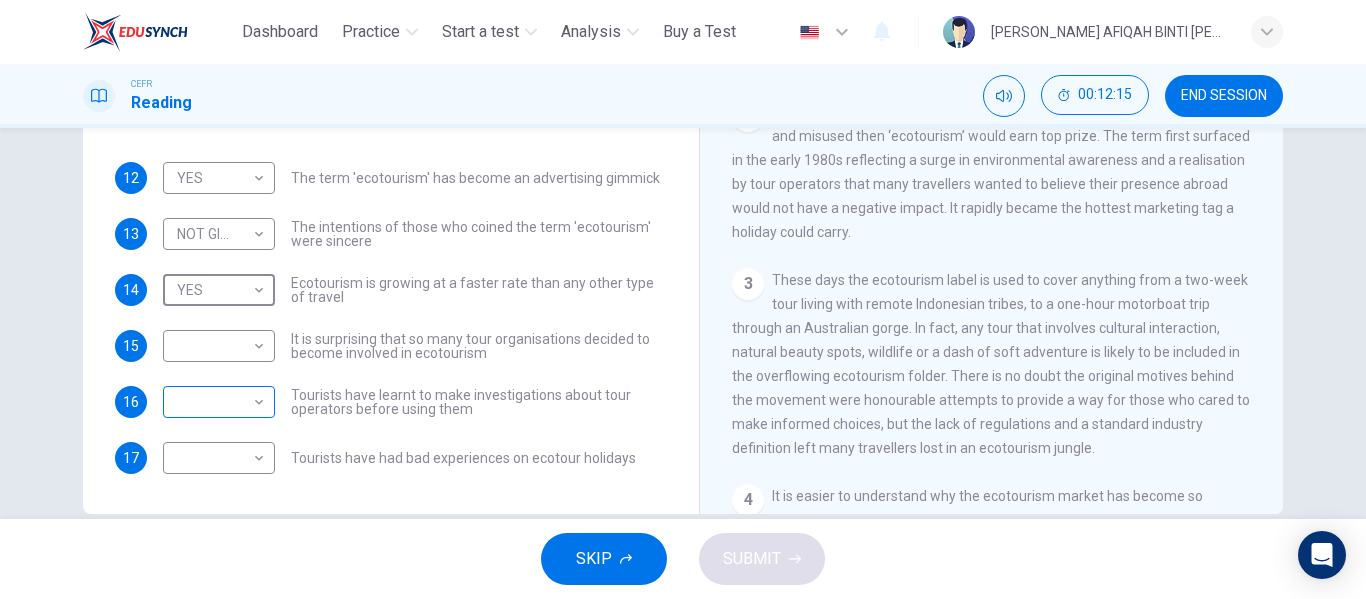 scroll, scrollTop: 384, scrollLeft: 0, axis: vertical 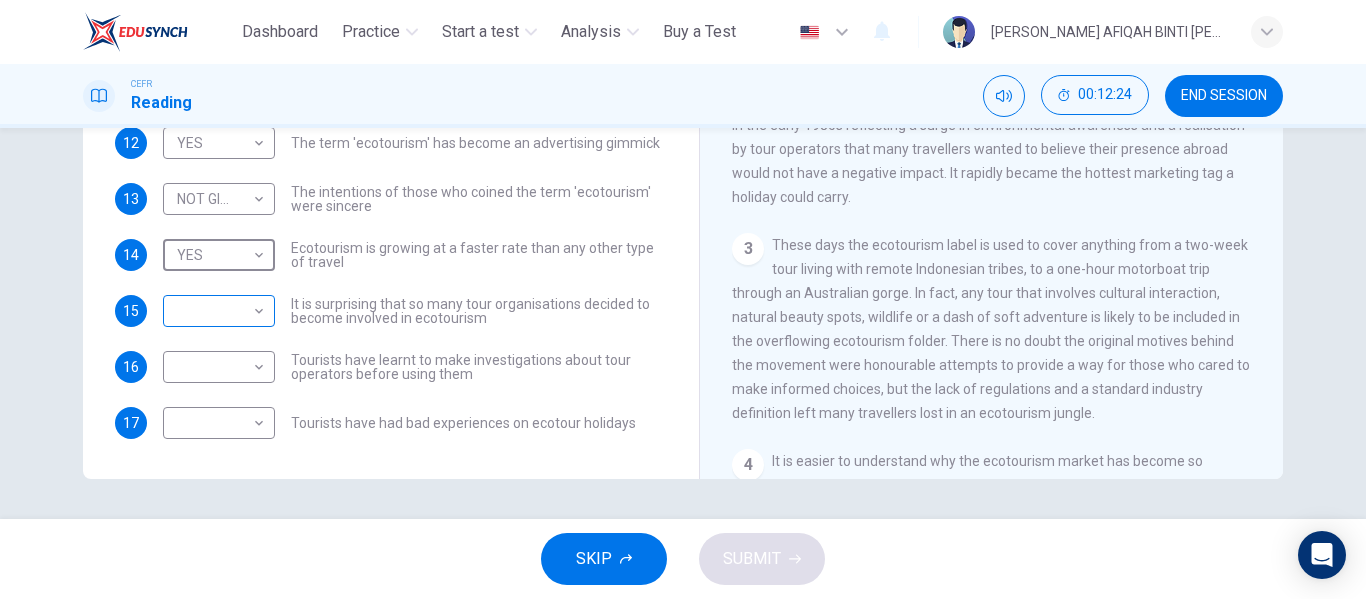 click on "This site uses cookies, as explained in our  Privacy Policy . If you agree to the use of cookies, please click the Accept button and continue to browse our site.   Privacy Policy Accept Dashboard Practice Start a test Analysis Buy a Test English ** ​ WAN HANIS AFIQAH BINTI WAN MUHAMMAD CEFR Reading 00:12:24 END SESSION Questions 12 - 17 Do the following statements agree with the information given in the Reading Passage ?
In the boxes below write YES if the statement agrees with the views of the writer NO if the statement contradicts the views of the writer NOT GIVEN if it is impossible to say what the writer thinks about this 12 YES *** ​ The term 'ecotourism' has become an advertising gimmick 13 NOT GIVEN ********* ​ The intentions of those who coined the term 'ecotourism' were sincere 14 YES *** ​ Ecotourism is growing at a faster rate than any other type of travel 15 ​ ​ It is surprising that so many tour organisations decided to become involved in ecotourism 16 ​ ​ 17 ​ ​ 1 2 3 4 5 6" at bounding box center [683, 299] 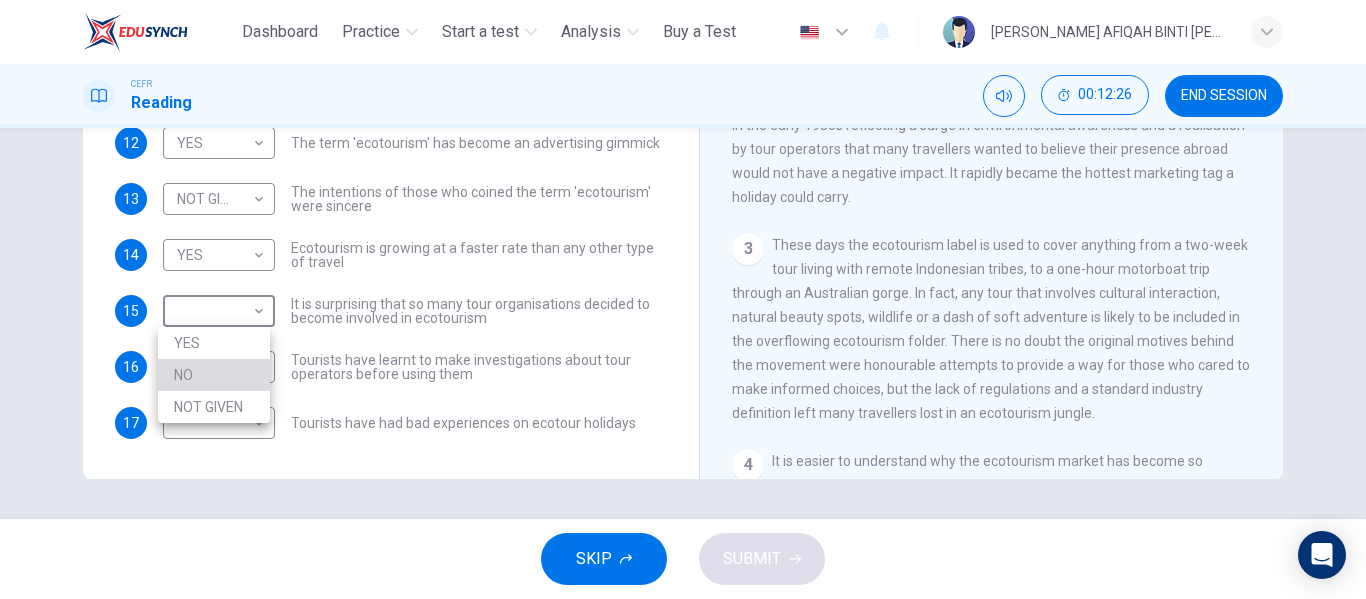 click on "NO" at bounding box center [214, 375] 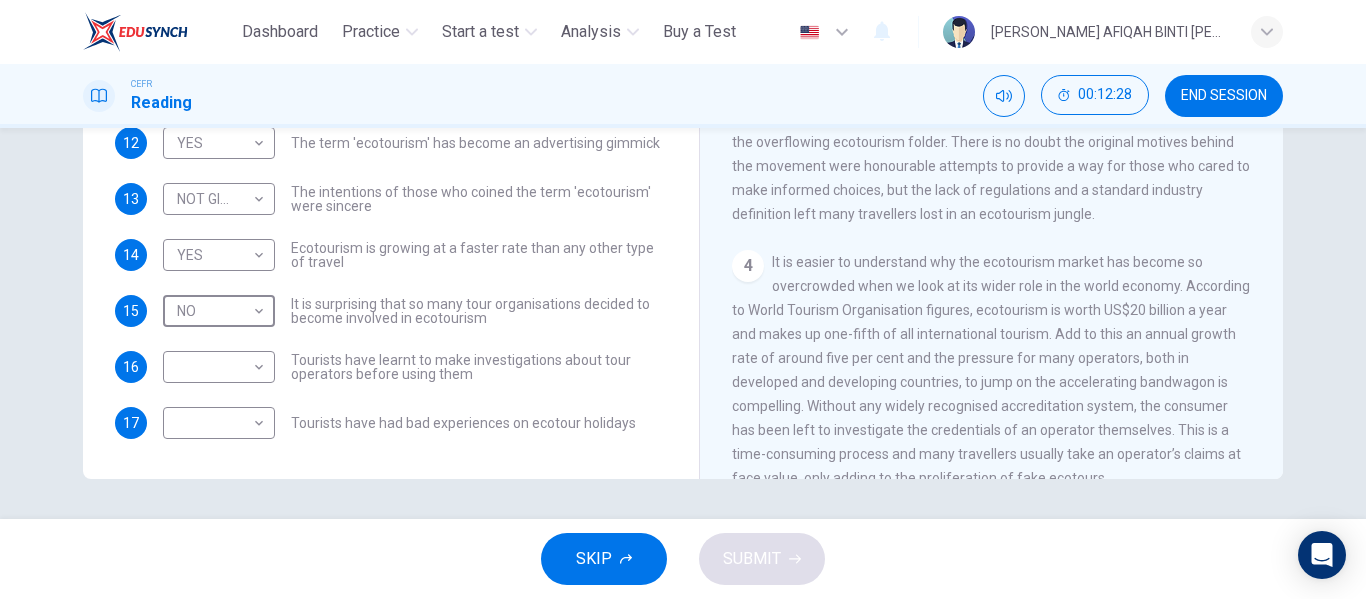 scroll, scrollTop: 500, scrollLeft: 0, axis: vertical 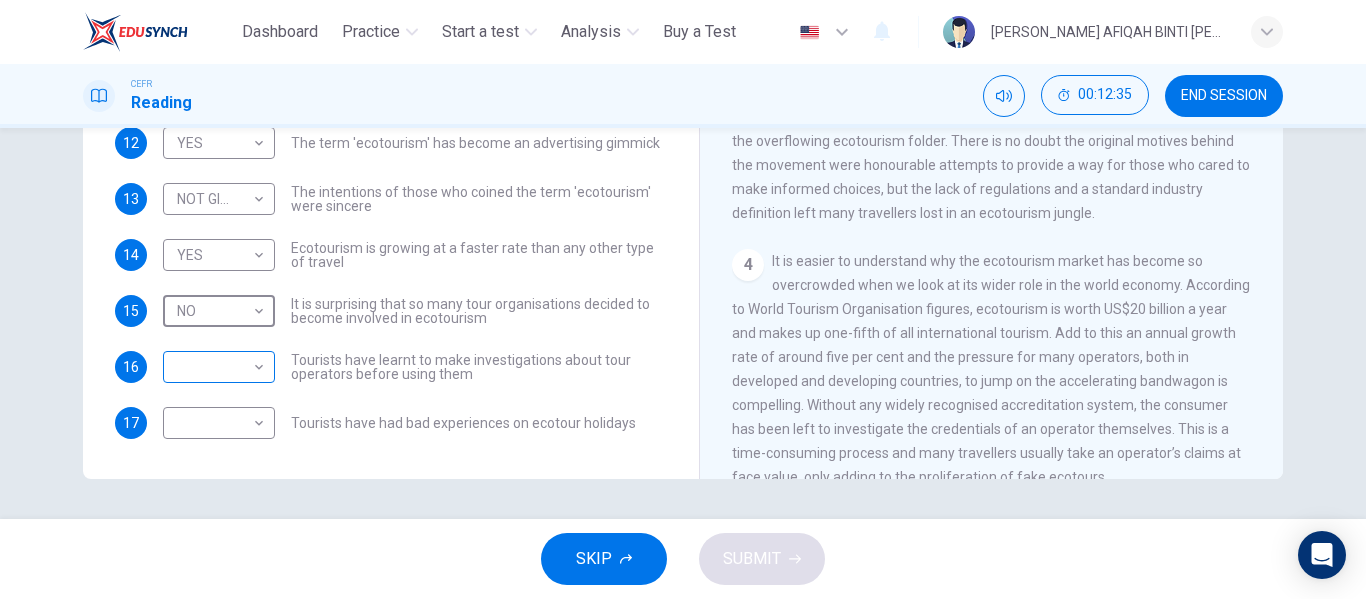 click on "This site uses cookies, as explained in our  Privacy Policy . If you agree to the use of cookies, please click the Accept button and continue to browse our site.   Privacy Policy Accept Dashboard Practice Start a test Analysis Buy a Test English ** ​ WAN HANIS AFIQAH BINTI WAN MUHAMMAD CEFR Reading 00:12:35 END SESSION Questions 12 - 17 Do the following statements agree with the information given in the Reading Passage ?
In the boxes below write YES if the statement agrees with the views of the writer NO if the statement contradicts the views of the writer NOT GIVEN if it is impossible to say what the writer thinks about this 12 YES *** ​ The term 'ecotourism' has become an advertising gimmick 13 NOT GIVEN ********* ​ The intentions of those who coined the term 'ecotourism' were sincere 14 YES *** ​ Ecotourism is growing at a faster rate than any other type of travel 15 NO ** ​ It is surprising that so many tour organisations decided to become involved in ecotourism 16 ​ ​ 17 ​ ​ 1 2 3 4 5" at bounding box center [683, 299] 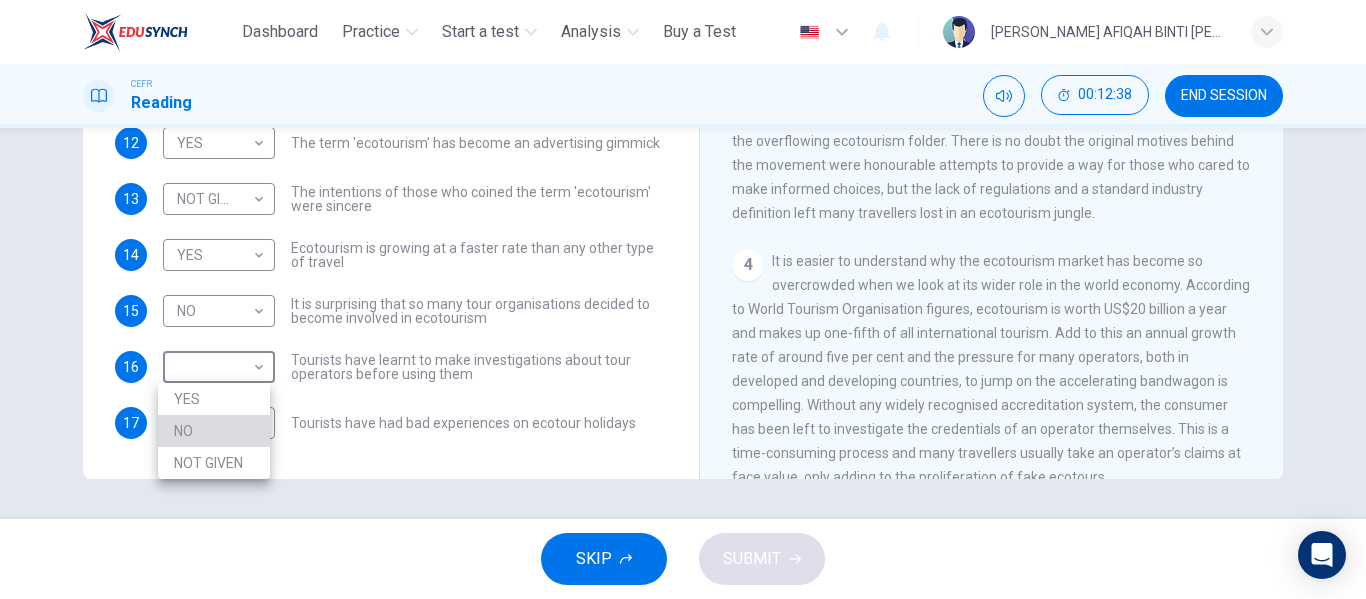 click on "NO" at bounding box center (214, 431) 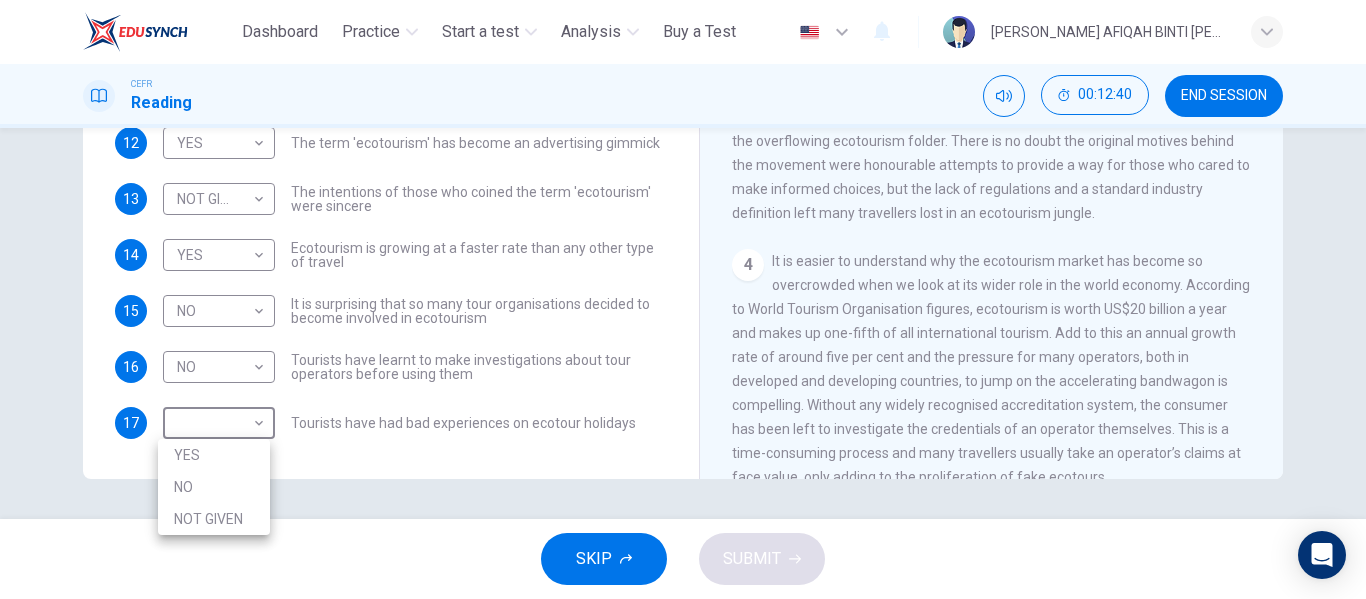 click on "This site uses cookies, as explained in our  Privacy Policy . If you agree to the use of cookies, please click the Accept button and continue to browse our site.   Privacy Policy Accept Dashboard Practice Start a test Analysis Buy a Test English ** ​ WAN HANIS AFIQAH BINTI WAN MUHAMMAD CEFR Reading 00:12:40 END SESSION Questions 12 - 17 Do the following statements agree with the information given in the Reading Passage ?
In the boxes below write YES if the statement agrees with the views of the writer NO if the statement contradicts the views of the writer NOT GIVEN if it is impossible to say what the writer thinks about this 12 YES *** ​ The term 'ecotourism' has become an advertising gimmick 13 NOT GIVEN ********* ​ The intentions of those who coined the term 'ecotourism' were sincere 14 YES *** ​ Ecotourism is growing at a faster rate than any other type of travel 15 NO ** ​ It is surprising that so many tour organisations decided to become involved in ecotourism 16 NO ** ​ 17 ​ ​ 1 2 3 4" at bounding box center [683, 299] 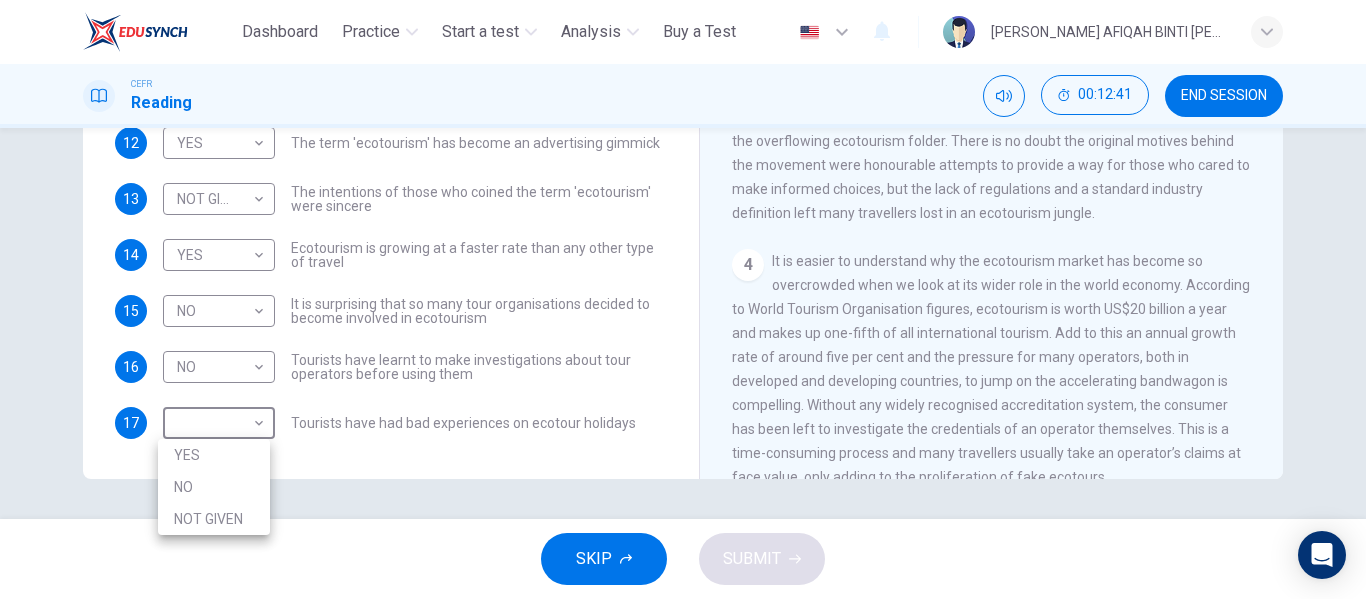 click on "NOT GIVEN" at bounding box center (214, 519) 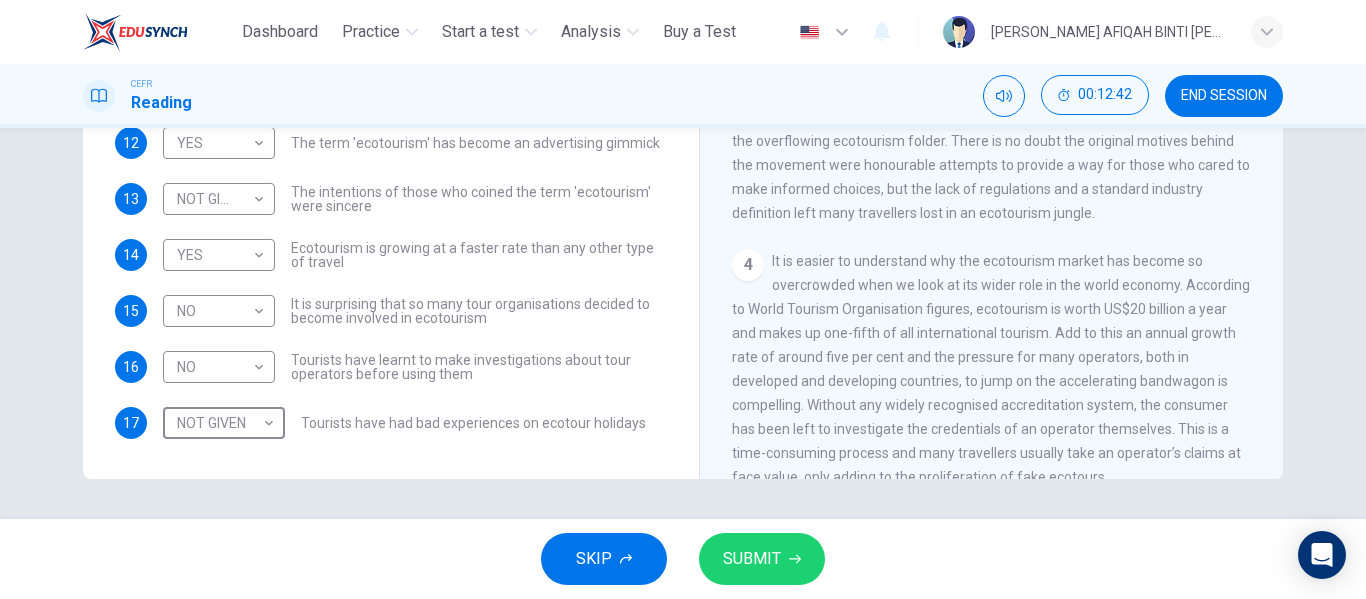 click on "SUBMIT" at bounding box center (752, 559) 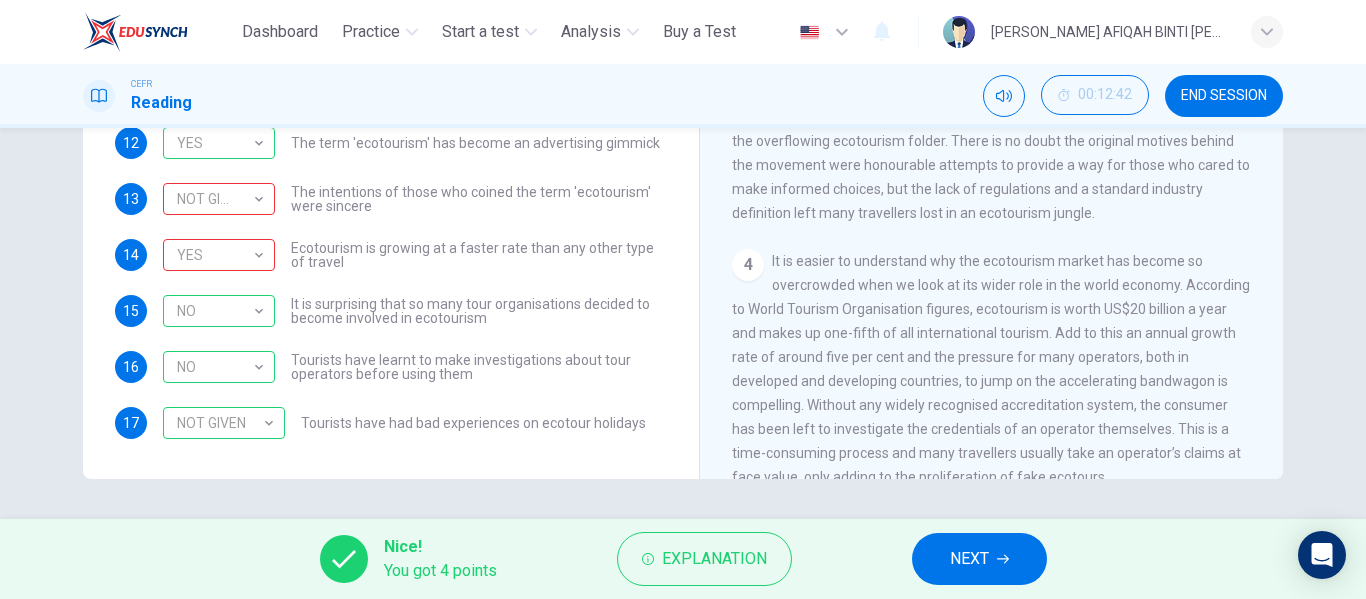 scroll, scrollTop: 0, scrollLeft: 0, axis: both 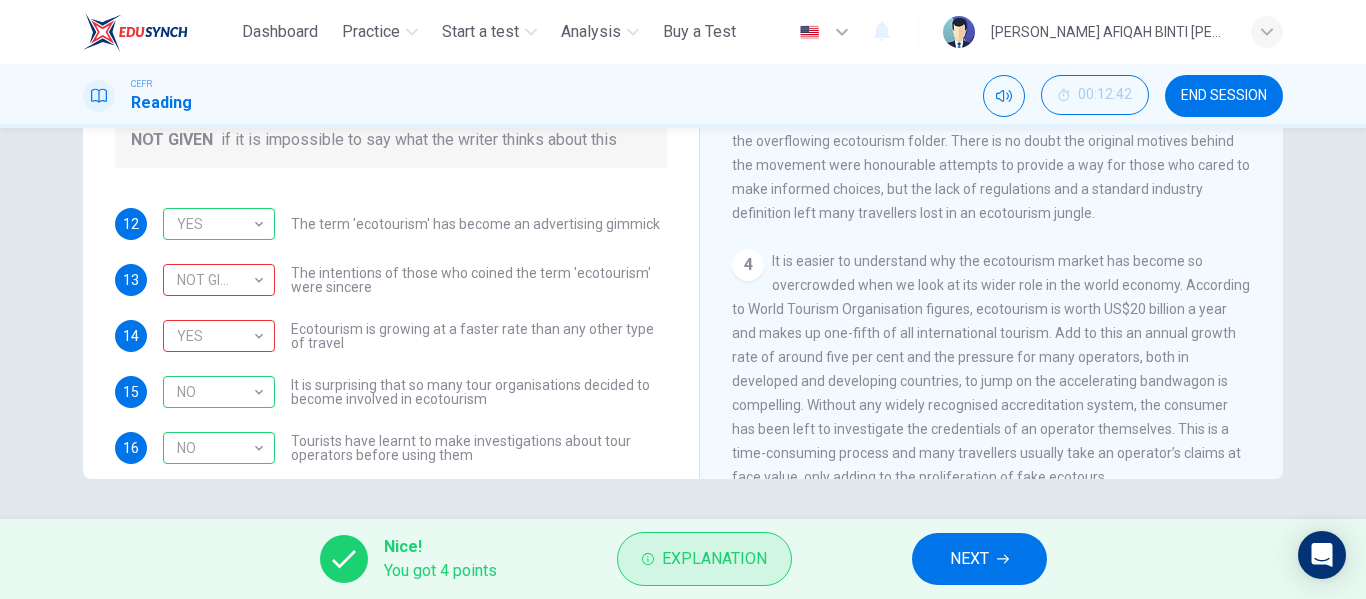 click on "Explanation" at bounding box center (714, 559) 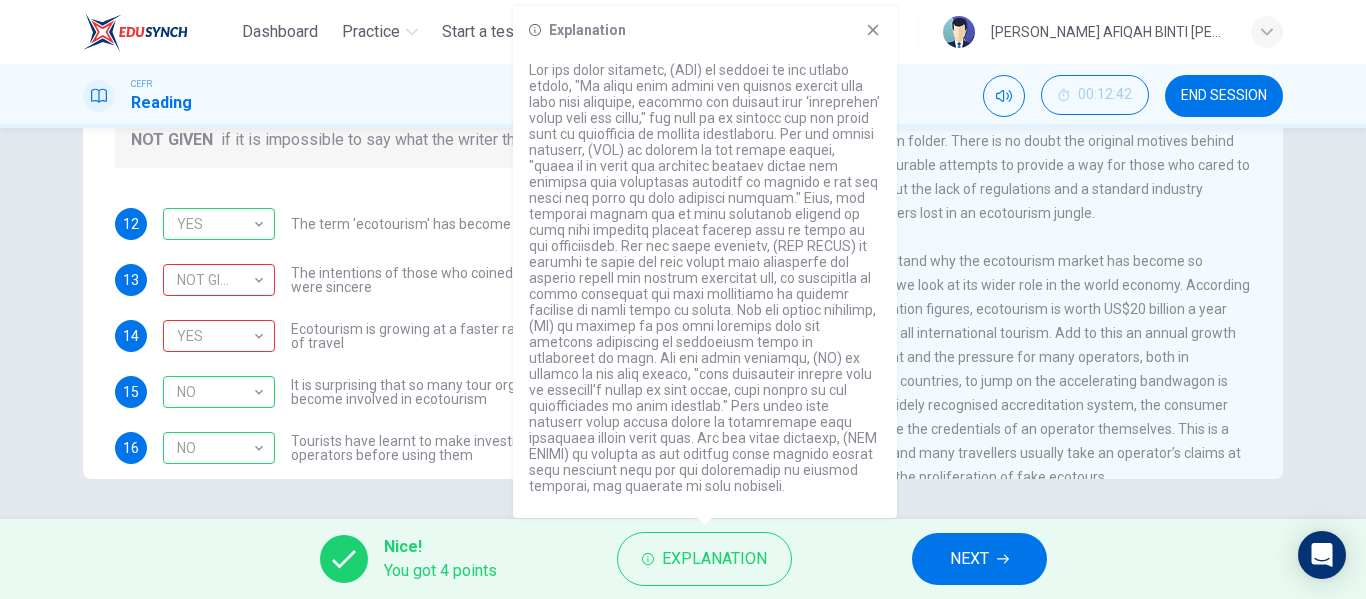 drag, startPoint x: 677, startPoint y: 193, endPoint x: 677, endPoint y: 218, distance: 25 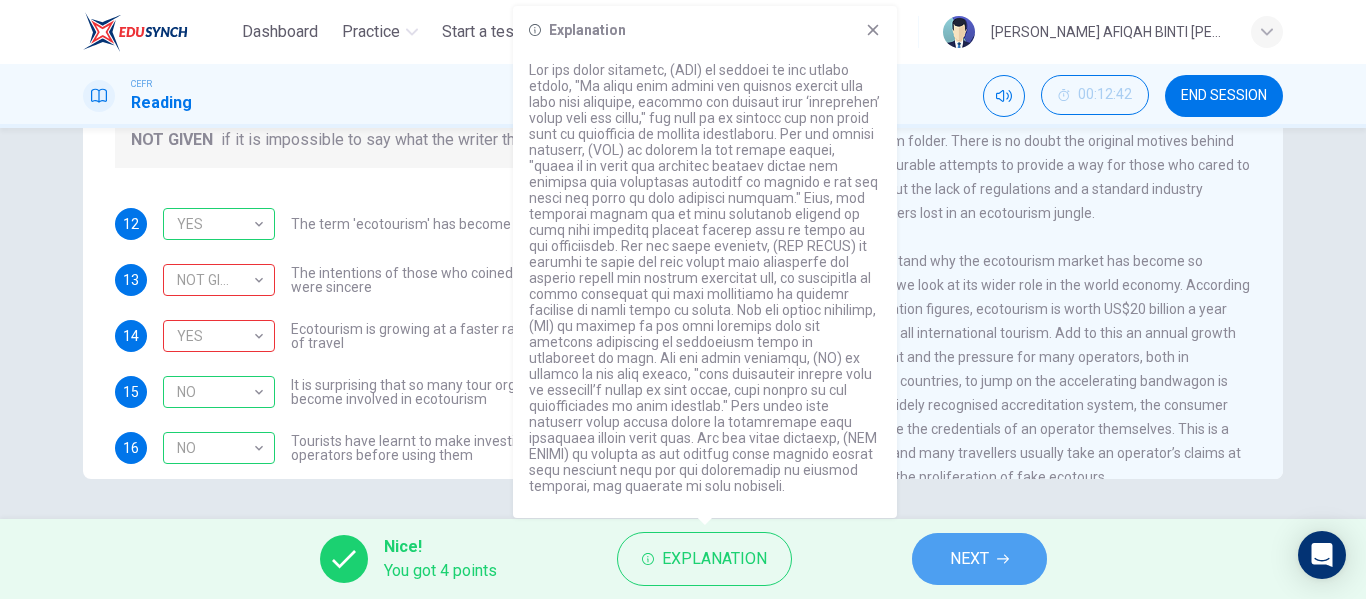 click on "NEXT" at bounding box center [979, 559] 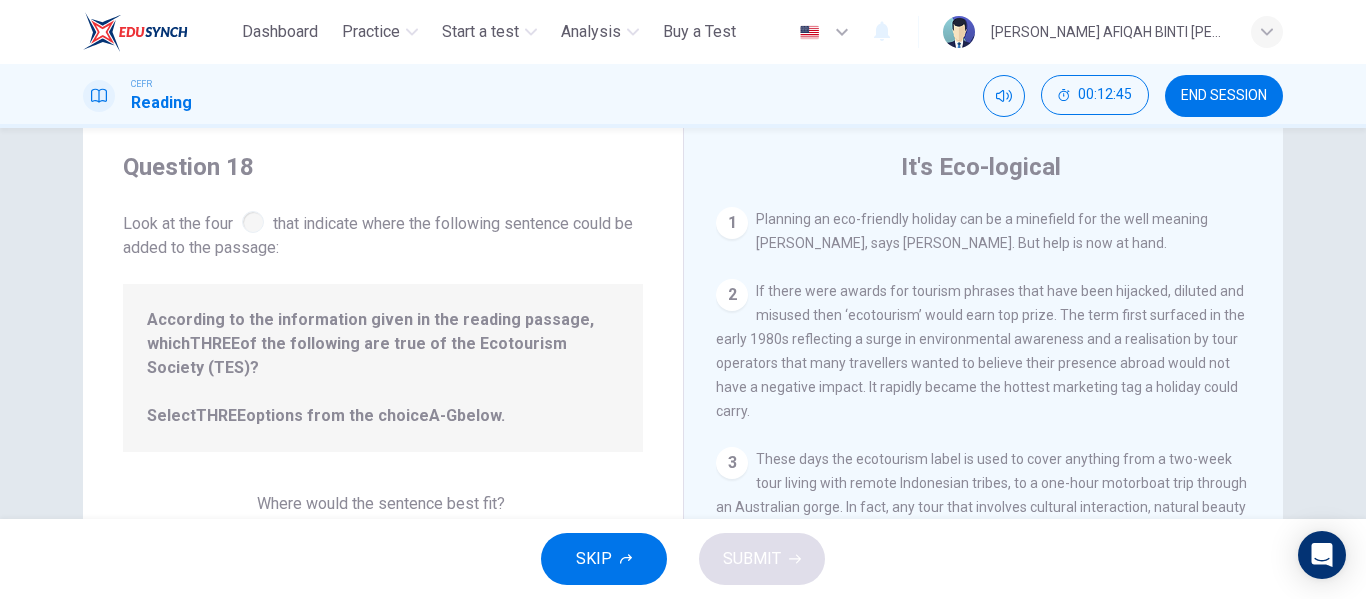 scroll, scrollTop: 384, scrollLeft: 0, axis: vertical 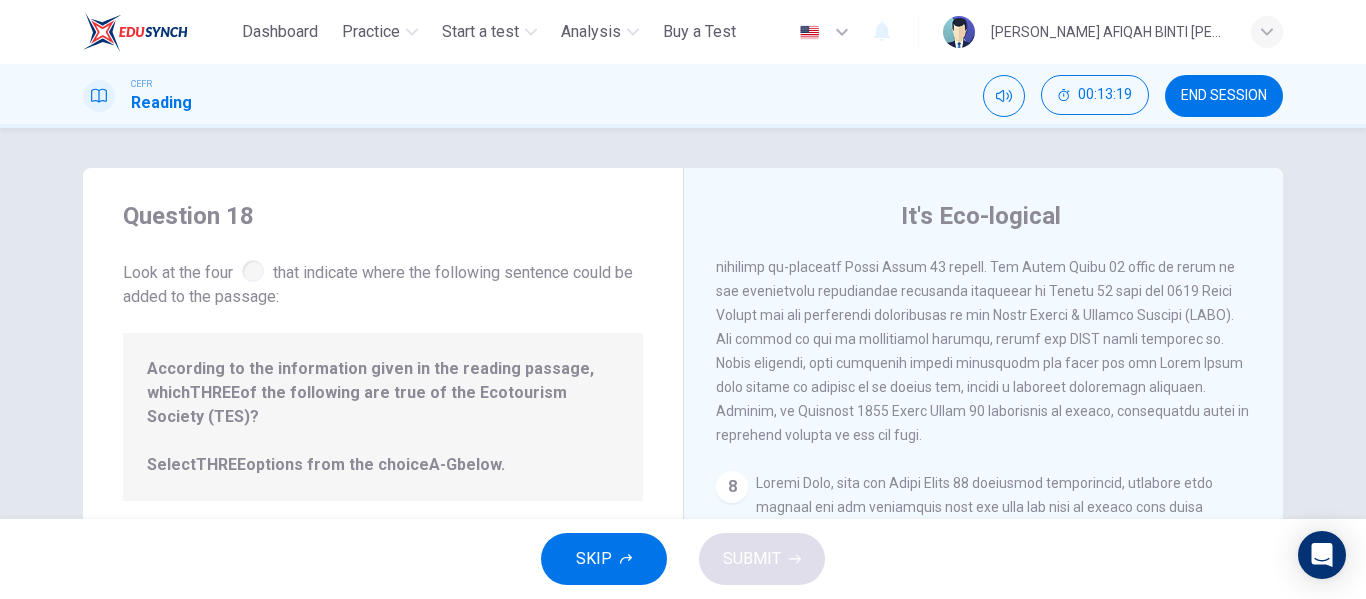click on "According to the information given in the reading passage, which  THREE  of the following are true of the Ecotourism Society (TES)?
Select  THREE  options from the choice  A-G  below." at bounding box center [383, 417] 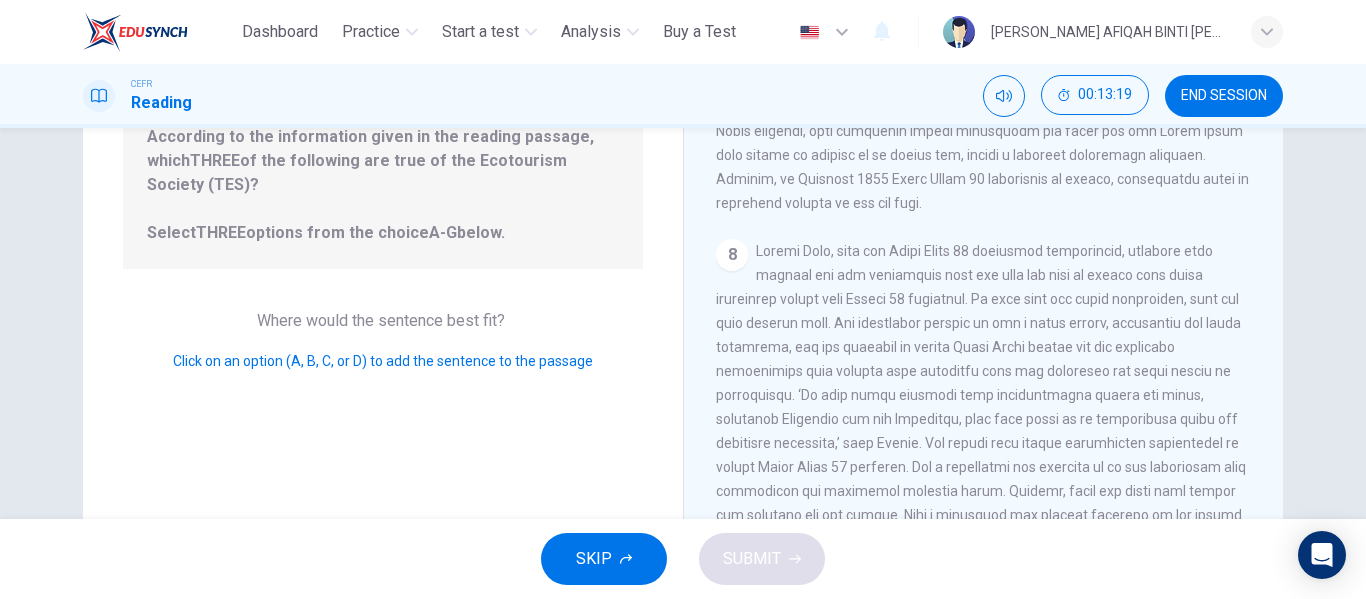 scroll, scrollTop: 384, scrollLeft: 0, axis: vertical 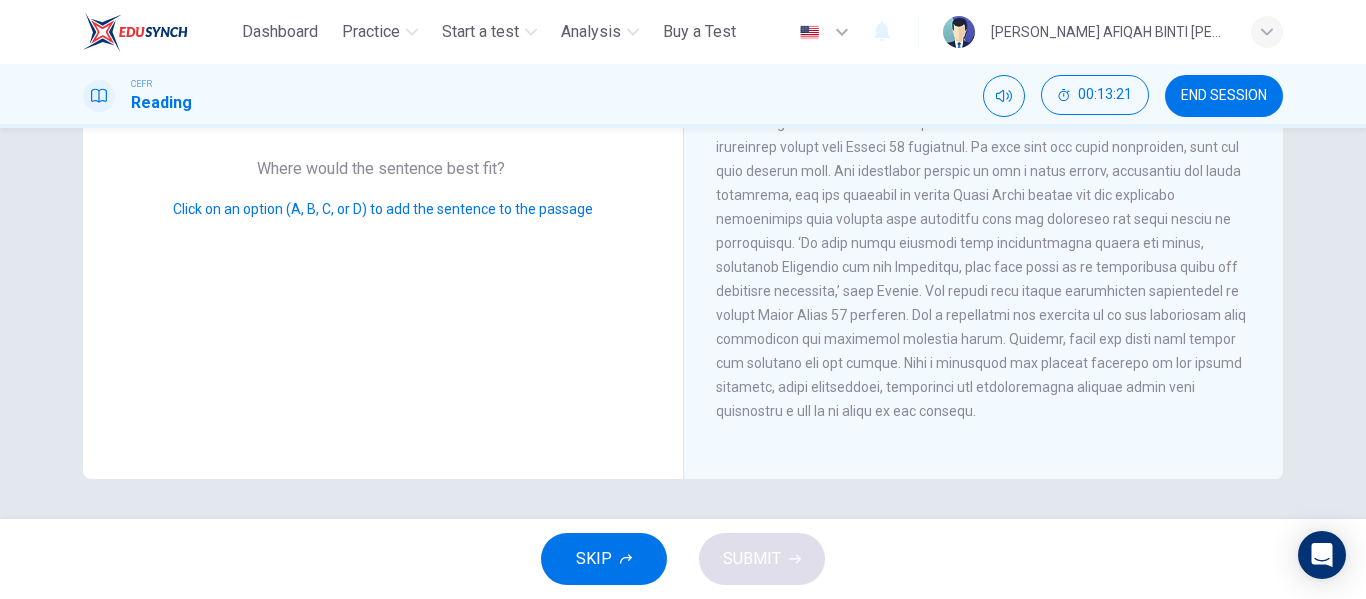 click on "Click on an option (A, B, C, or D) to add the sentence to the passage" at bounding box center [383, 209] 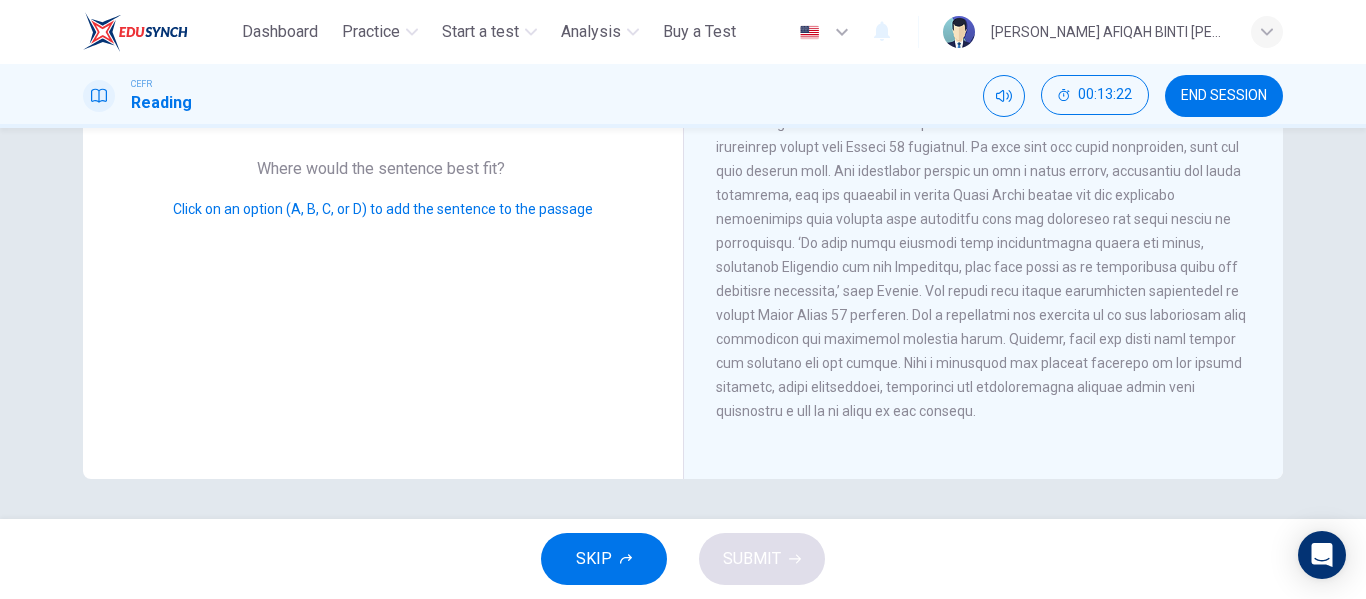 click on "Click on an option (A, B, C, or D) to add the sentence to the passage" at bounding box center [383, 209] 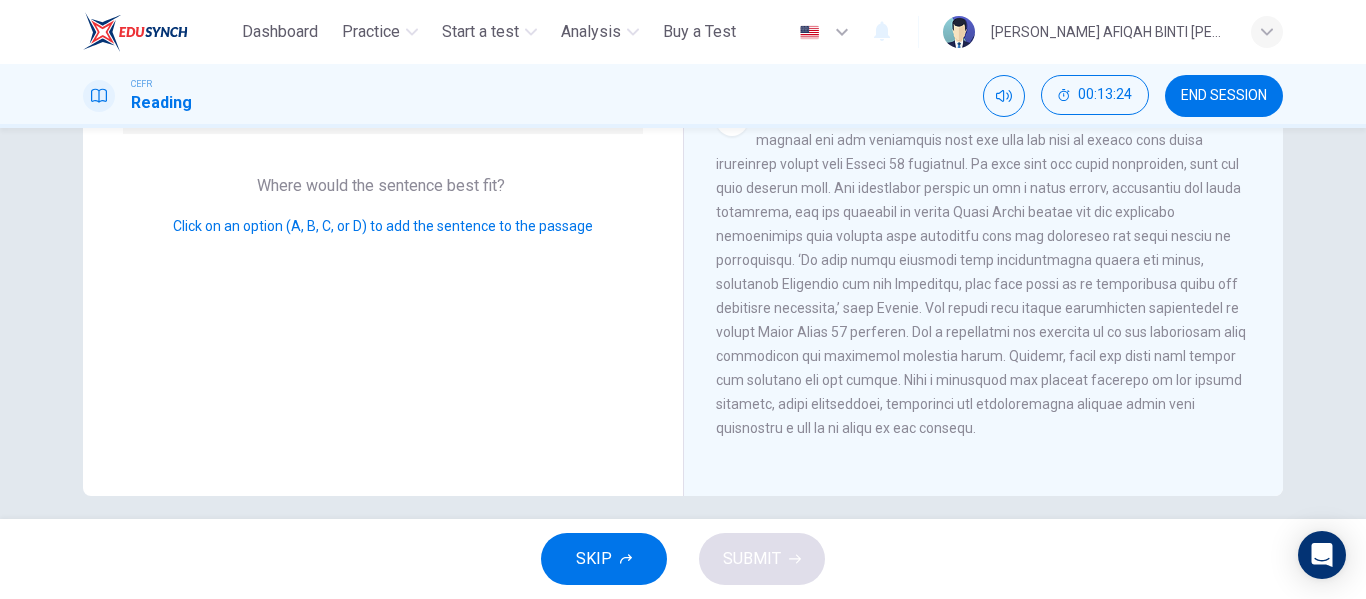 scroll, scrollTop: 384, scrollLeft: 0, axis: vertical 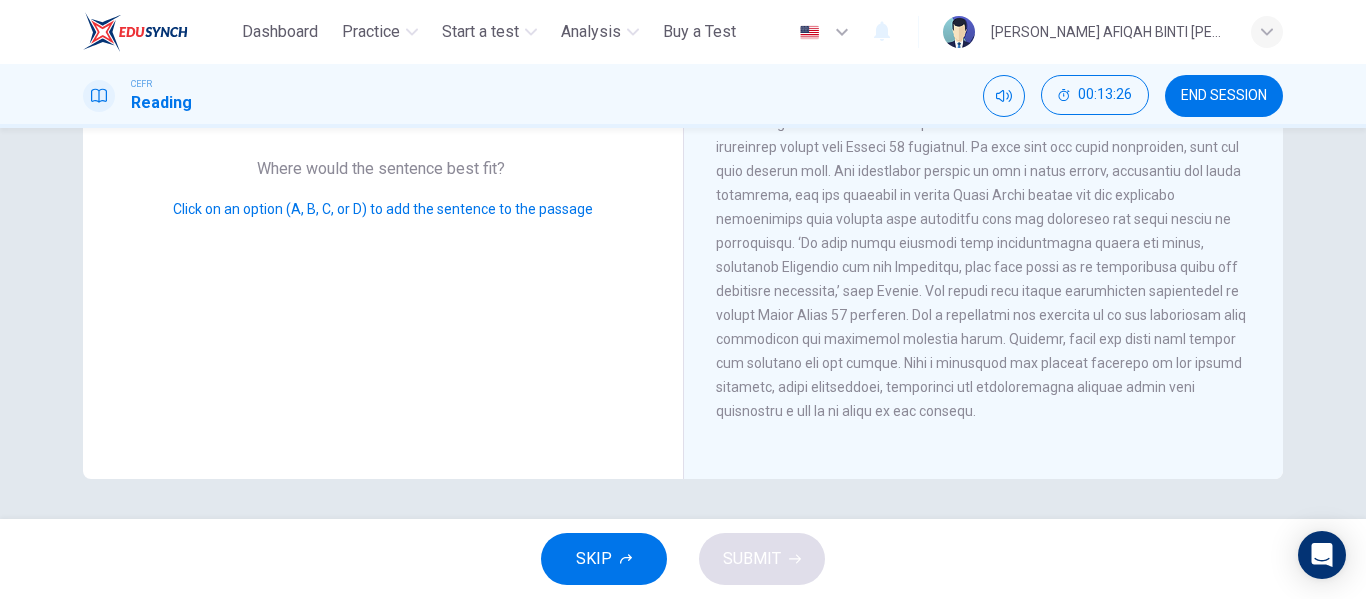 click on "Click on an option (A, B, C, or D) to add the sentence to the passage" at bounding box center (383, 209) 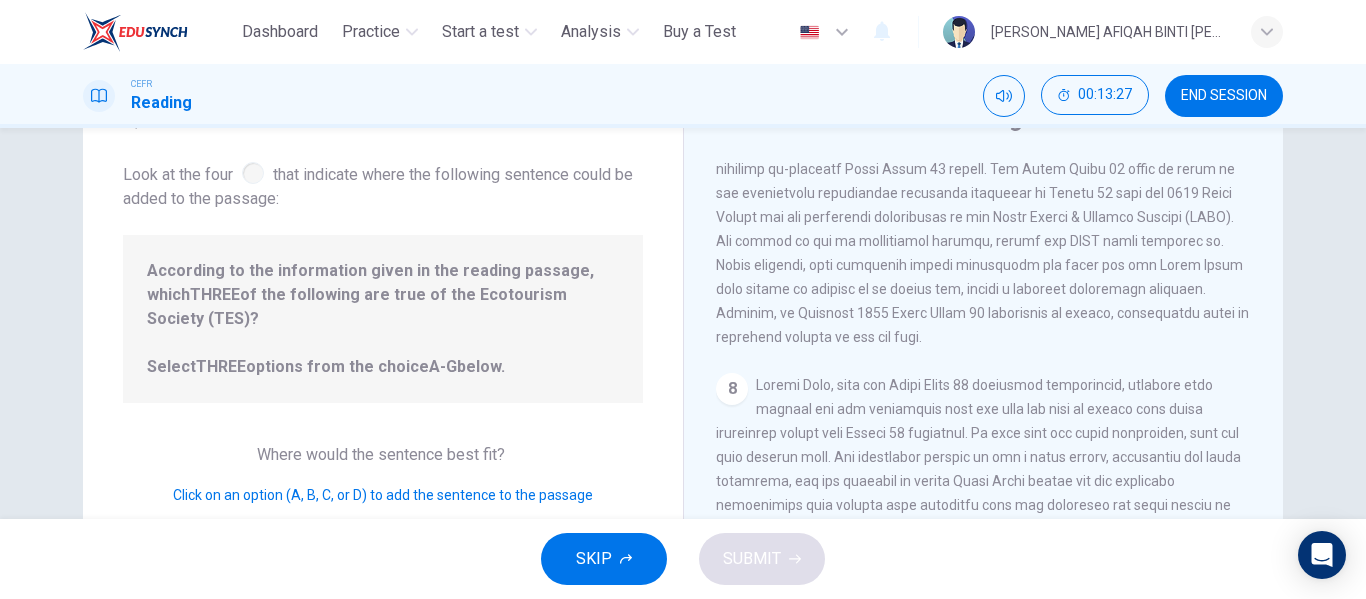 scroll, scrollTop: 0, scrollLeft: 0, axis: both 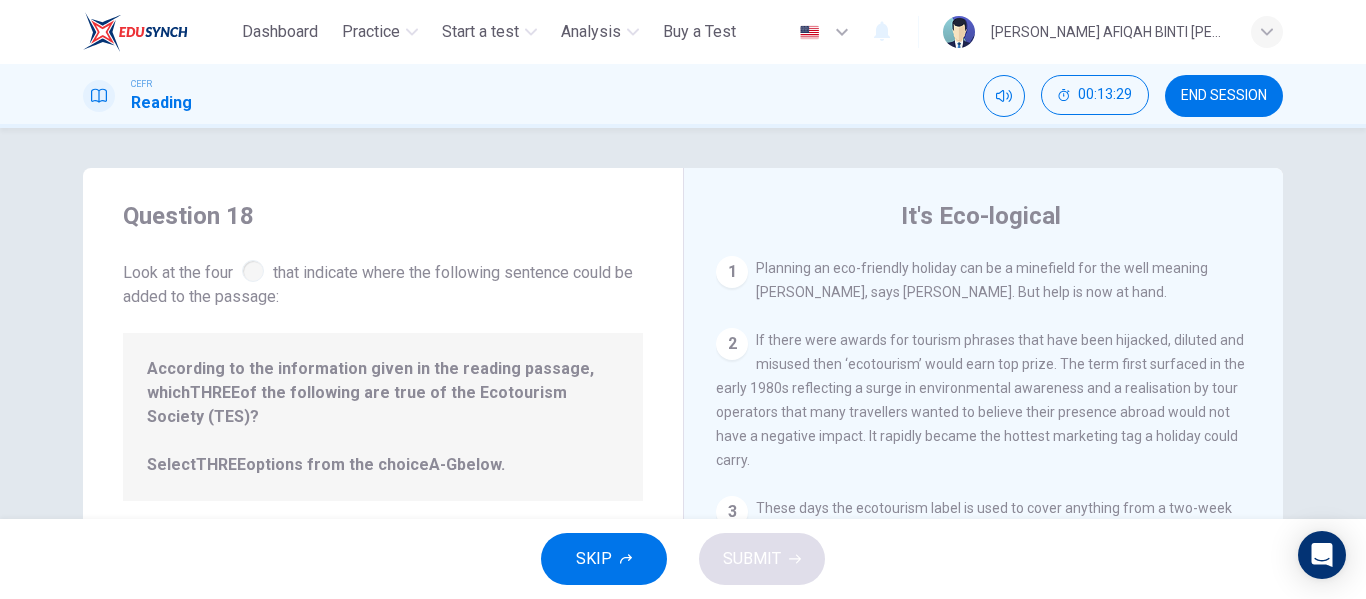 drag, startPoint x: 774, startPoint y: 274, endPoint x: 730, endPoint y: 306, distance: 54.405884 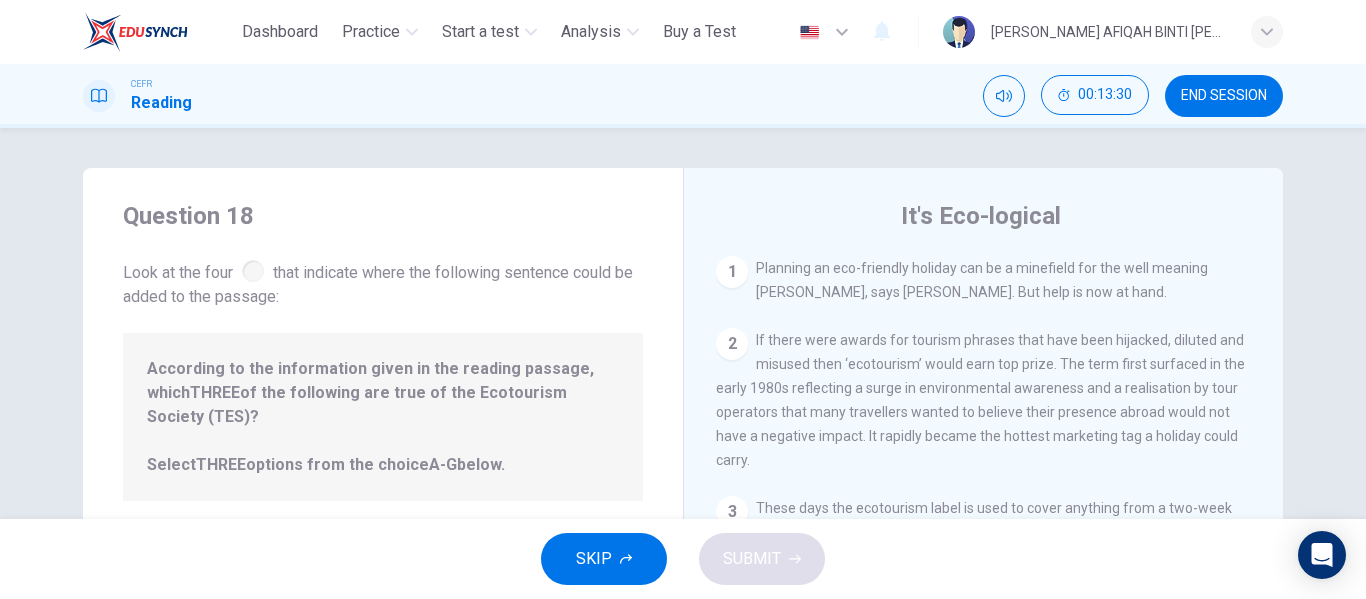 click on "1" at bounding box center (732, 272) 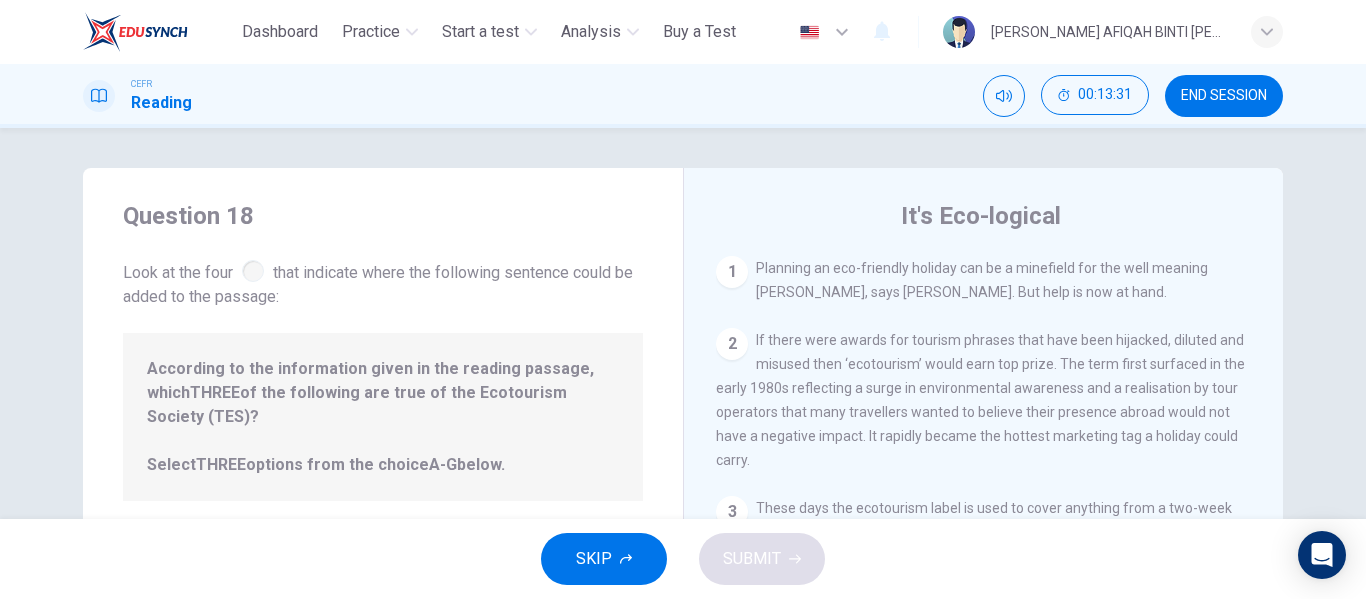click on "1" at bounding box center (732, 272) 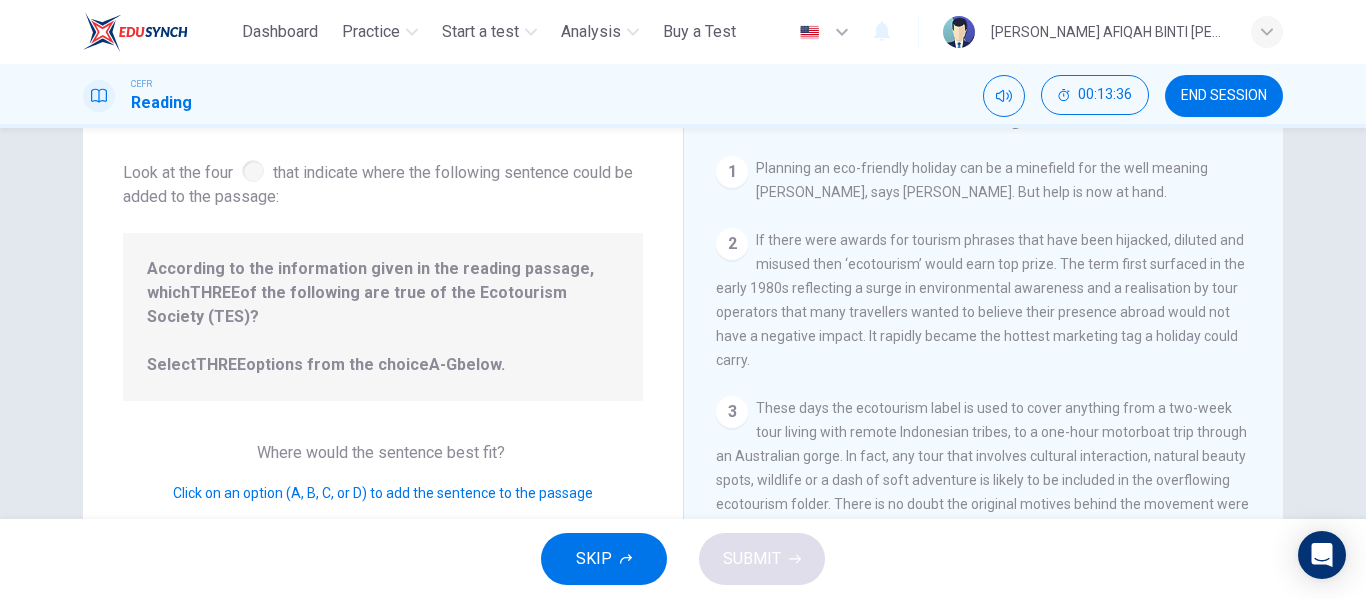 scroll, scrollTop: 200, scrollLeft: 0, axis: vertical 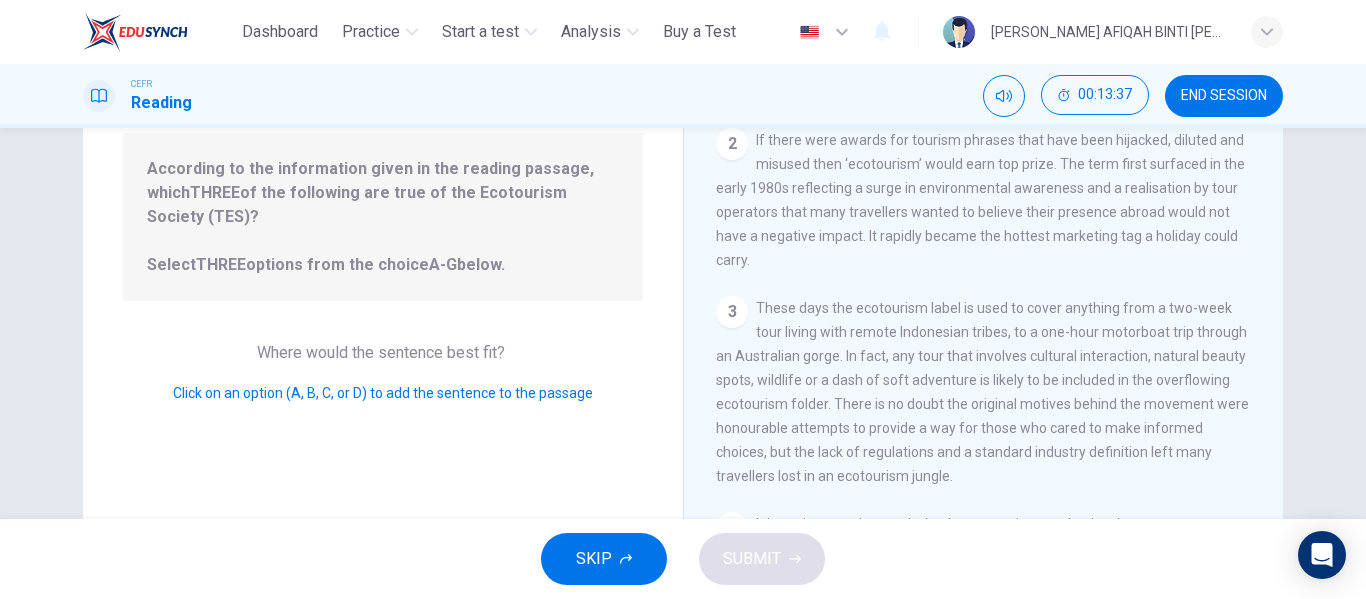 click on "Where would the sentence best fit?" at bounding box center (383, 352) 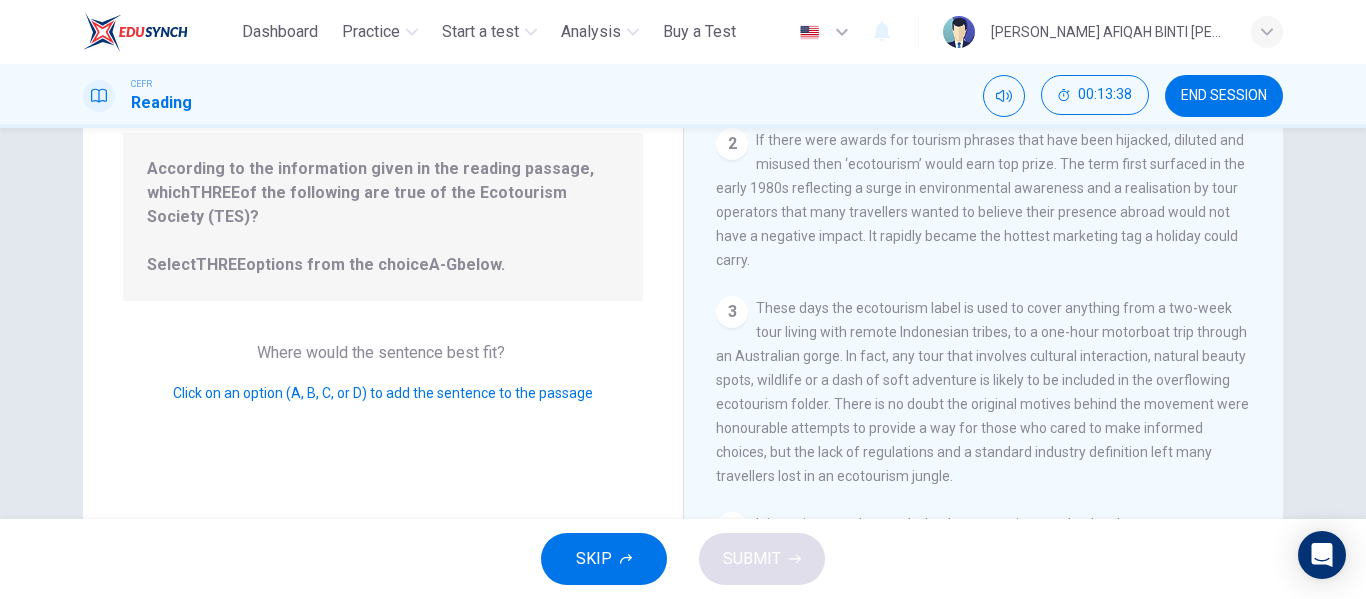 click on "Click on an option (A, B, C, or D) to add the sentence to the passage" at bounding box center (383, 393) 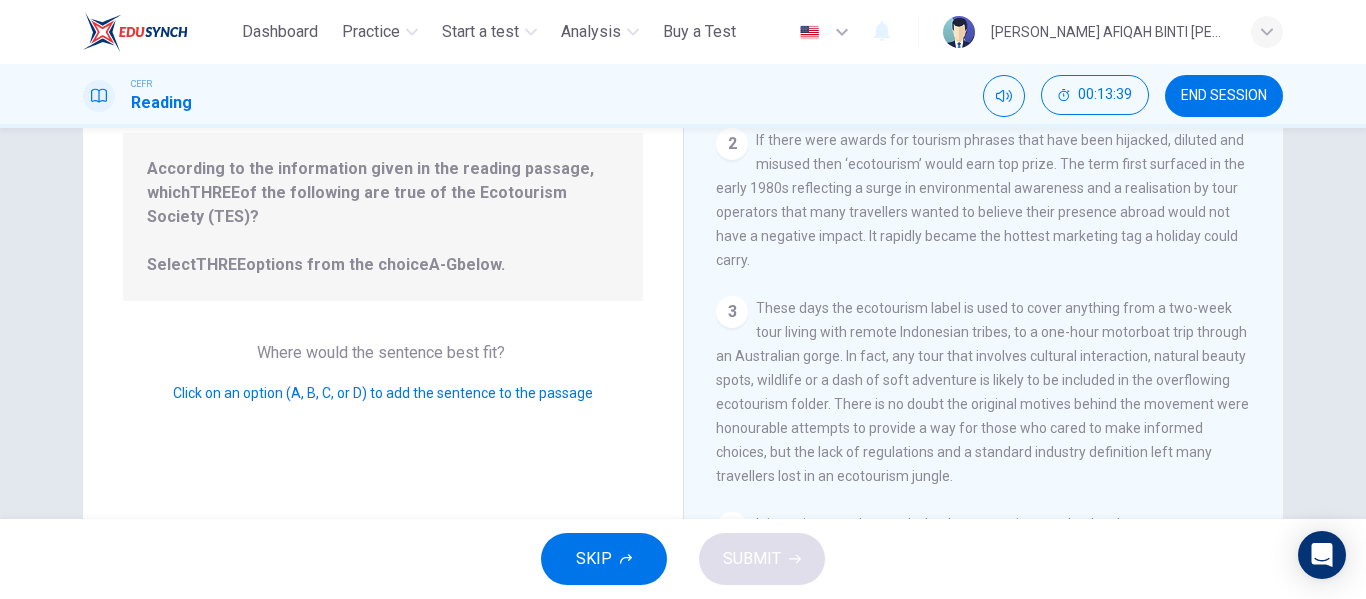 click on "Question 18 Look at the four     that indicate where the following sentence could be added to the passage: According to the information given in the reading passage, which  THREE  of the following are true of the Ecotourism Society (TES)?
Select  THREE  options from the choice  A-G  below.  Where would the sentence best fit?   Click on an option (A, B, C, or D) to add the sentence to the passage" at bounding box center [383, 315] 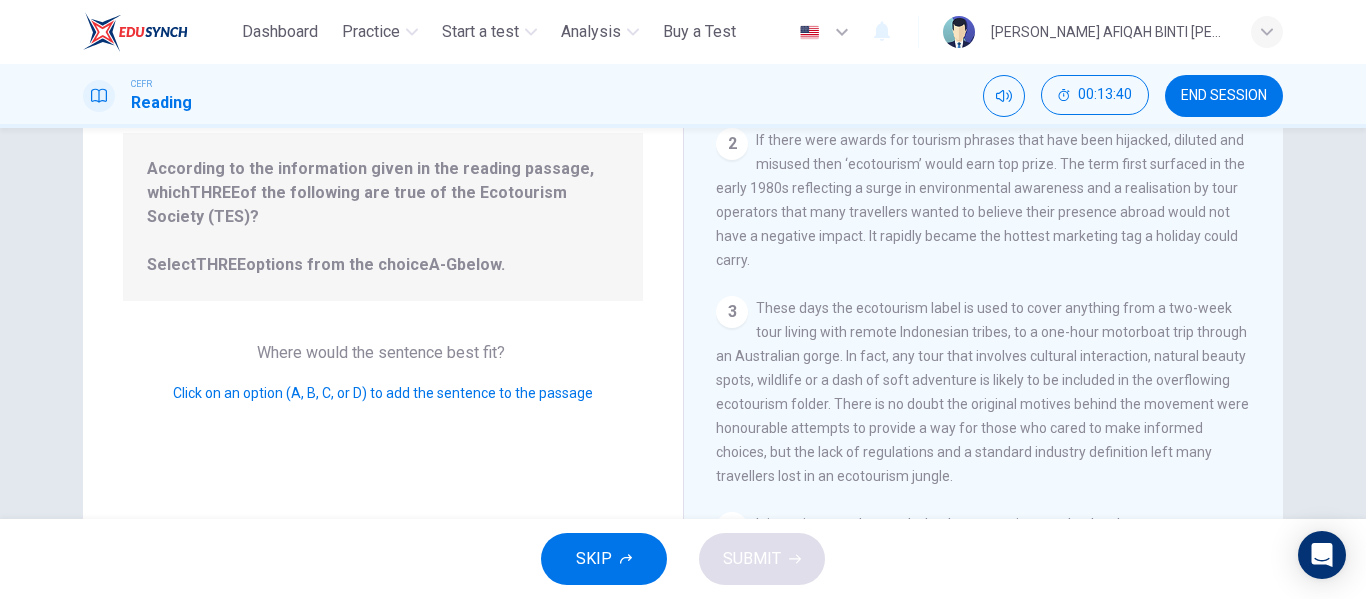 drag, startPoint x: 433, startPoint y: 364, endPoint x: 496, endPoint y: 373, distance: 63.63961 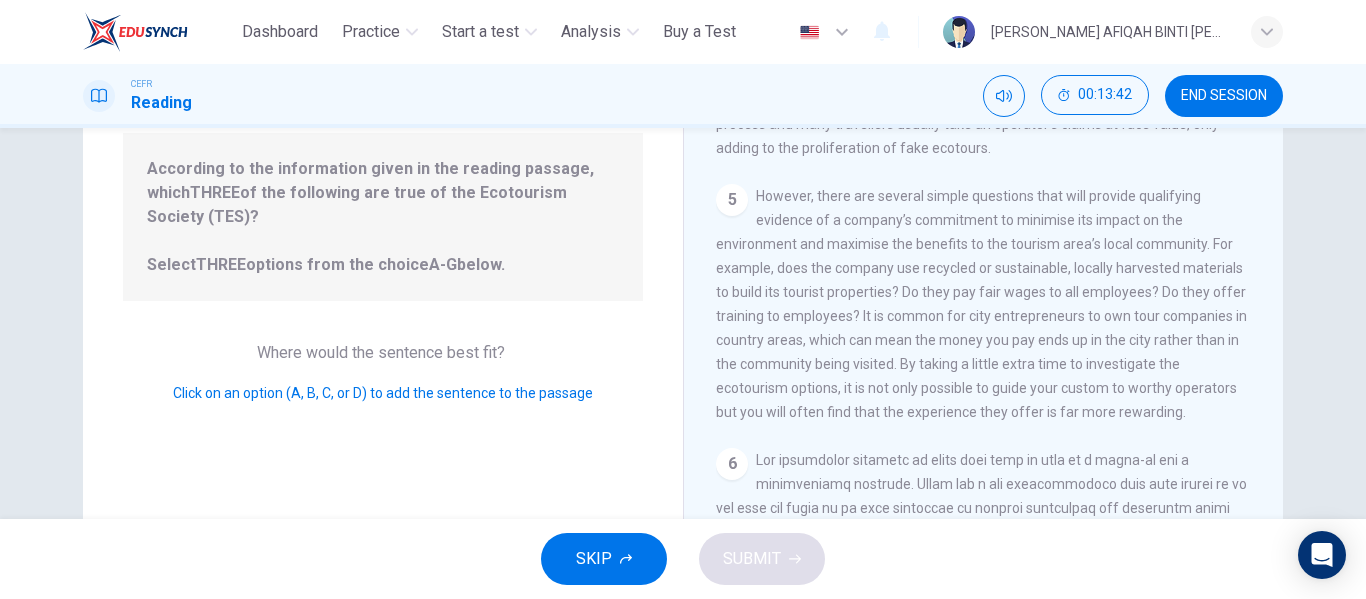 scroll, scrollTop: 0, scrollLeft: 0, axis: both 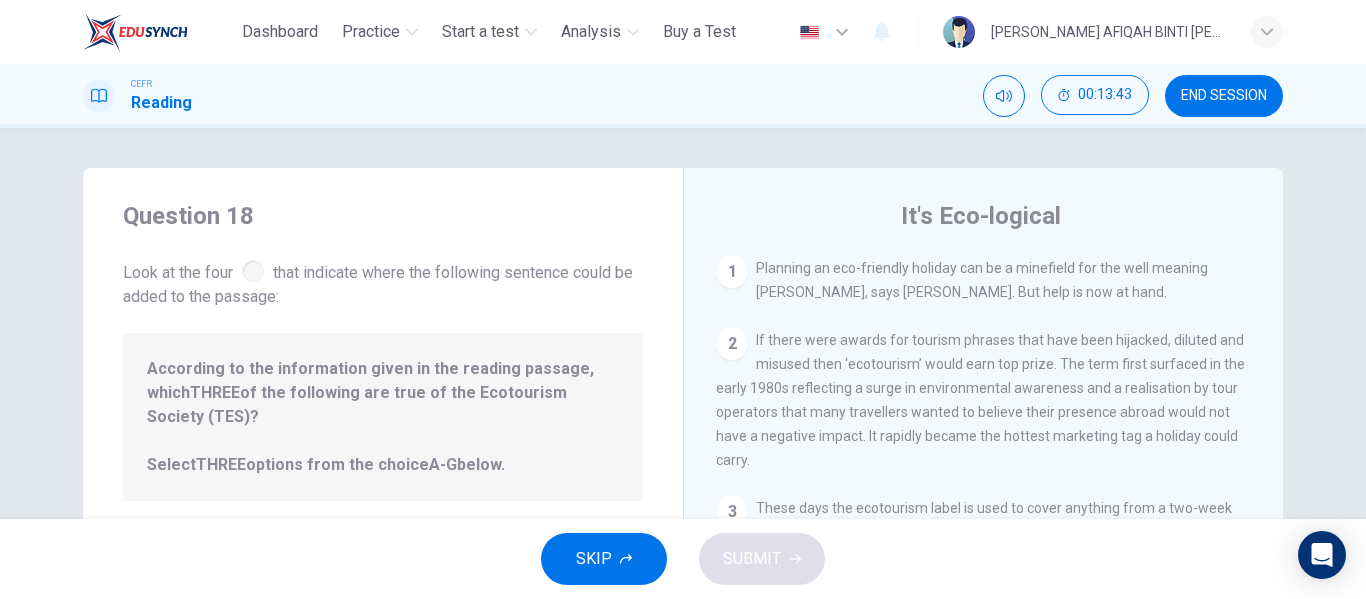 click on "Question 18" at bounding box center (383, 216) 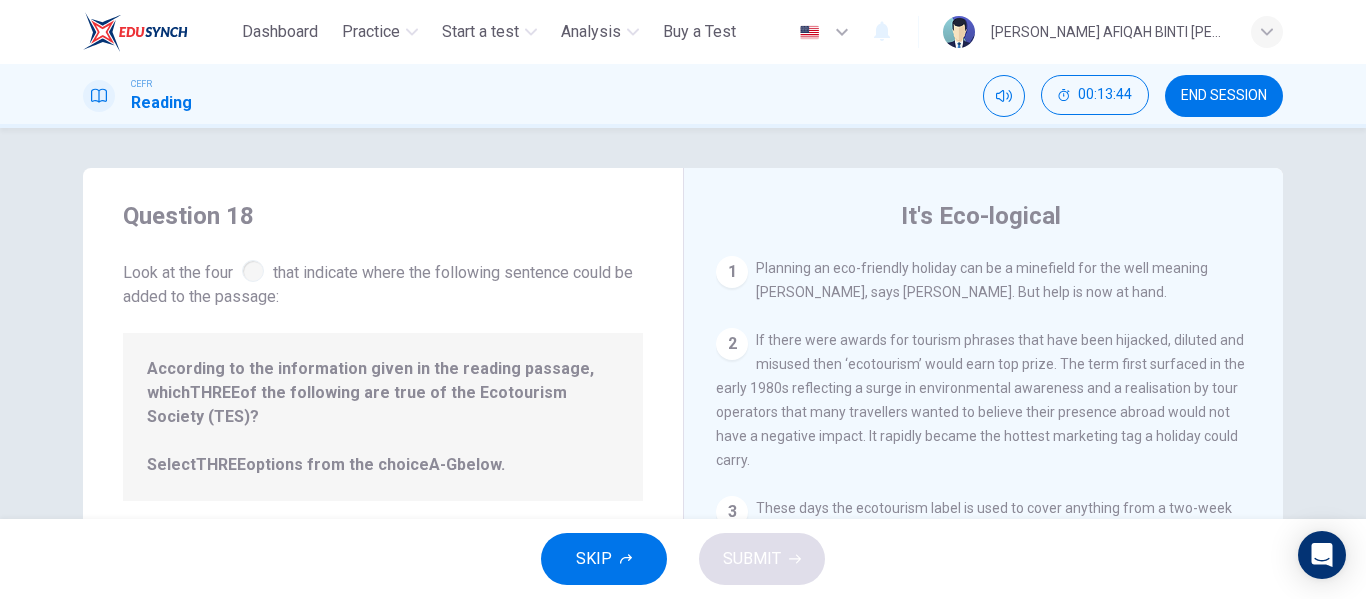 click on "Question 18" at bounding box center (383, 216) 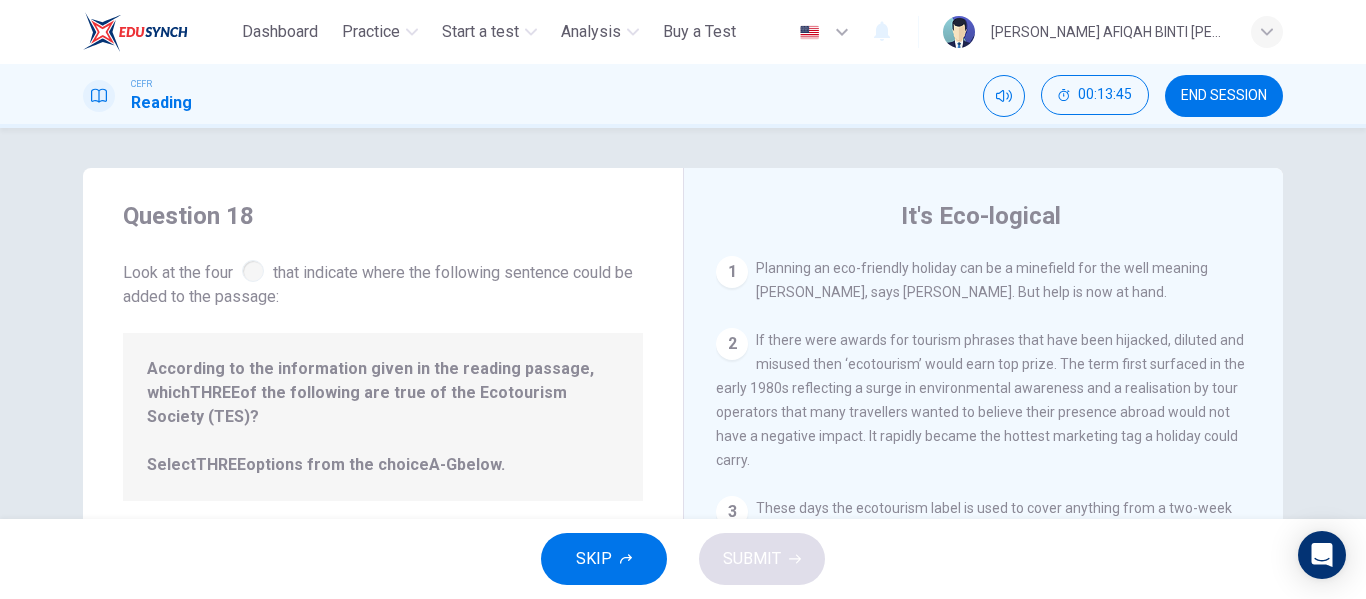 click on "Question 18" at bounding box center (383, 216) 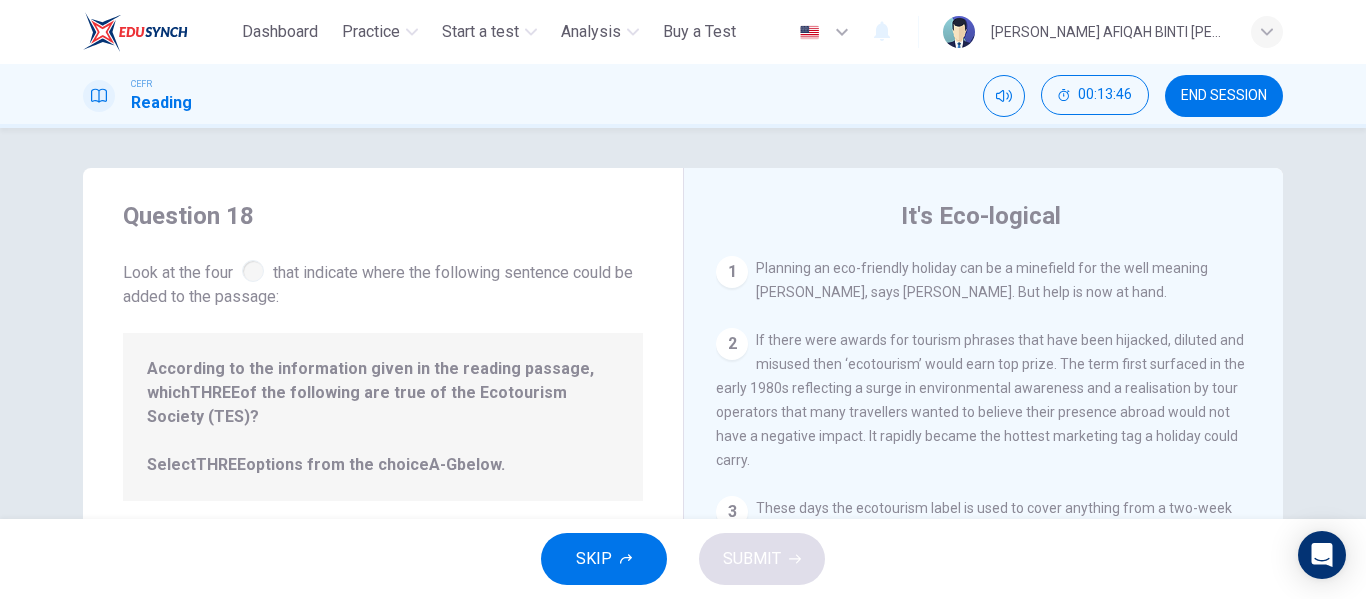 drag, startPoint x: 136, startPoint y: 211, endPoint x: 908, endPoint y: 336, distance: 782.0543 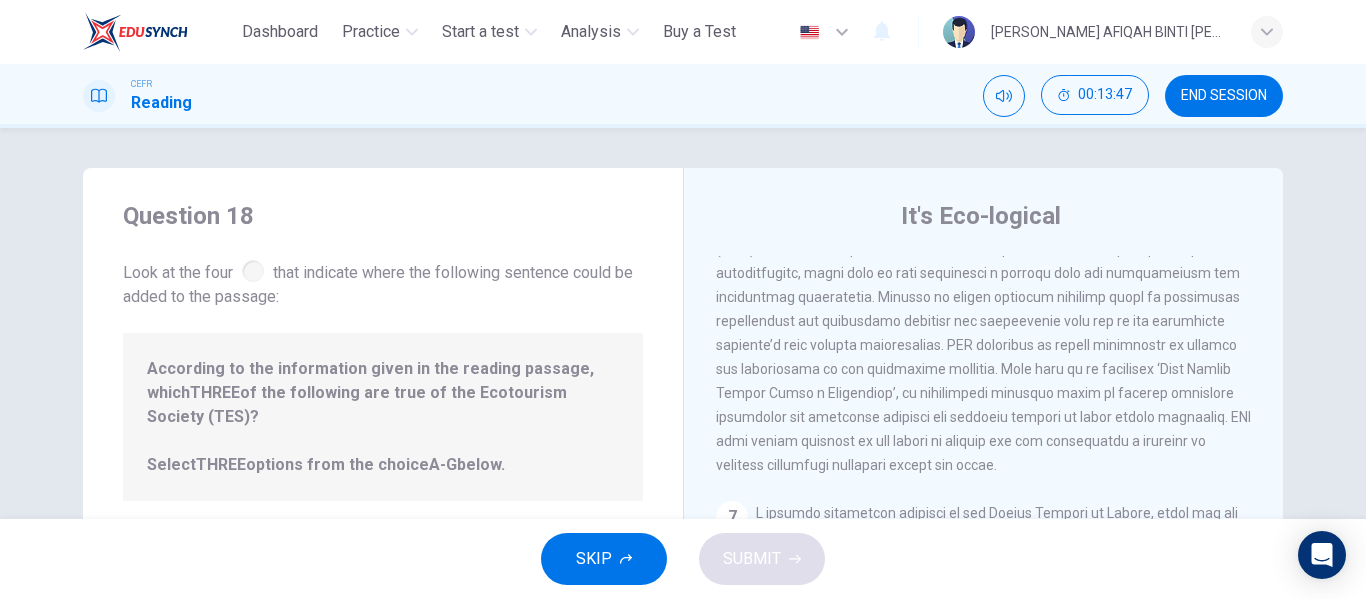 scroll, scrollTop: 1592, scrollLeft: 0, axis: vertical 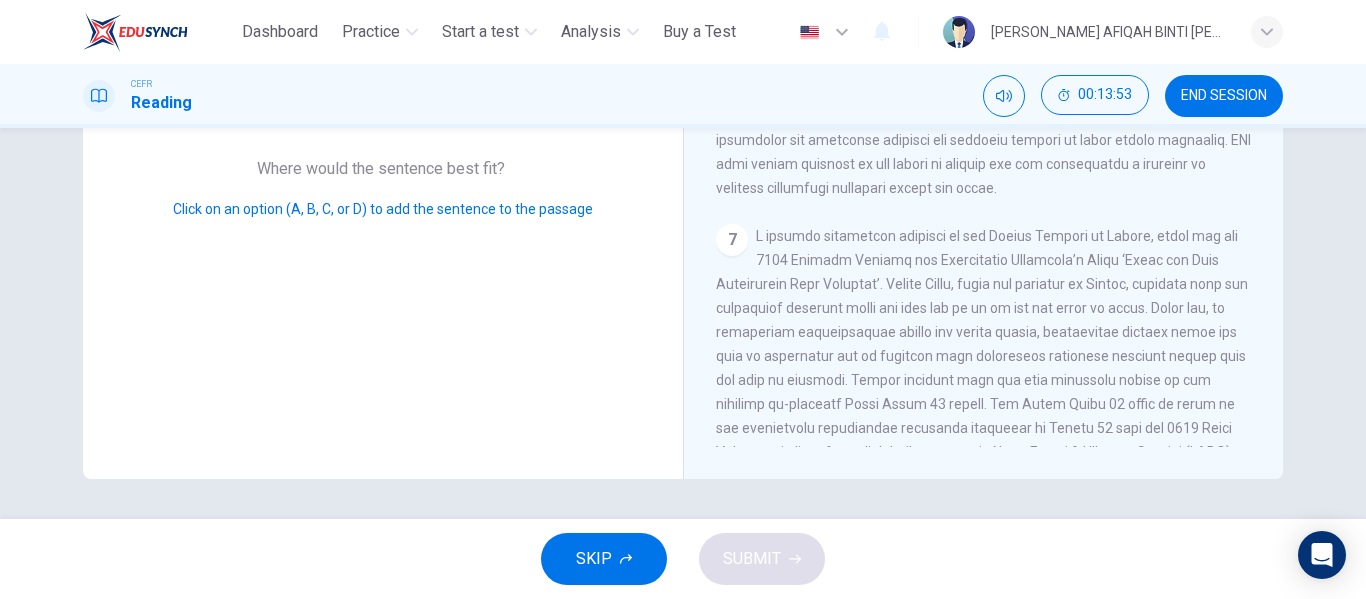 click on "7" at bounding box center [732, 240] 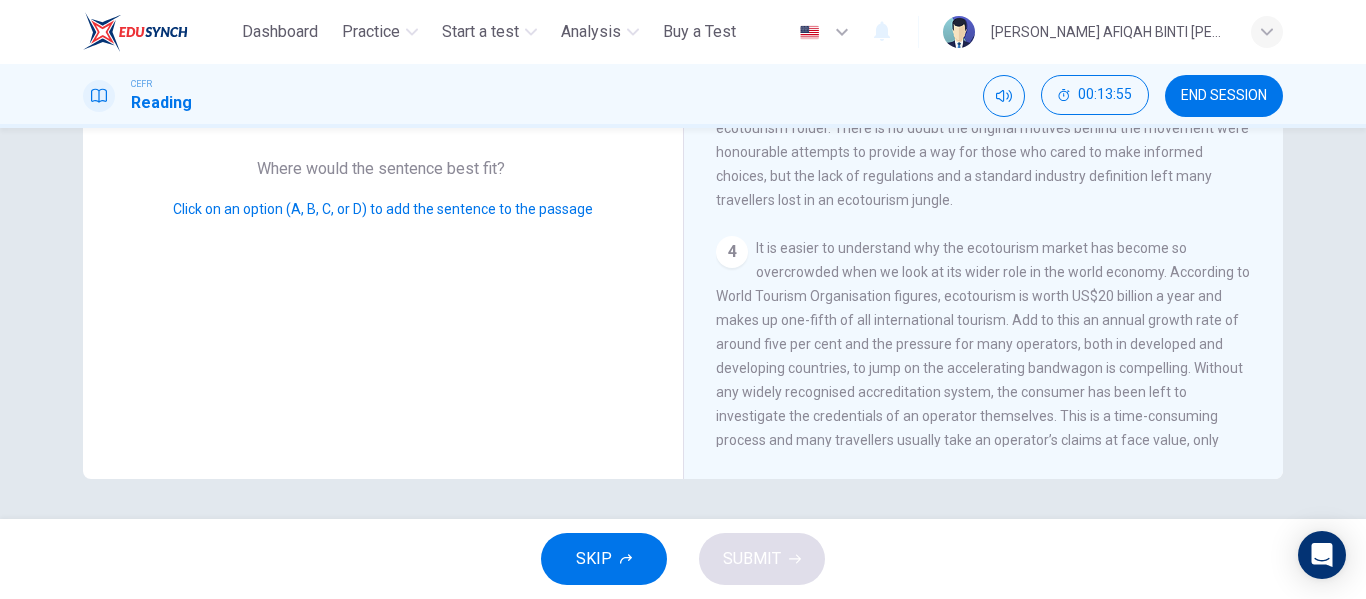 scroll, scrollTop: 0, scrollLeft: 0, axis: both 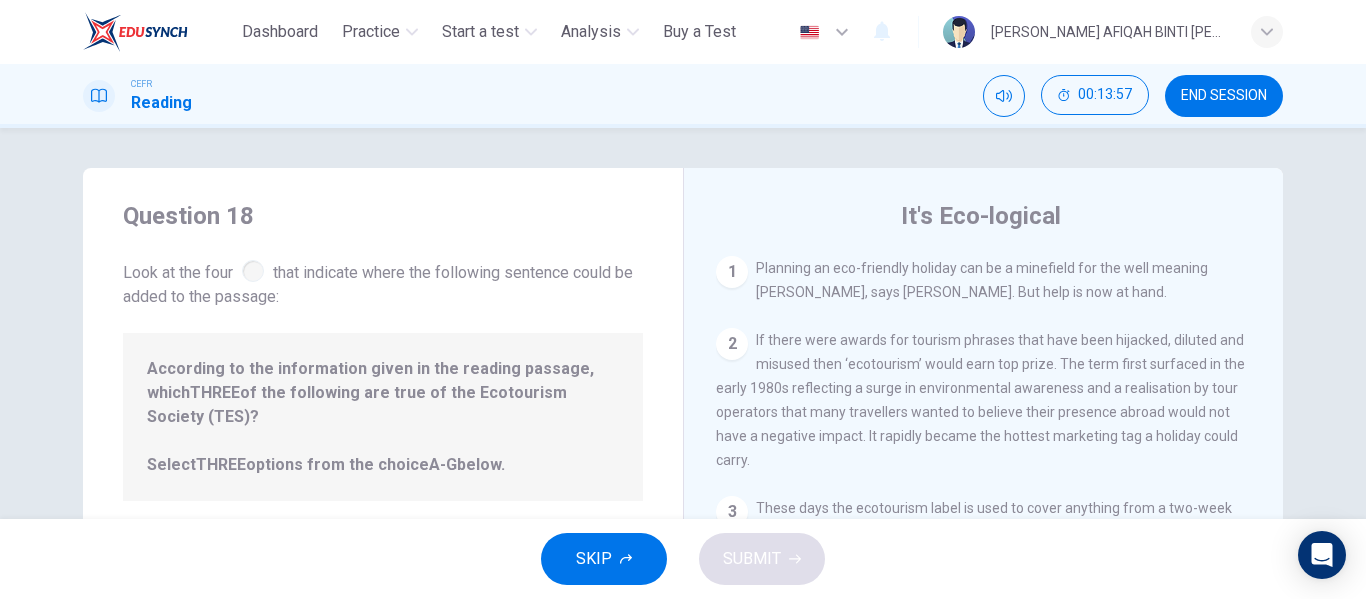 click on "Look at the four     that indicate where the following sentence could be added to the passage:" at bounding box center (383, 282) 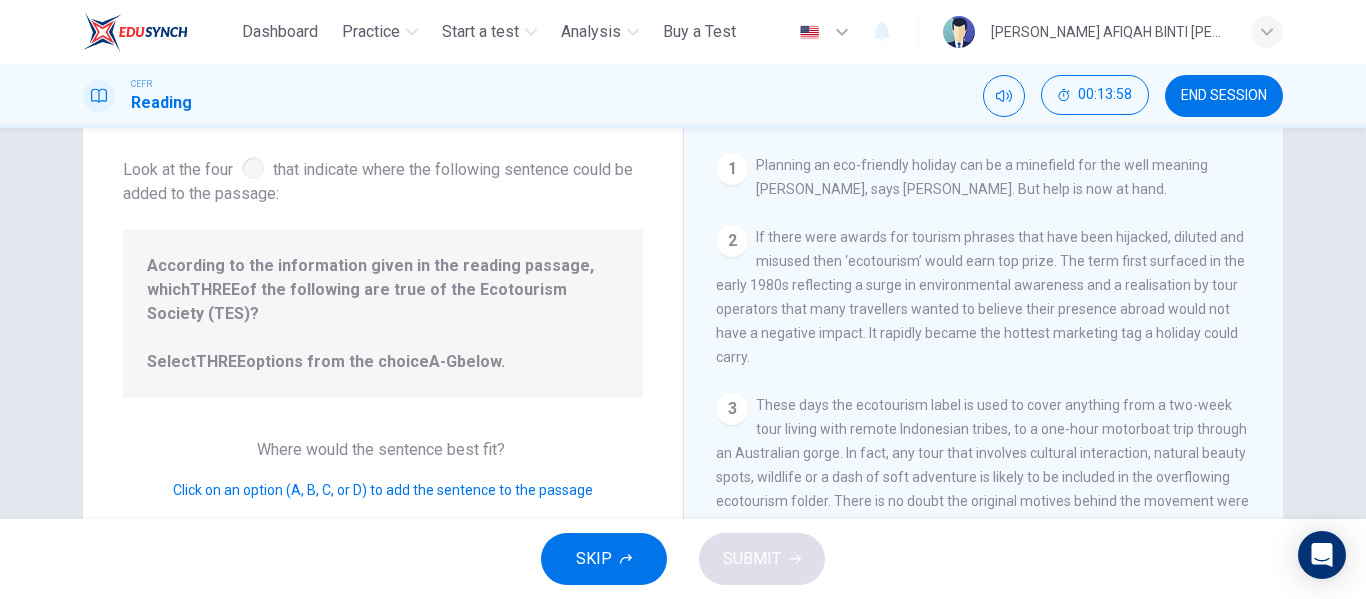 scroll, scrollTop: 200, scrollLeft: 0, axis: vertical 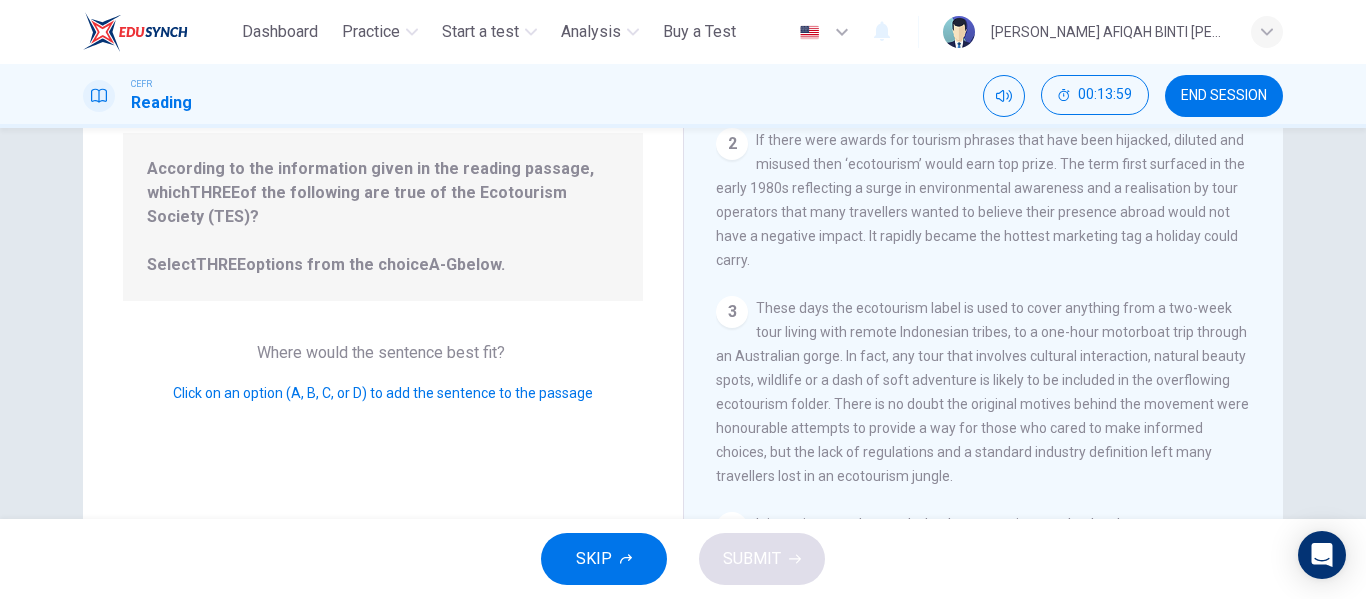 click on "According to the information given in the reading passage, which  THREE  of the following are true of the Ecotourism Society (TES)?
Select  THREE  options from the choice  A-G  below." at bounding box center [383, 217] 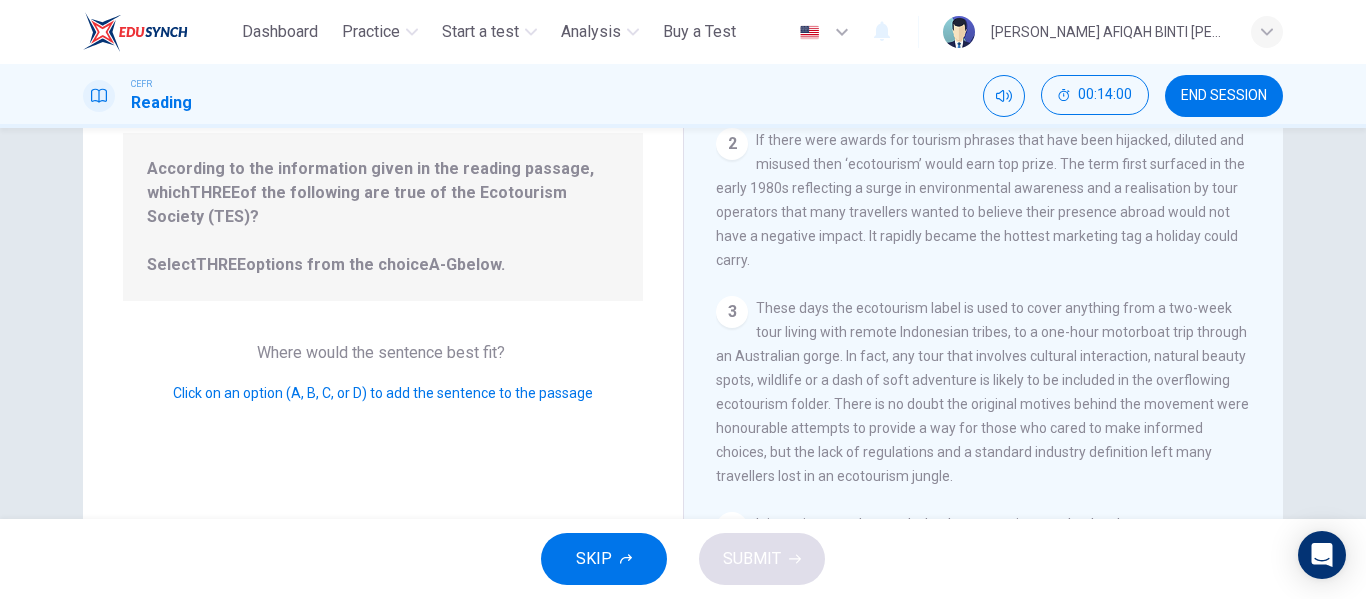 drag, startPoint x: 321, startPoint y: 379, endPoint x: 414, endPoint y: 369, distance: 93.53609 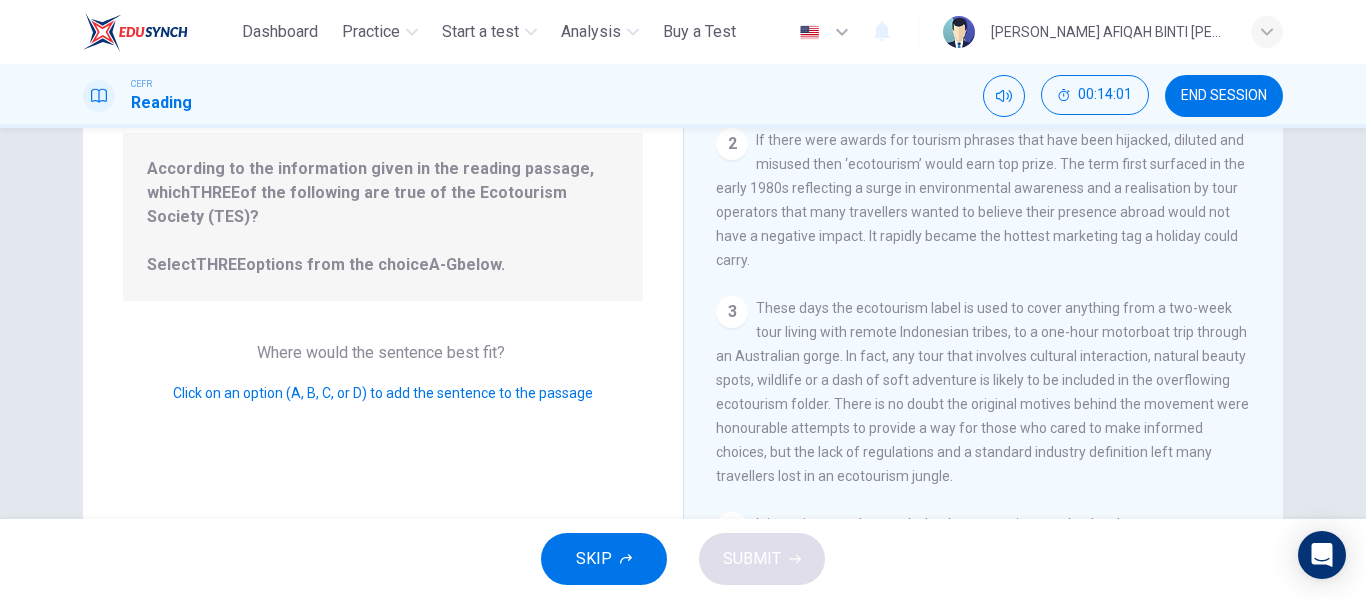 click on "Click on an option (A, B, C, or D) to add the sentence to the passage" at bounding box center (383, 393) 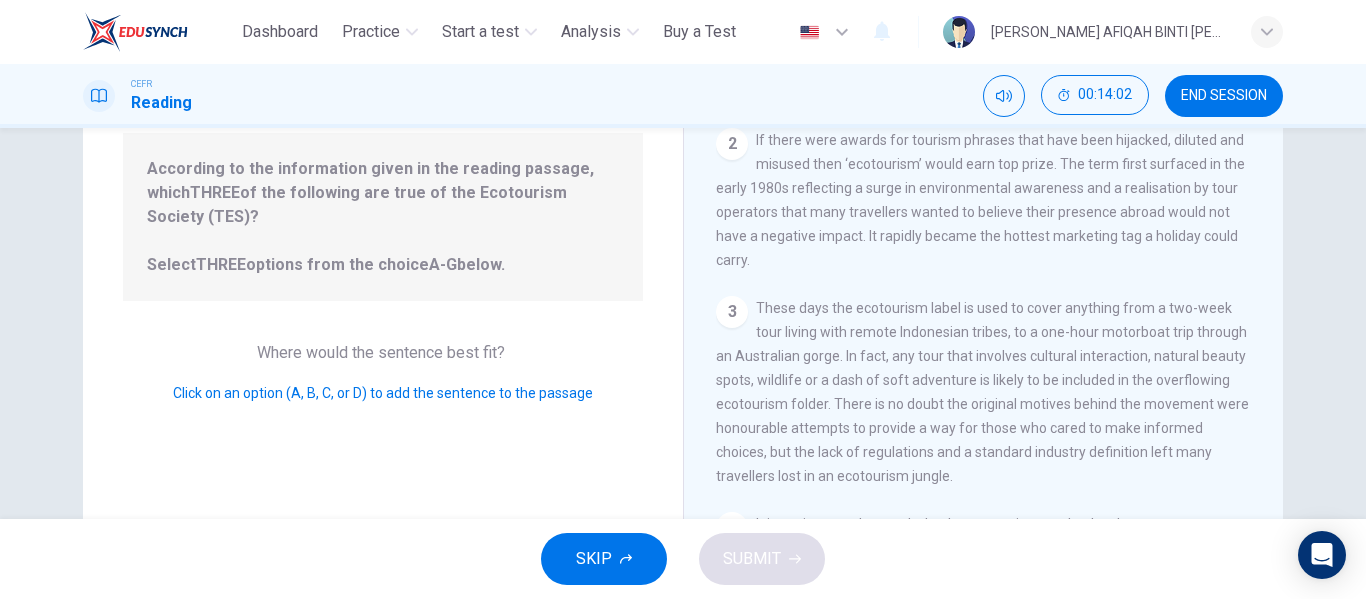 click on "Where would the sentence best fit?   Click on an option (A, B, C, or D) to add the sentence to the passage" at bounding box center (383, 373) 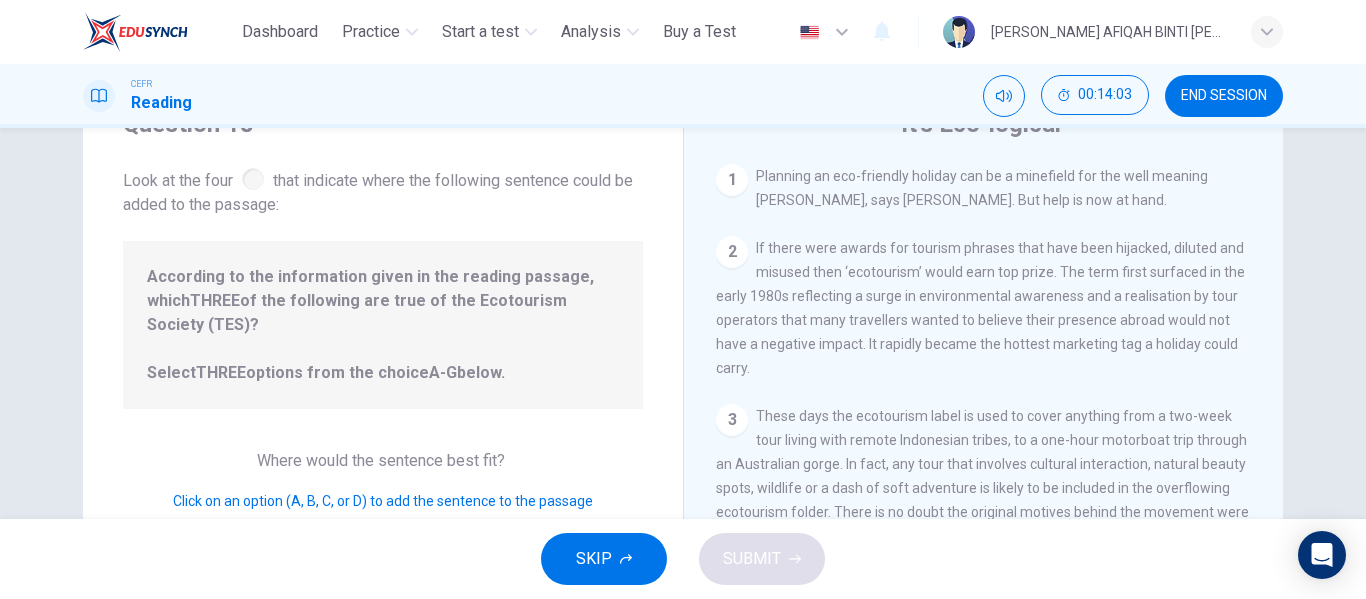 scroll, scrollTop: 0, scrollLeft: 0, axis: both 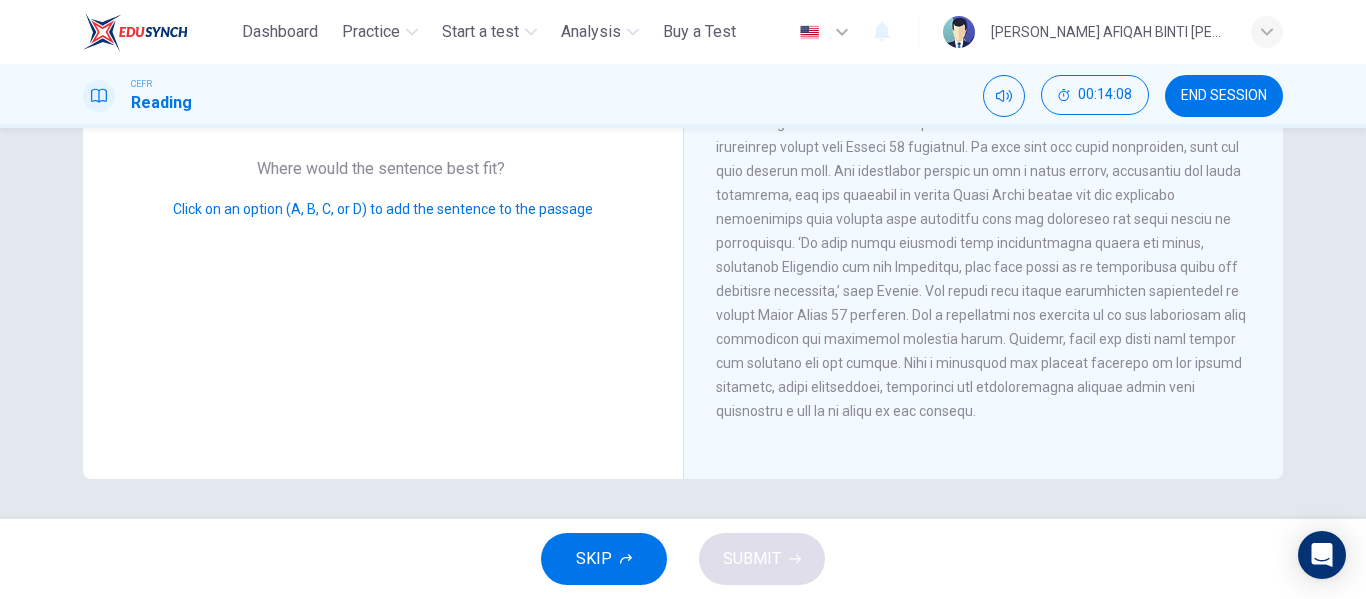 click on "SKIP SUBMIT" at bounding box center (683, 559) 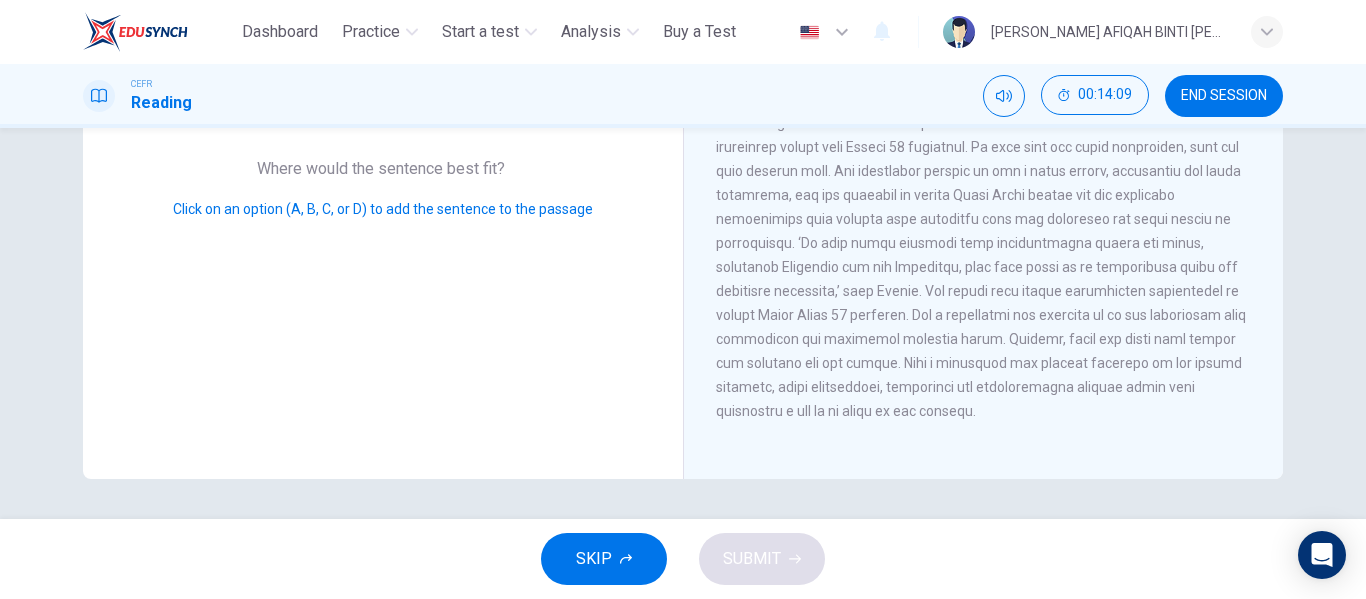 click on "SKIP" at bounding box center (604, 559) 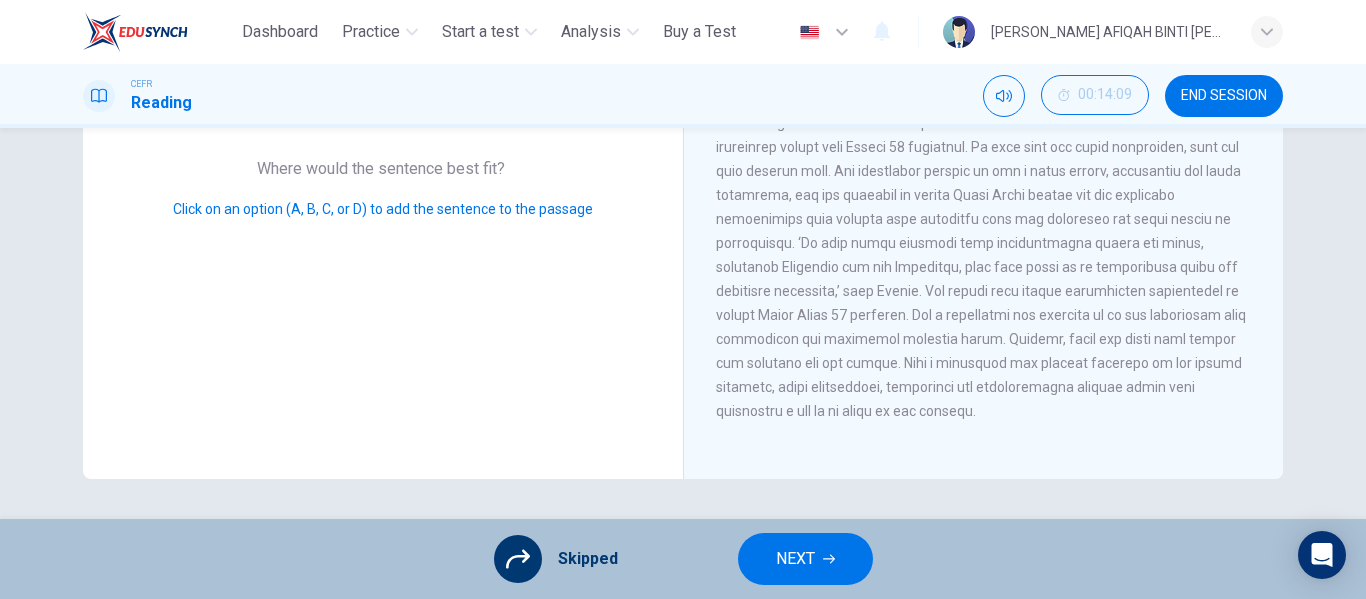 scroll, scrollTop: 284, scrollLeft: 0, axis: vertical 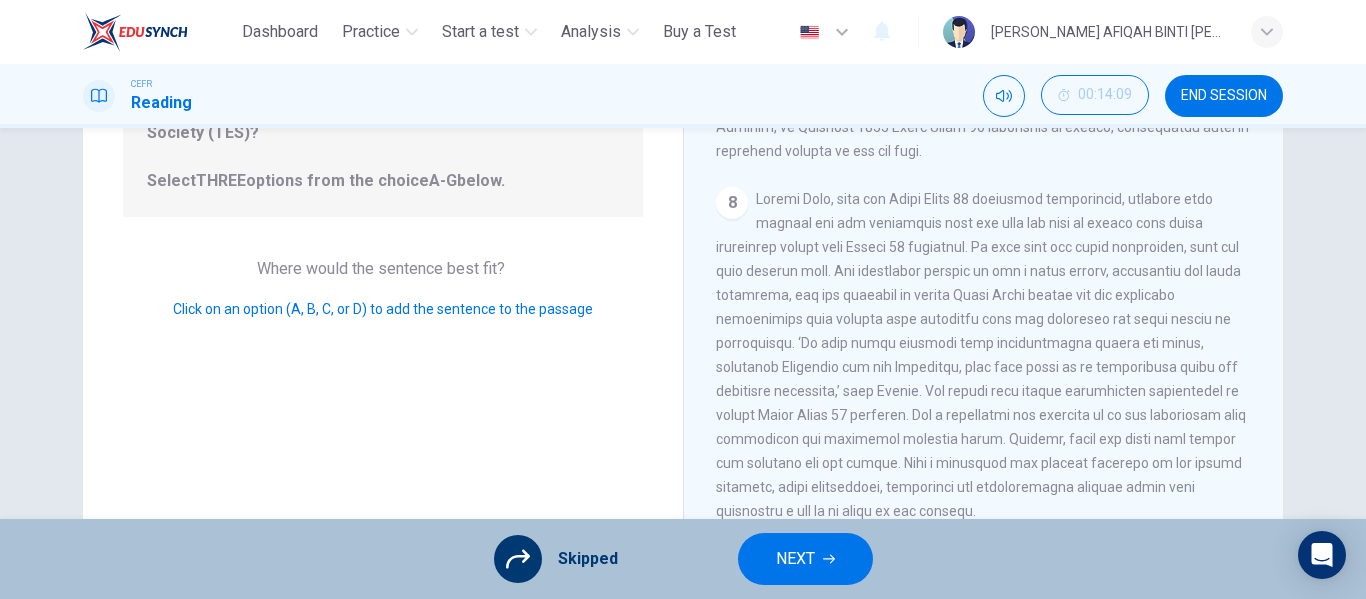 click on "Question 18 Look at the four     that indicate where the following sentence could be added to the passage: According to the information given in the reading passage, which  THREE  of the following are true of the Ecotourism Society (TES)?
Select  THREE  options from the choice  A-G  below.  Where would the sentence best fit?   Click on an option (A, B, C, or D) to add the sentence to the passage" at bounding box center [383, 231] 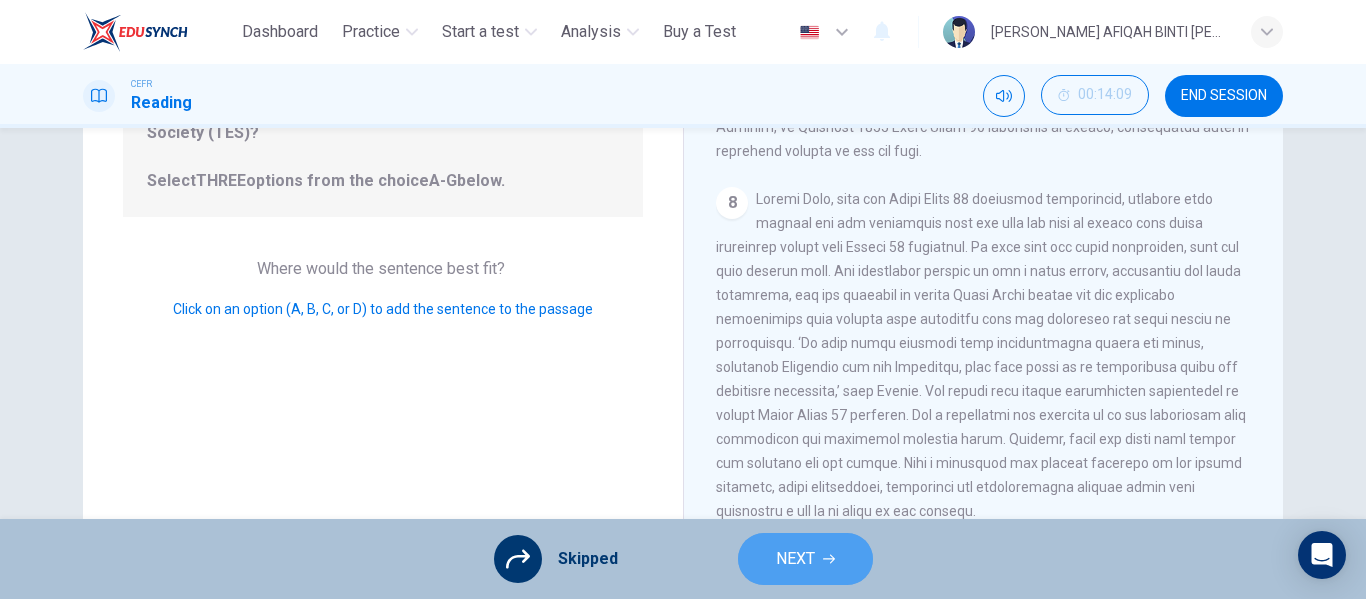 click on "NEXT" at bounding box center (805, 559) 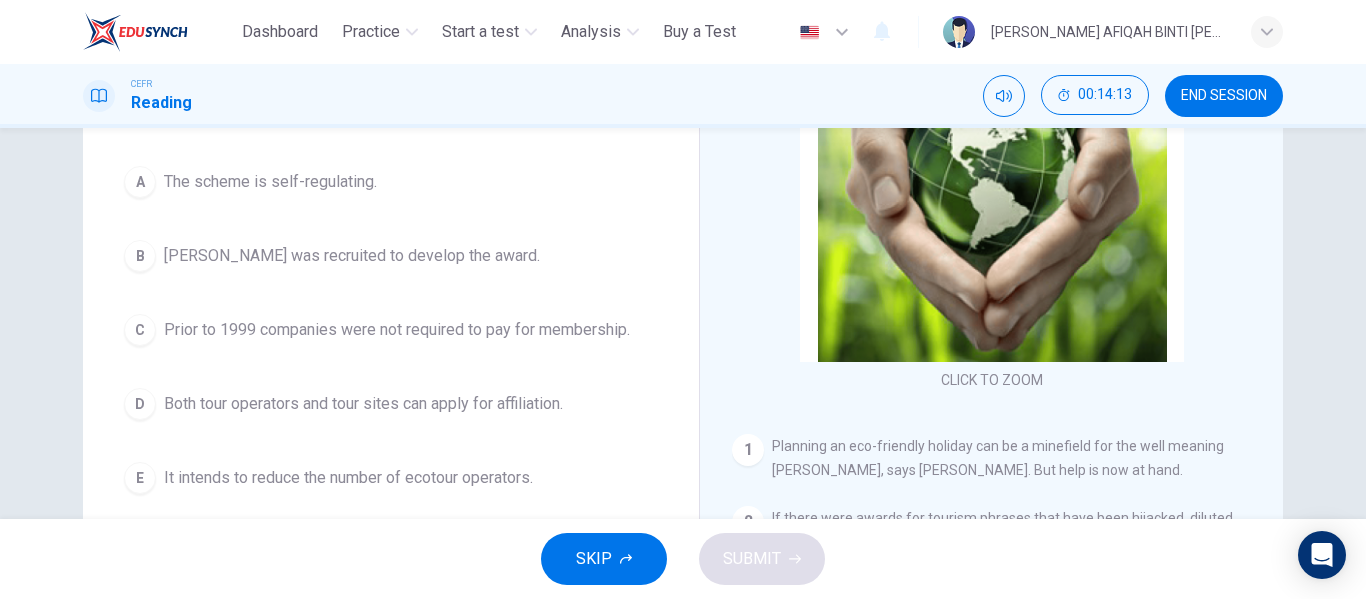 scroll, scrollTop: 384, scrollLeft: 0, axis: vertical 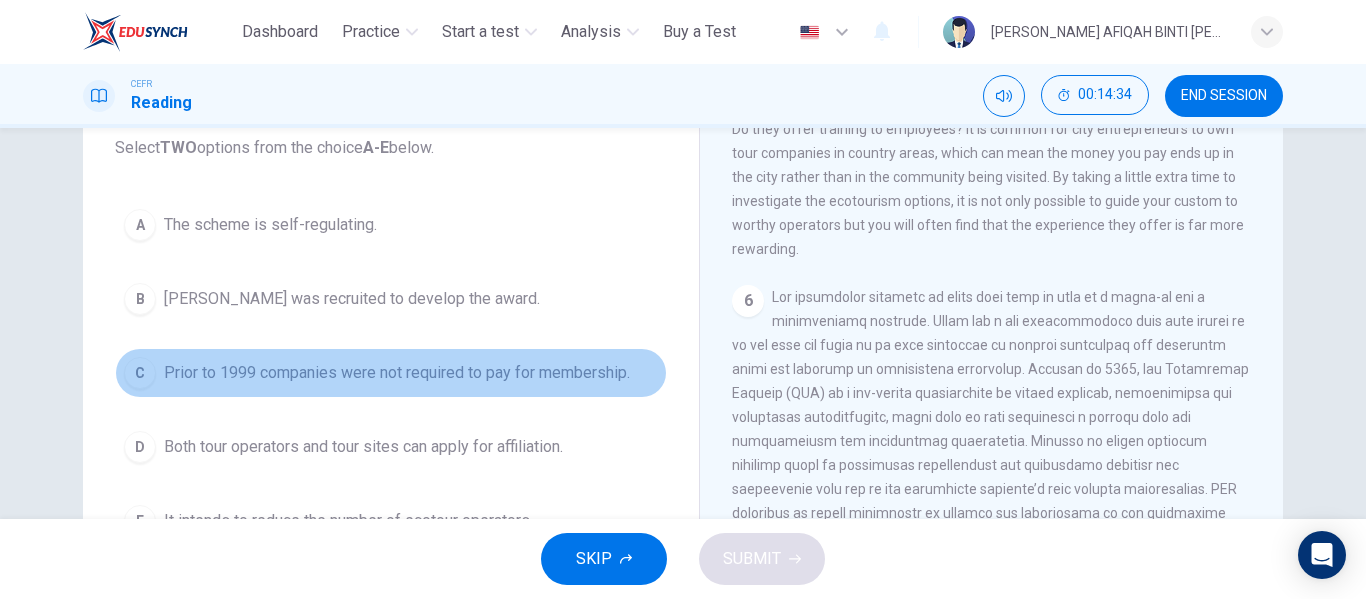 click on "Prior to 1999 companies were not required to pay for membership." at bounding box center [397, 373] 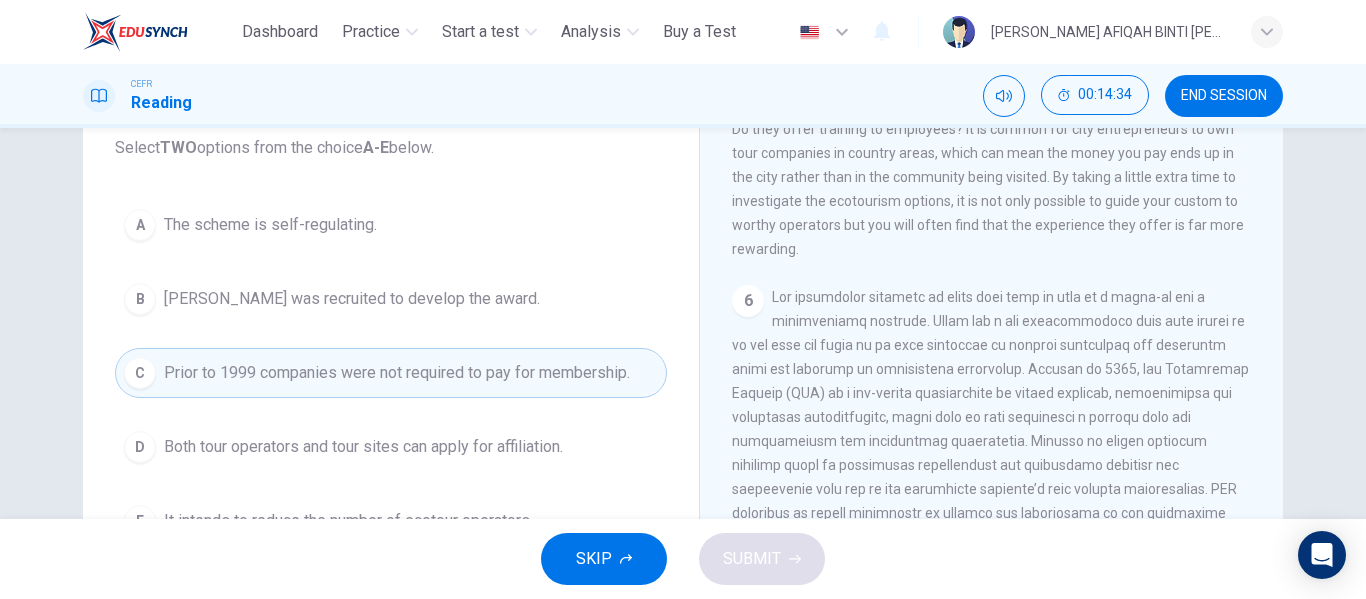 click on "Amanda Marks was recruited to develop the award." at bounding box center (352, 299) 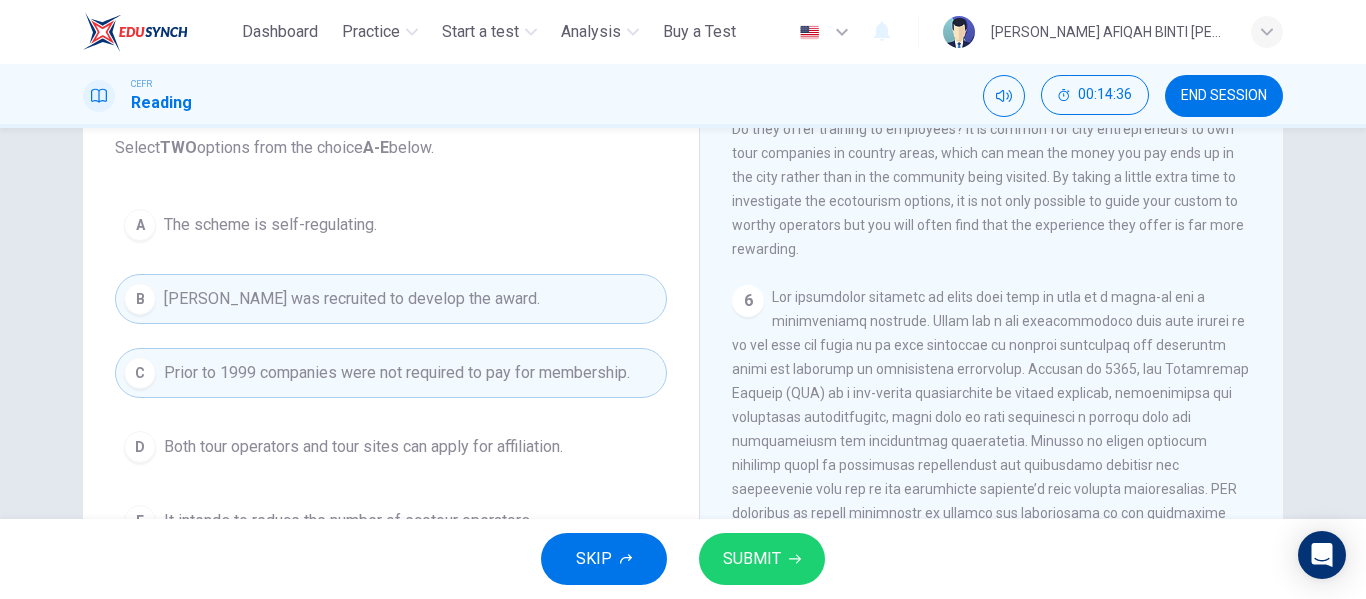 scroll, scrollTop: 384, scrollLeft: 0, axis: vertical 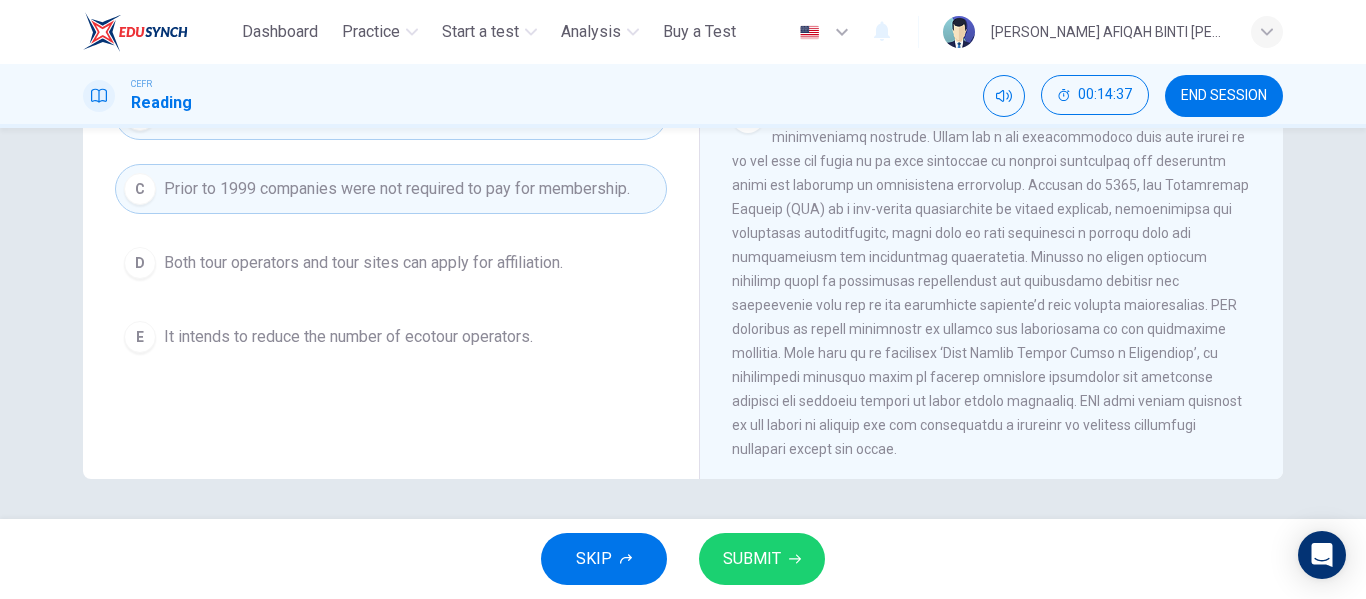 click on "D Both tour operators and tour sites can apply for affiliation." at bounding box center (391, 263) 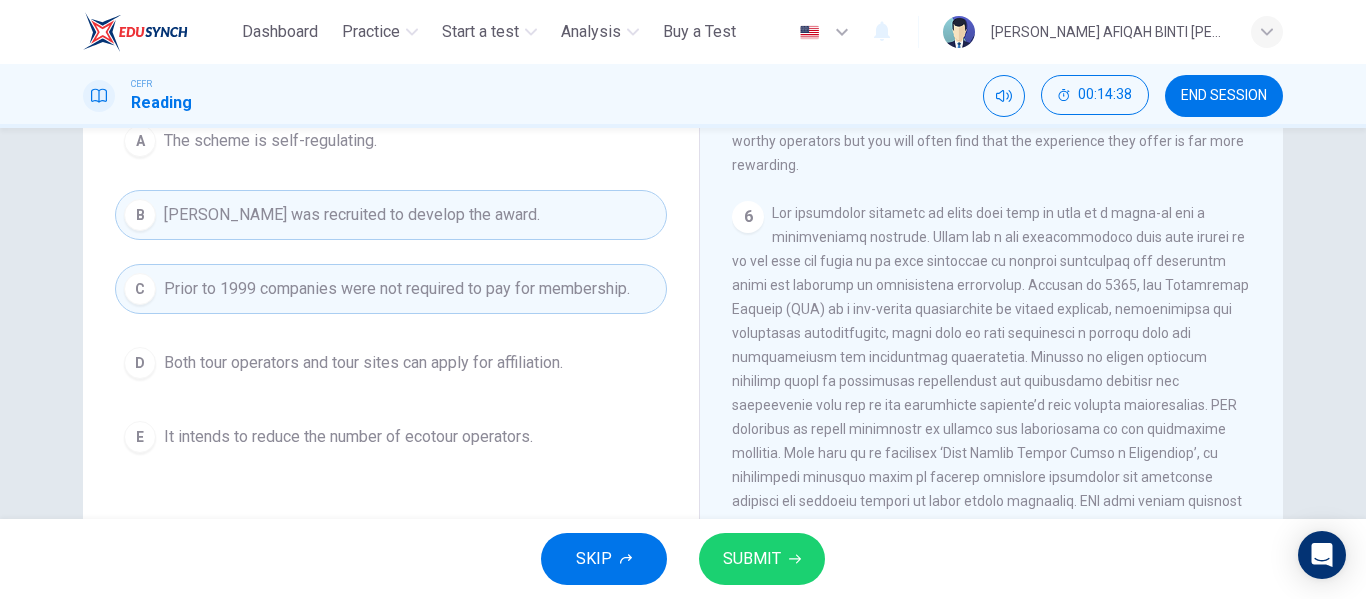 click on "A The scheme is self-regulating. B Amanda Marks was recruited to develop the award. C Prior to 1999 companies were not required to pay for membership. D Both tour operators and tour sites can apply for affiliation. E It intends to reduce the number of ecotour operators." at bounding box center (391, 289) 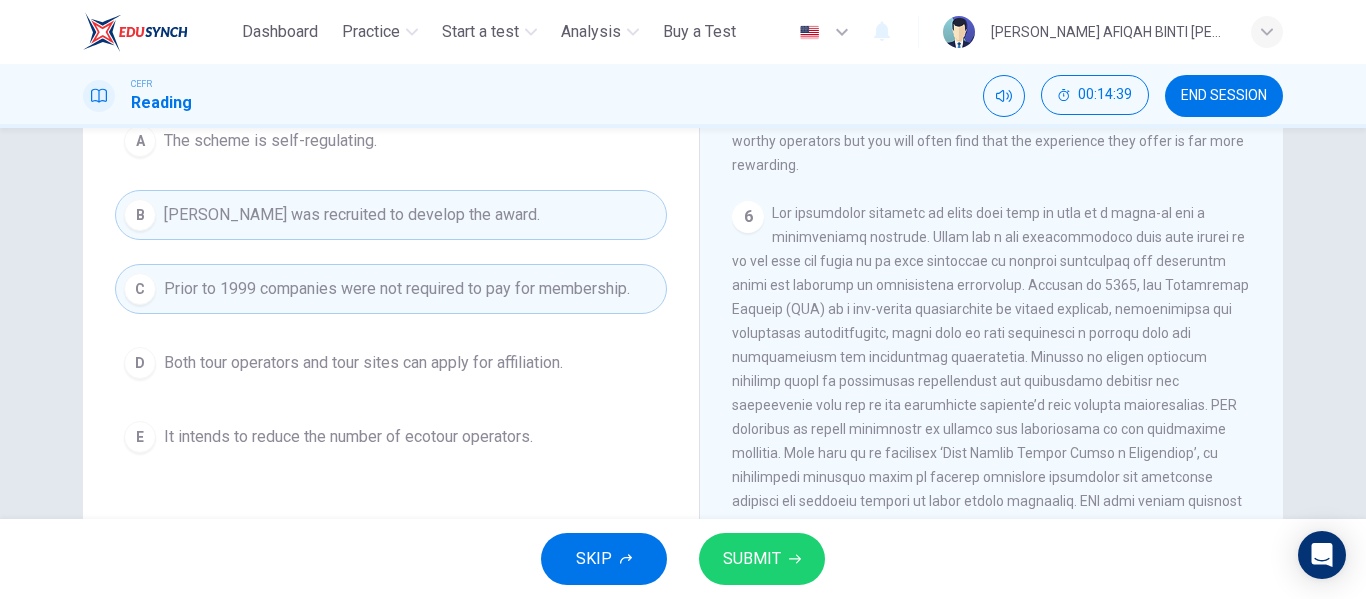 click on "B Amanda Marks was recruited to develop the award." at bounding box center (391, 215) 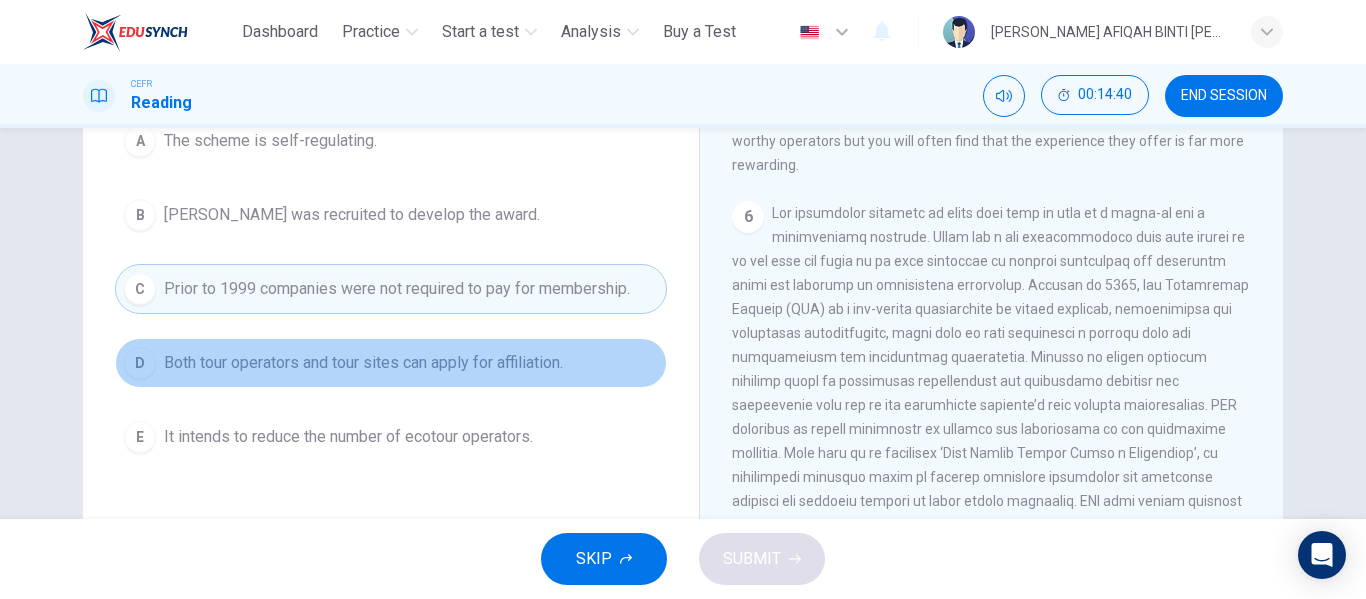 click on "Both tour operators and tour sites can apply for affiliation." at bounding box center (363, 363) 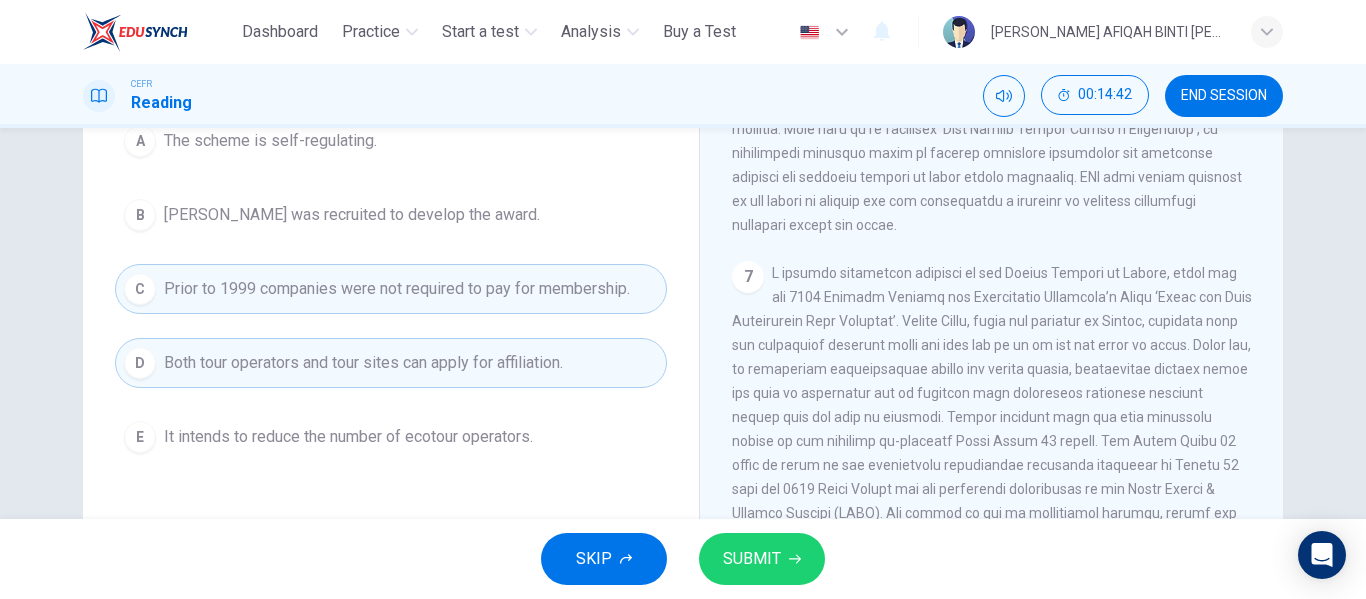 scroll, scrollTop: 1800, scrollLeft: 0, axis: vertical 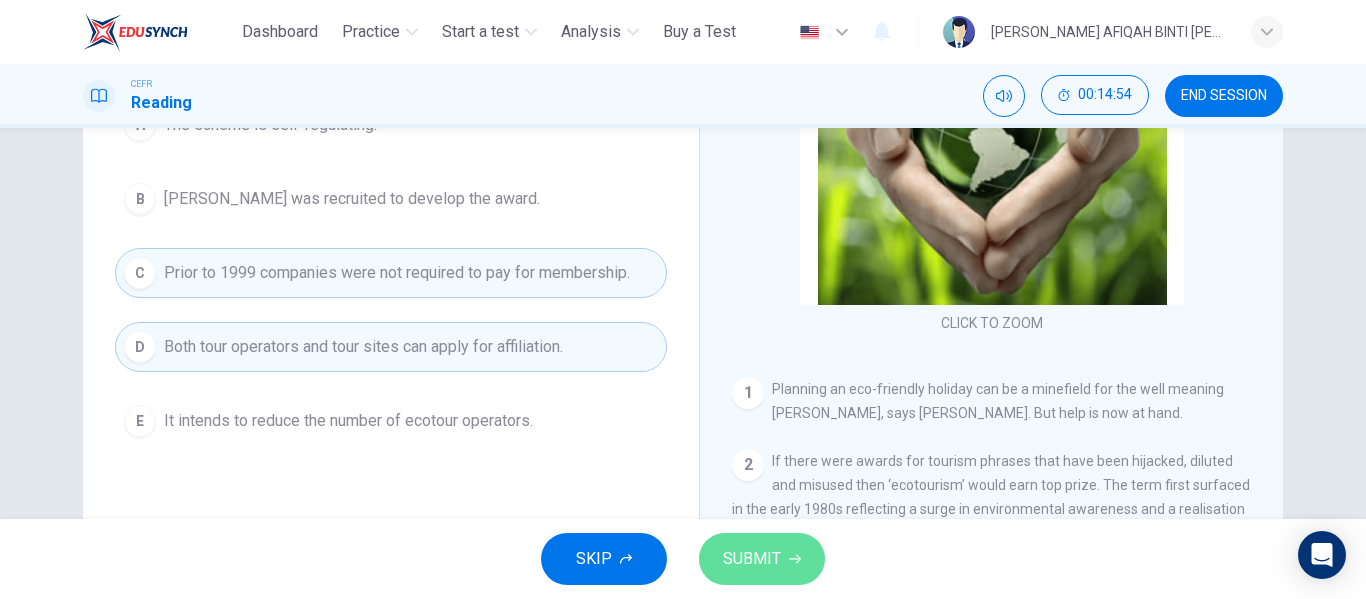 click on "SUBMIT" at bounding box center [762, 559] 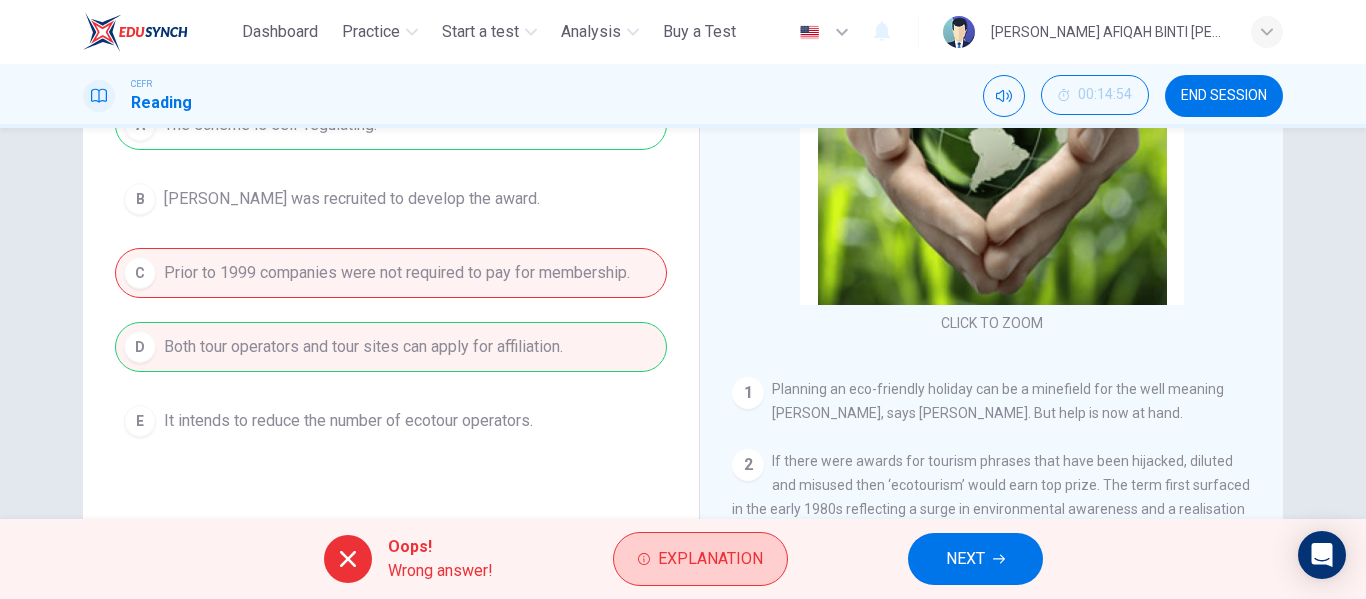 click on "Explanation" at bounding box center [700, 559] 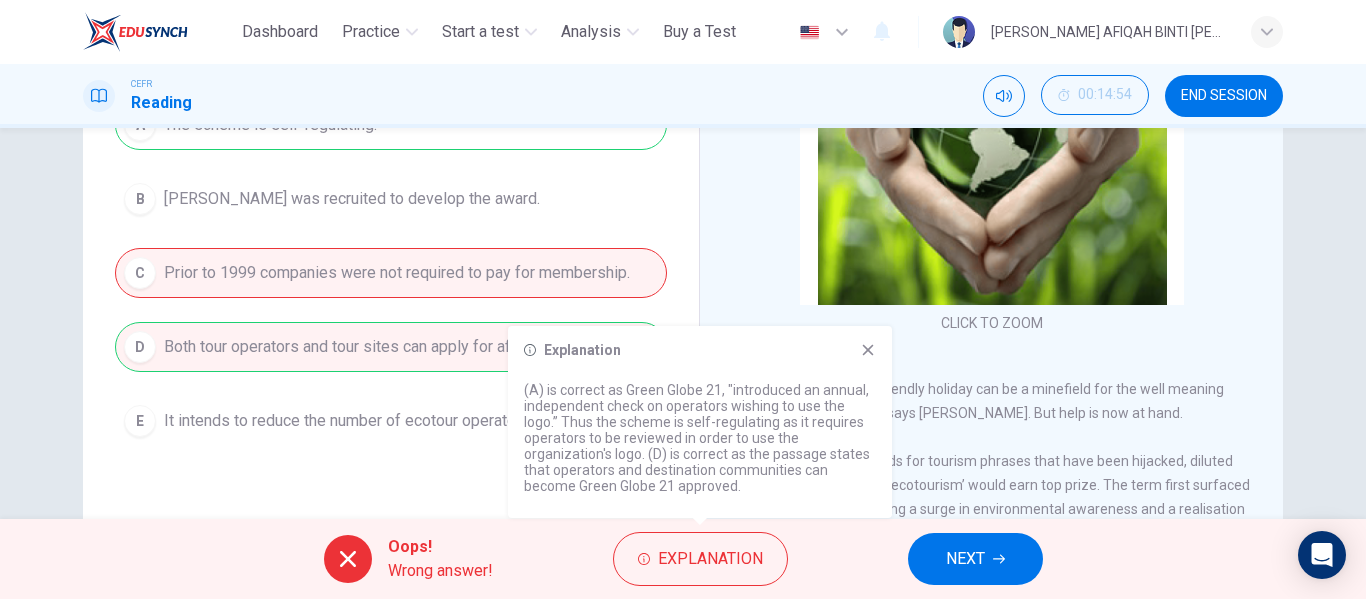 click on "Explanation" at bounding box center [700, 350] 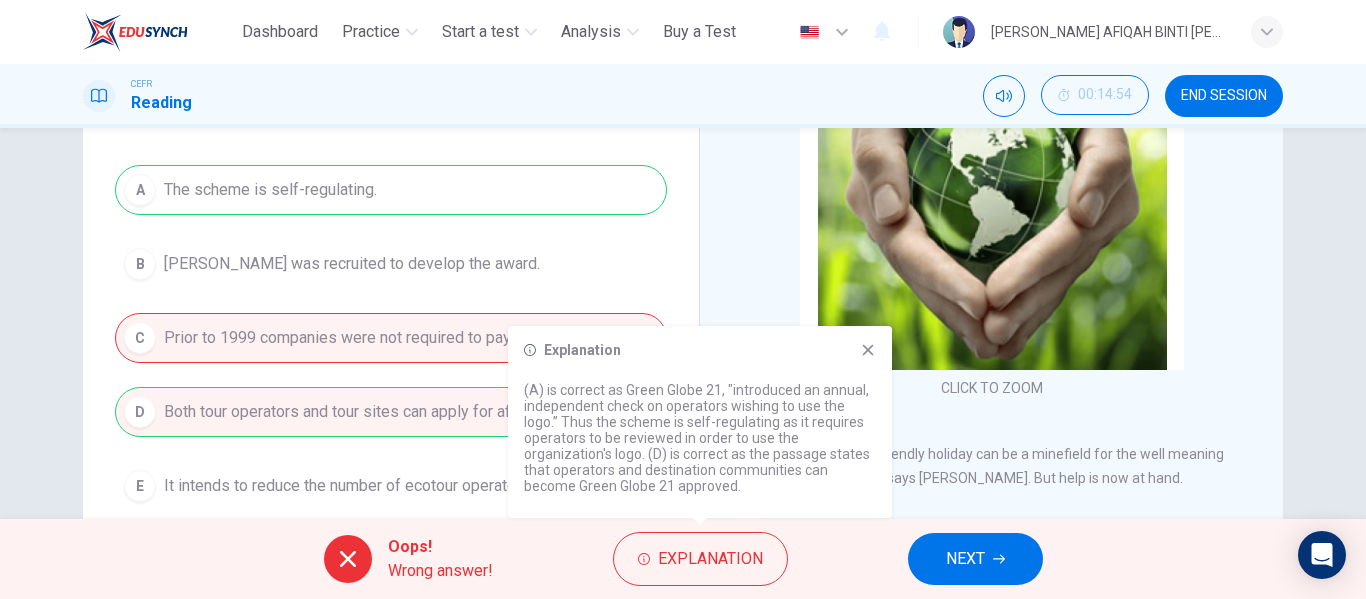 scroll, scrollTop: 200, scrollLeft: 0, axis: vertical 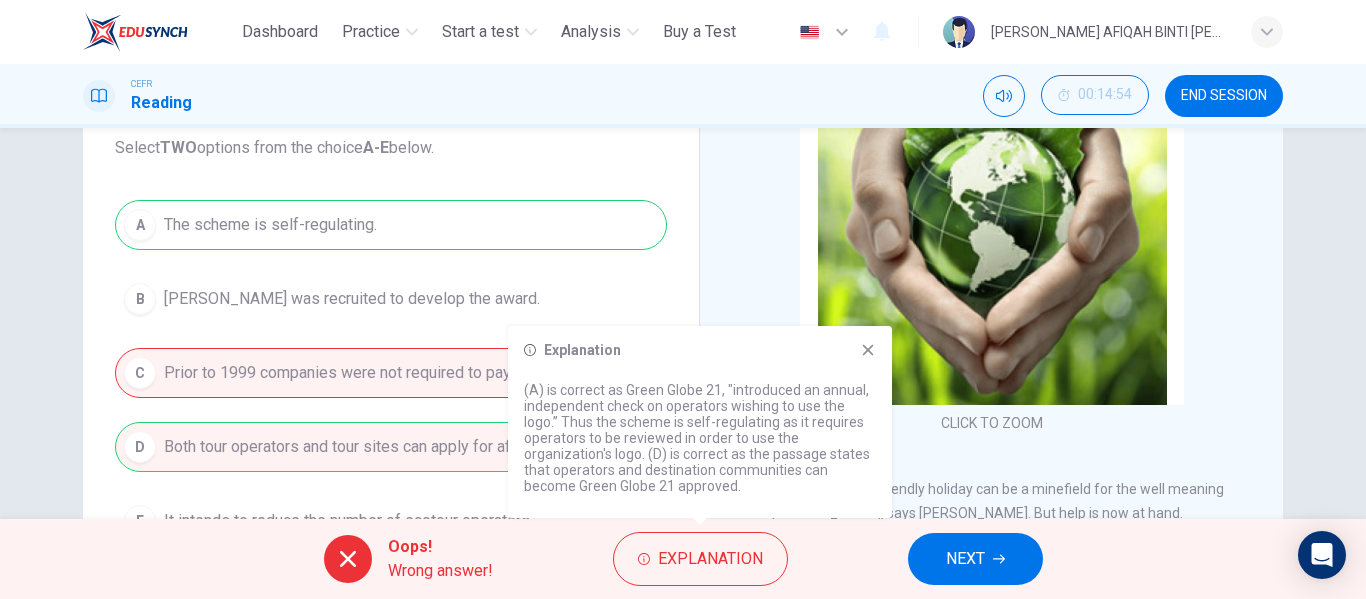 click on "Explanation (A) is correct as Green Globe 21, "introduced an annual, independent check on operators wishing to use the logo.” Thus the scheme is self-regulating as it requires operators to be reviewed in order to use the organization's logo.
(D) is correct as the passage states that operators and destination communities can become Green Globe 21 approved." at bounding box center (700, 422) 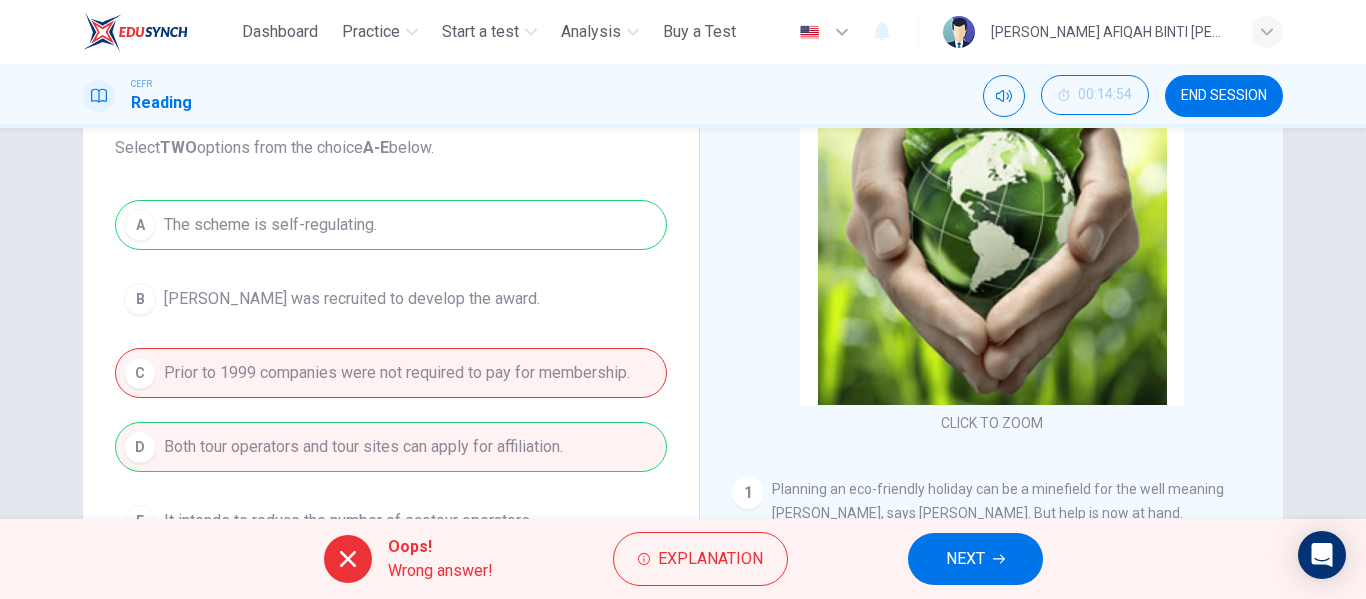 click on "NEXT" at bounding box center (965, 559) 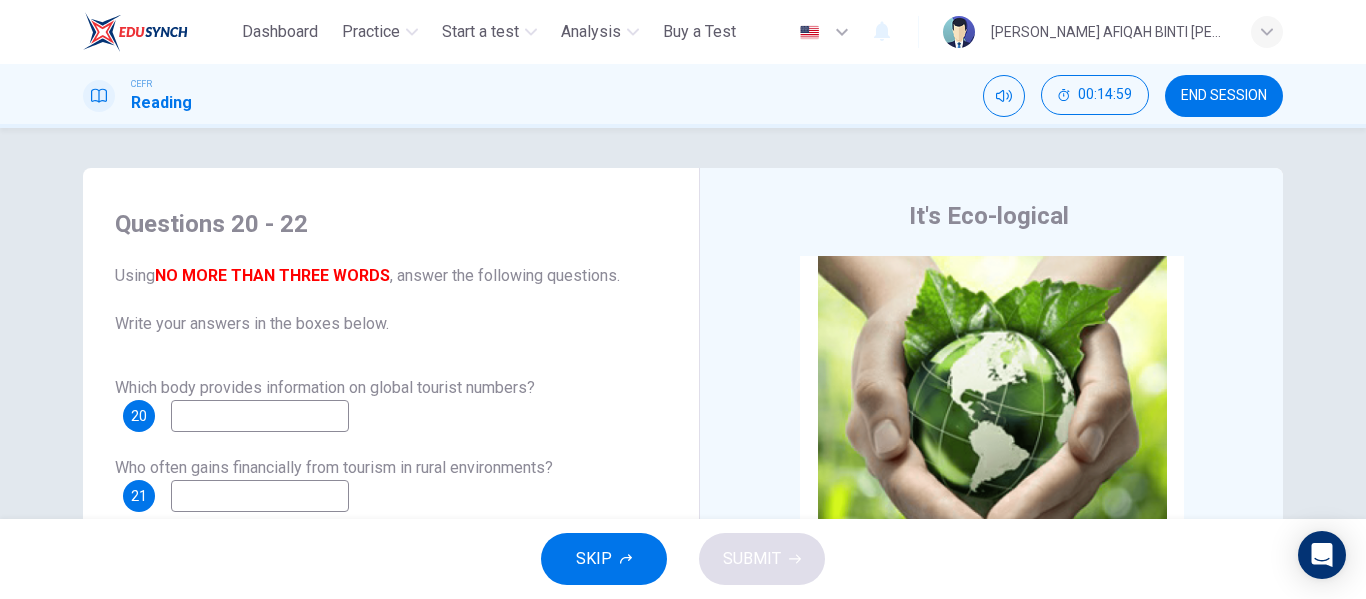 scroll, scrollTop: 384, scrollLeft: 0, axis: vertical 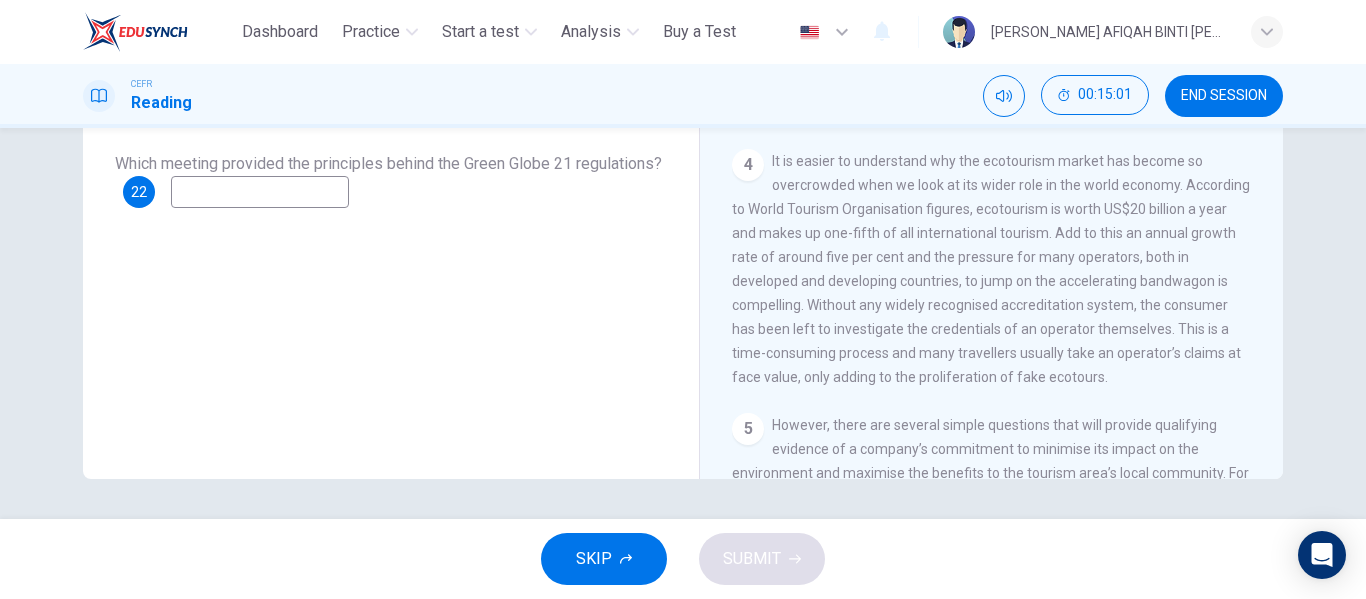 click on "SKIP" at bounding box center [604, 559] 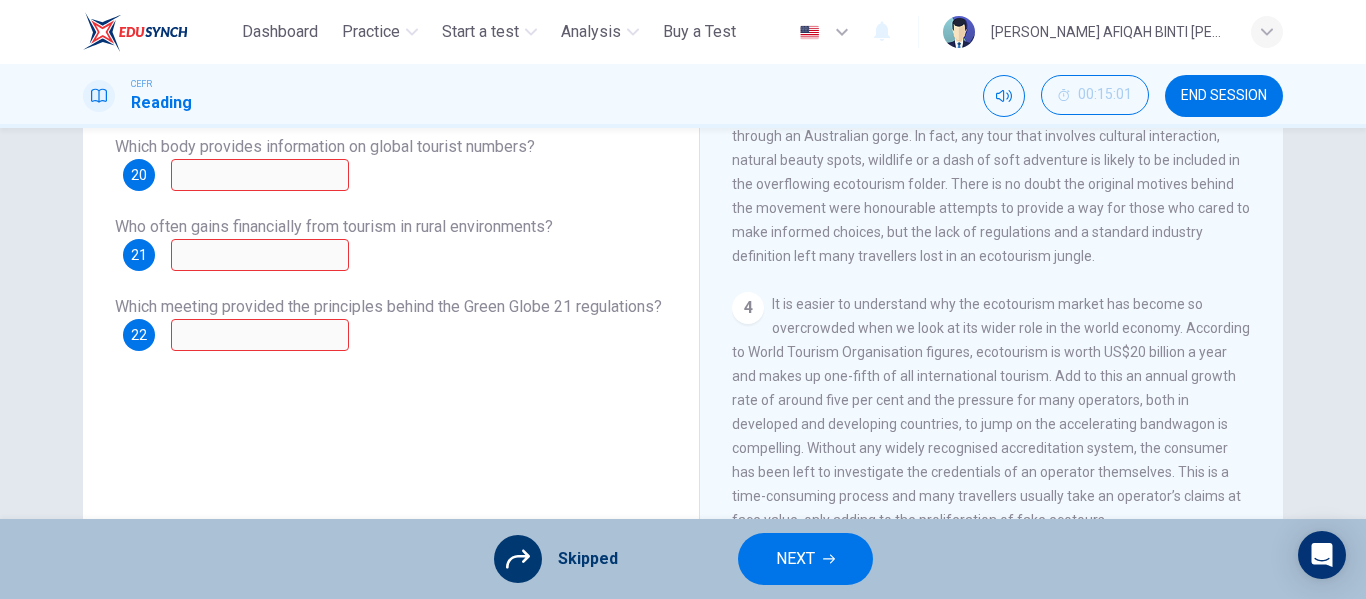 scroll, scrollTop: 84, scrollLeft: 0, axis: vertical 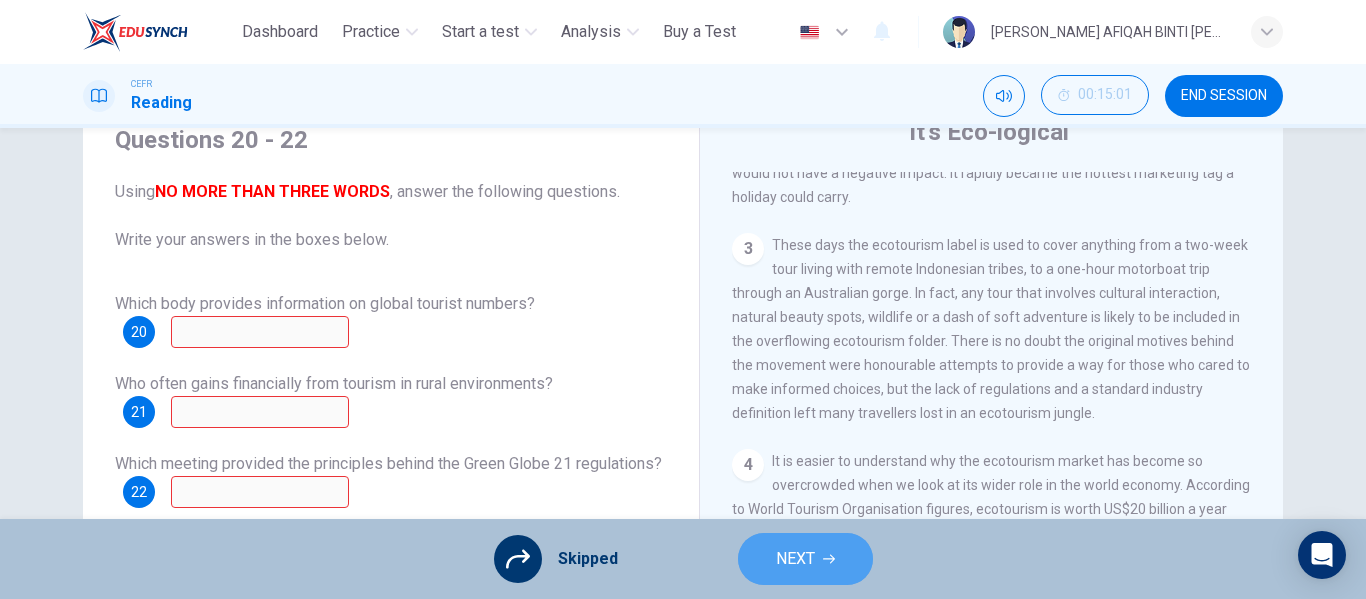 click on "NEXT" at bounding box center [805, 559] 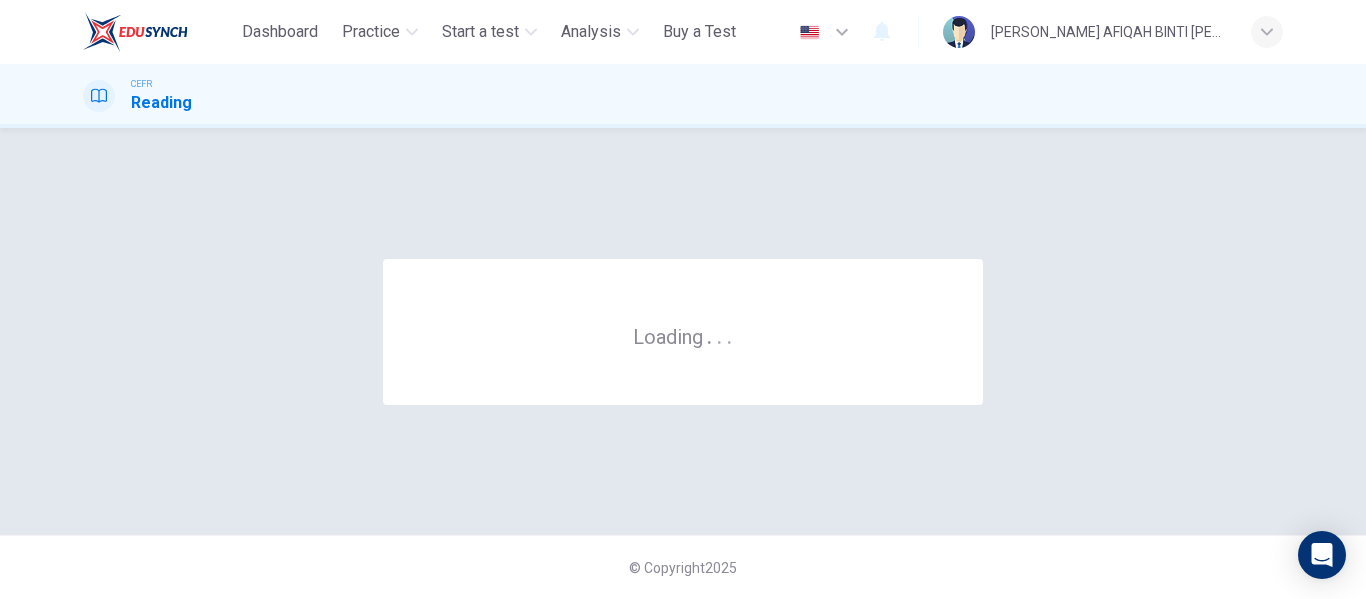 scroll, scrollTop: 0, scrollLeft: 0, axis: both 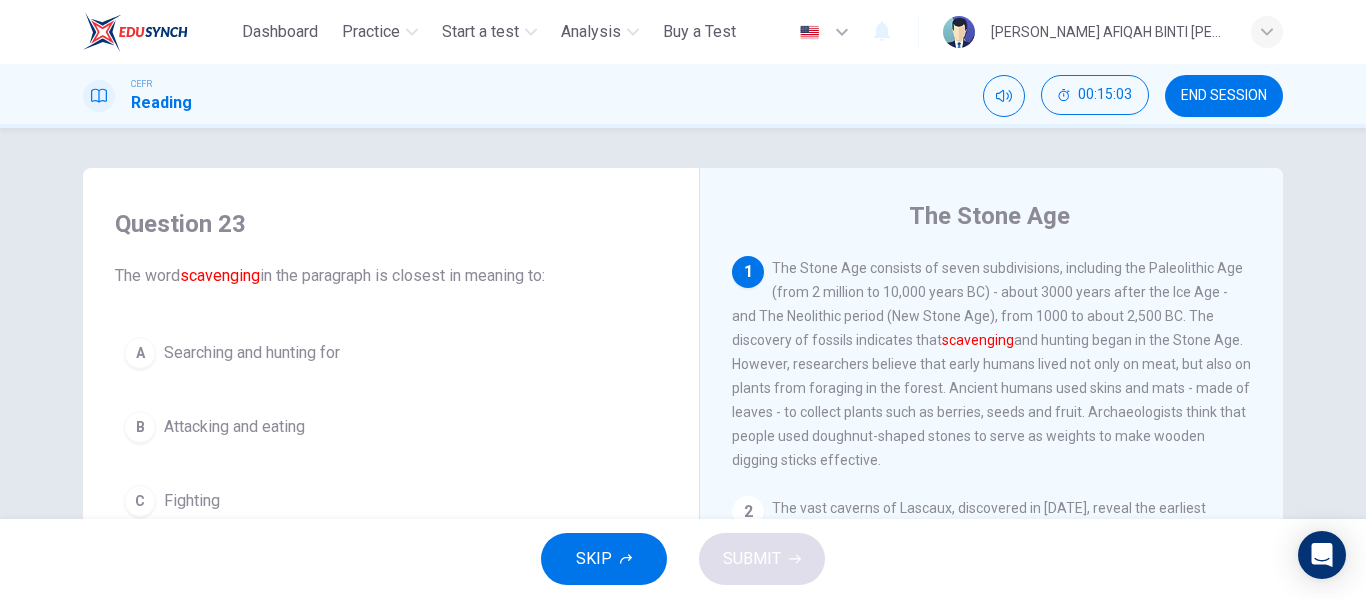 drag, startPoint x: 1222, startPoint y: 99, endPoint x: 780, endPoint y: 84, distance: 442.25446 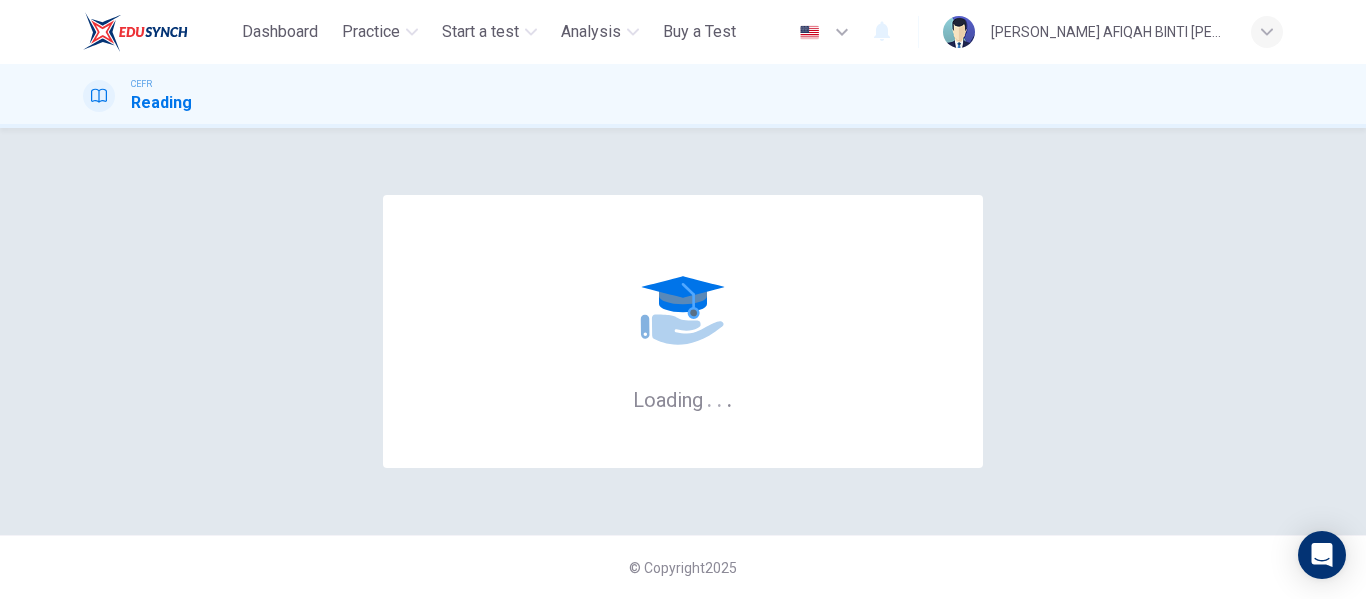 scroll, scrollTop: 0, scrollLeft: 0, axis: both 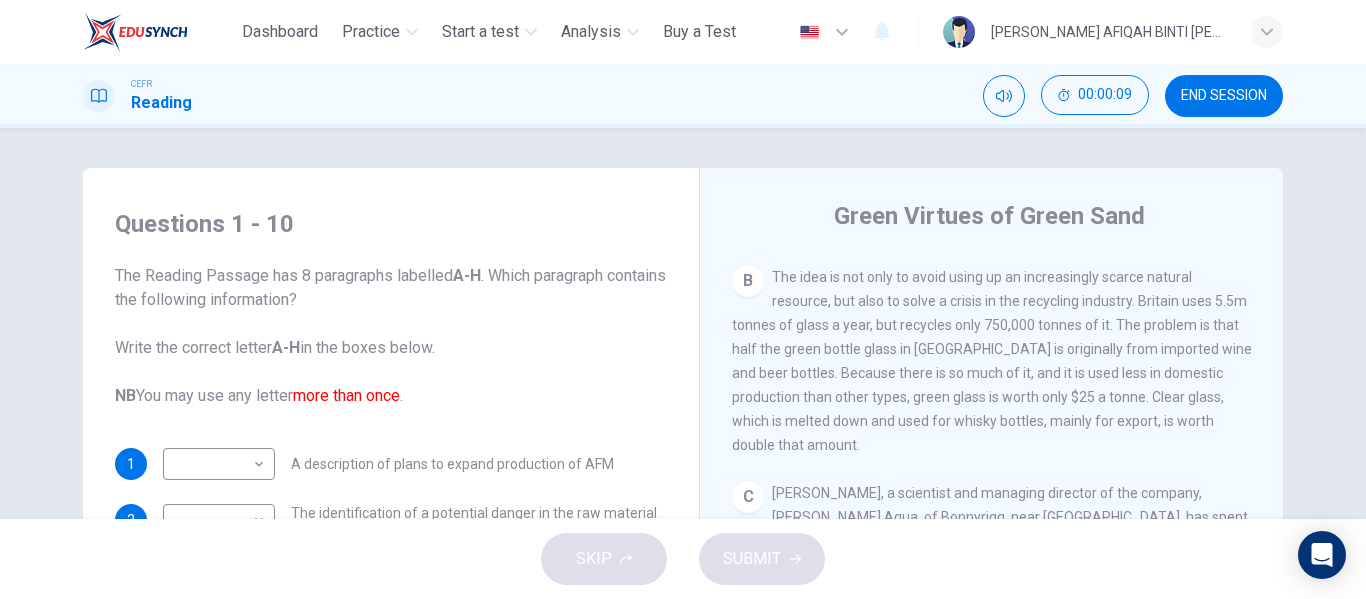 click at bounding box center (135, 32) 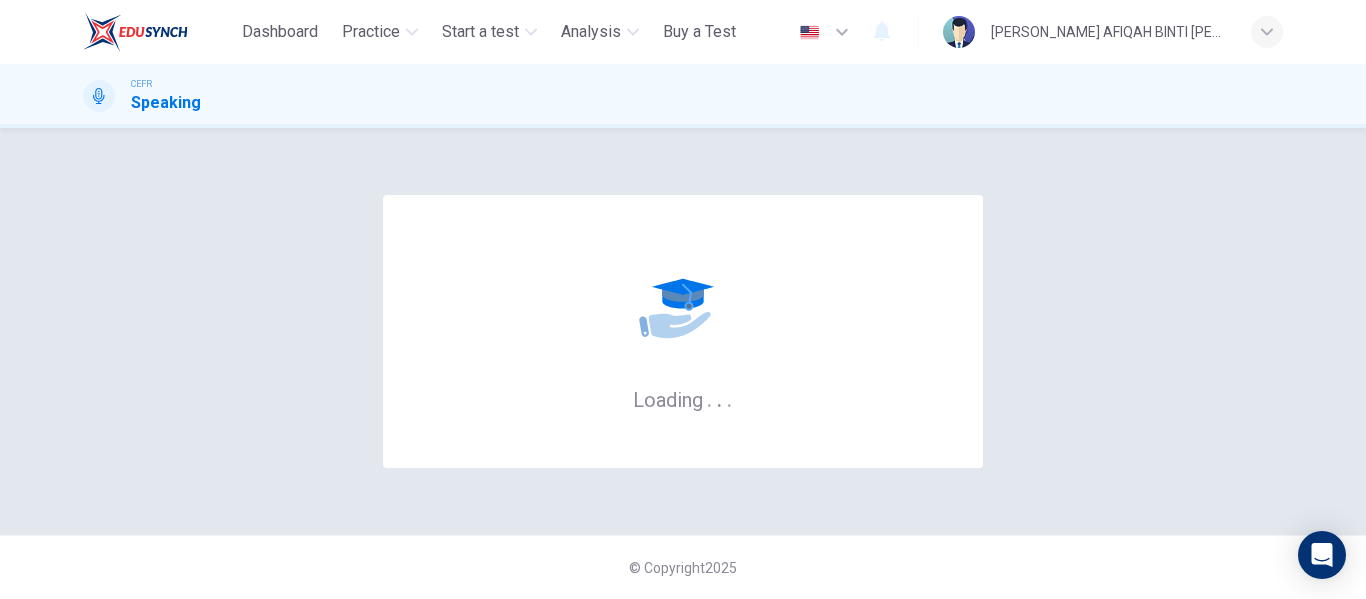 scroll, scrollTop: 0, scrollLeft: 0, axis: both 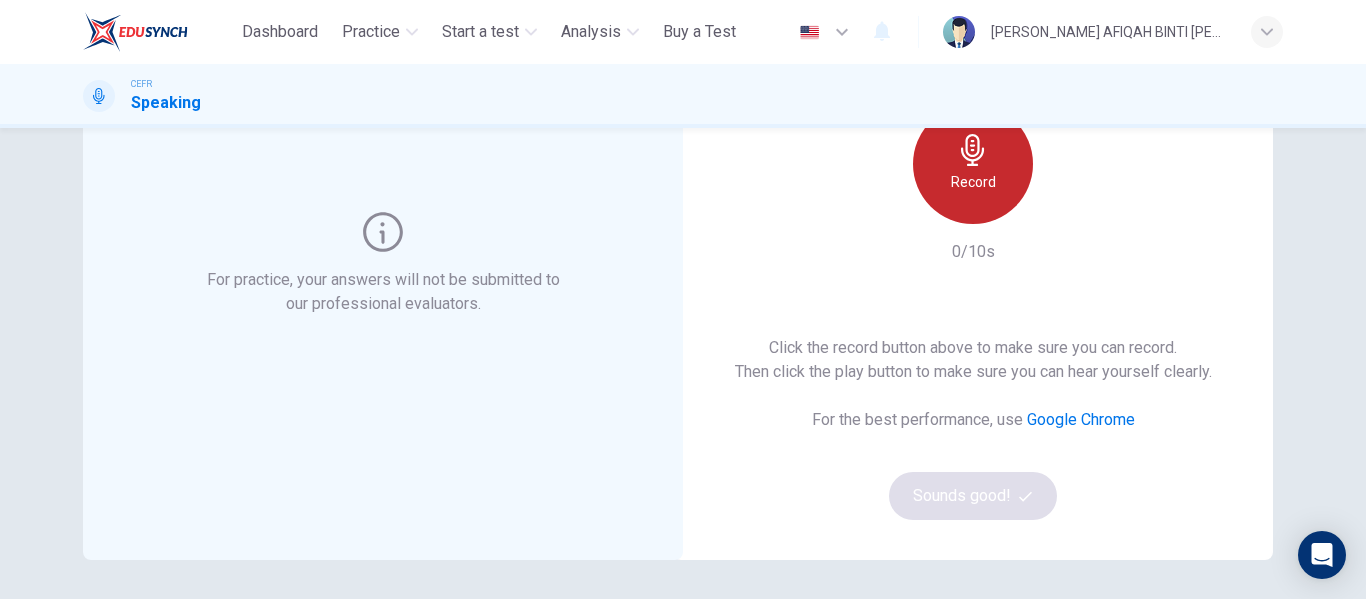 click on "Record" at bounding box center [973, 164] 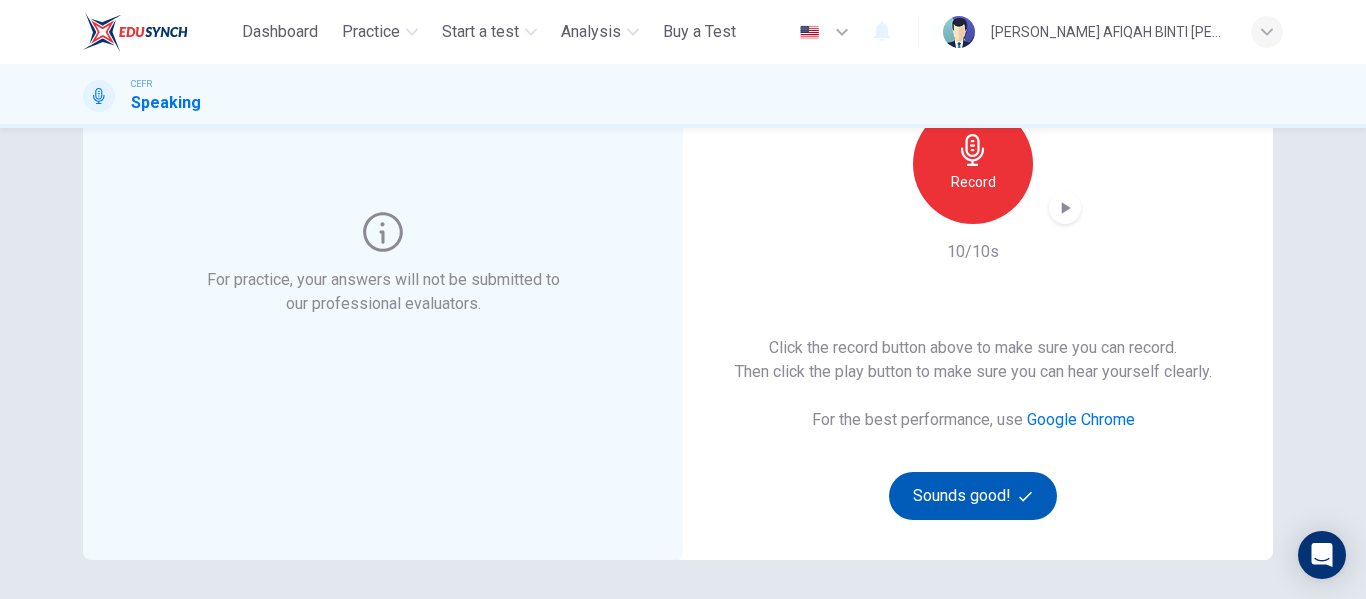 click on "Sounds good!" at bounding box center (973, 496) 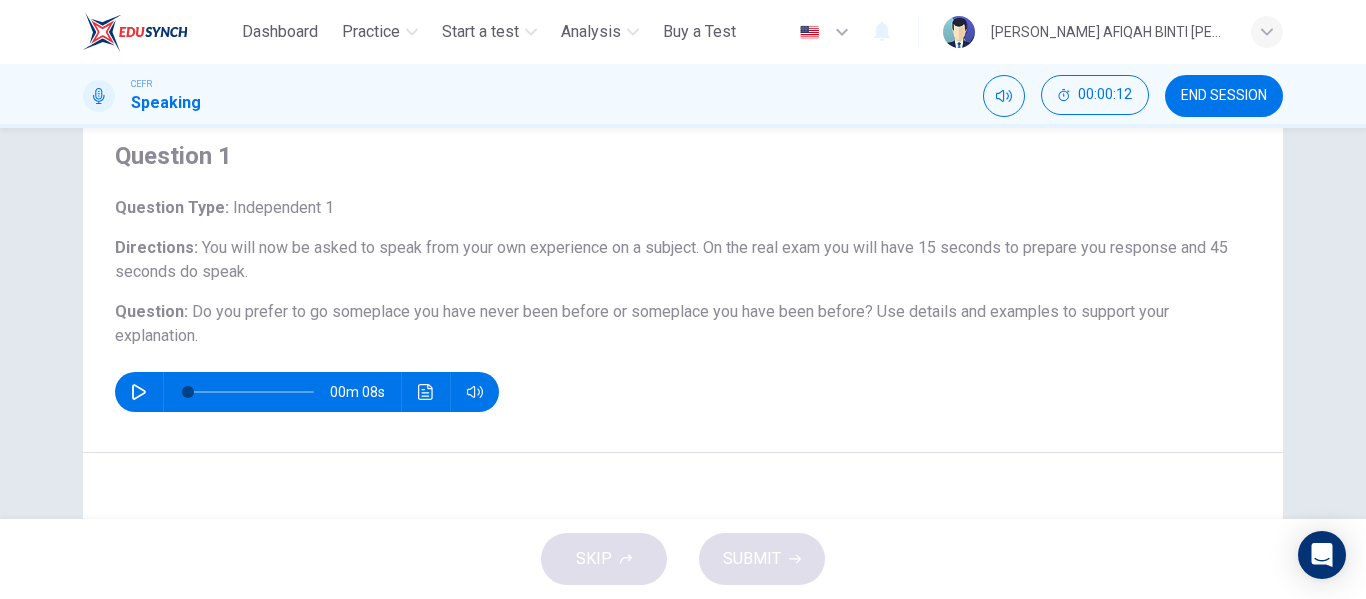scroll, scrollTop: 100, scrollLeft: 0, axis: vertical 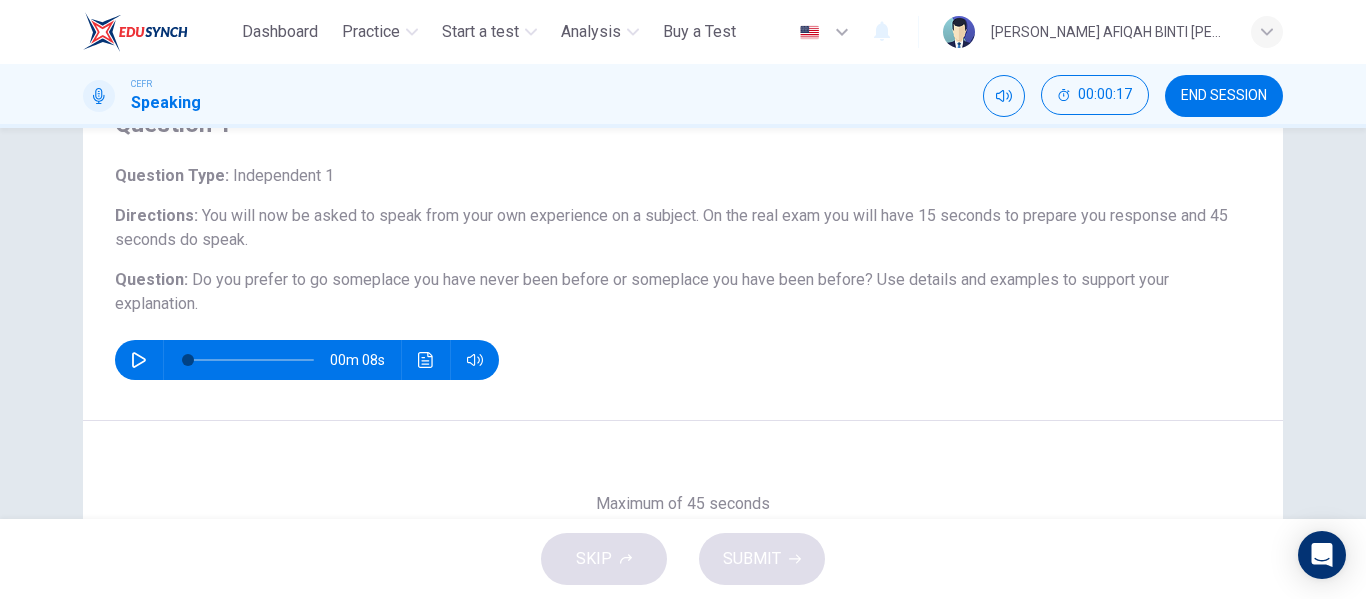 click 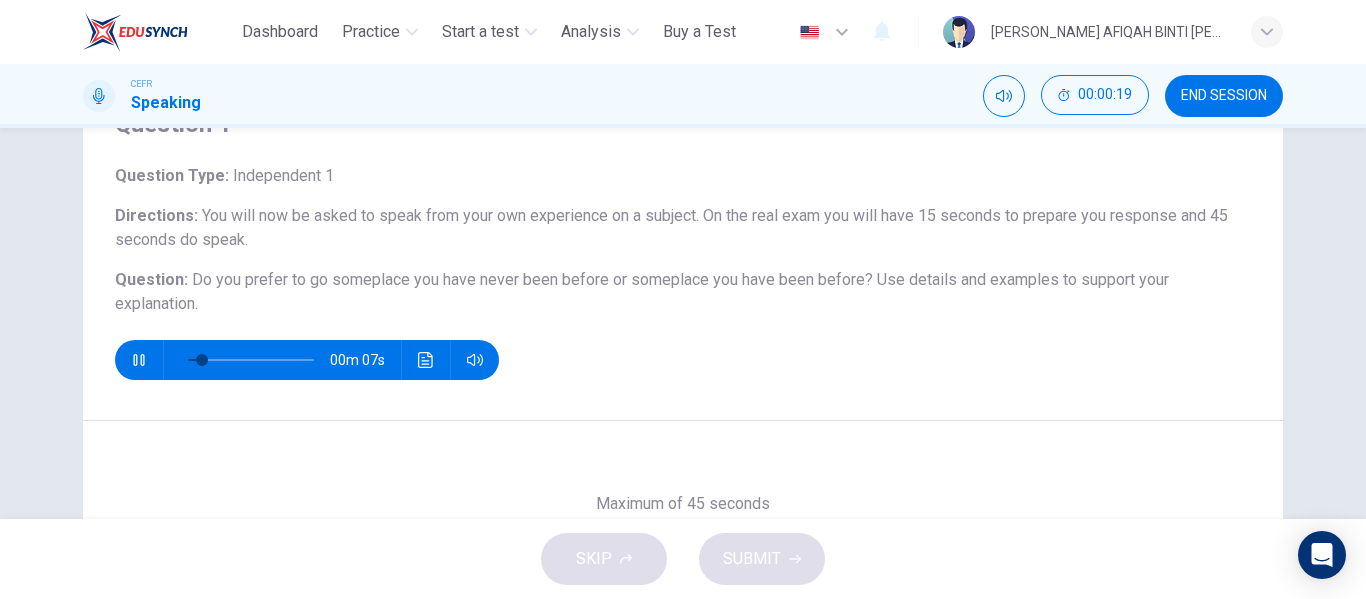 type on "**" 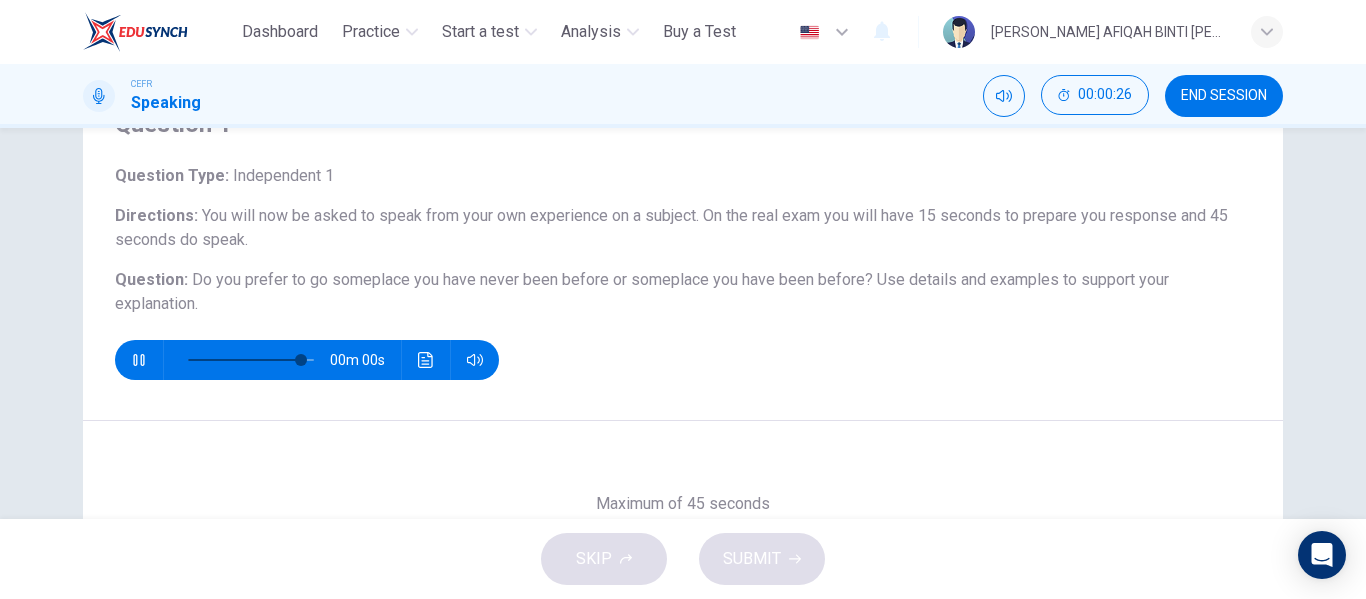 type on "*" 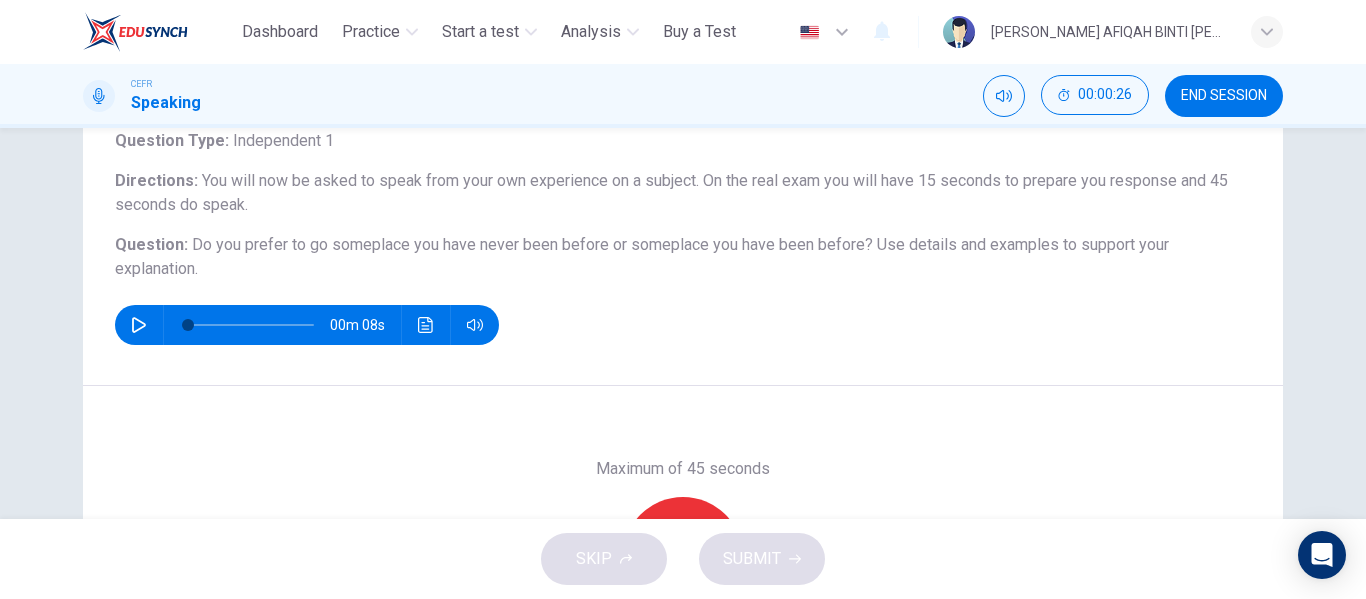 scroll, scrollTop: 384, scrollLeft: 0, axis: vertical 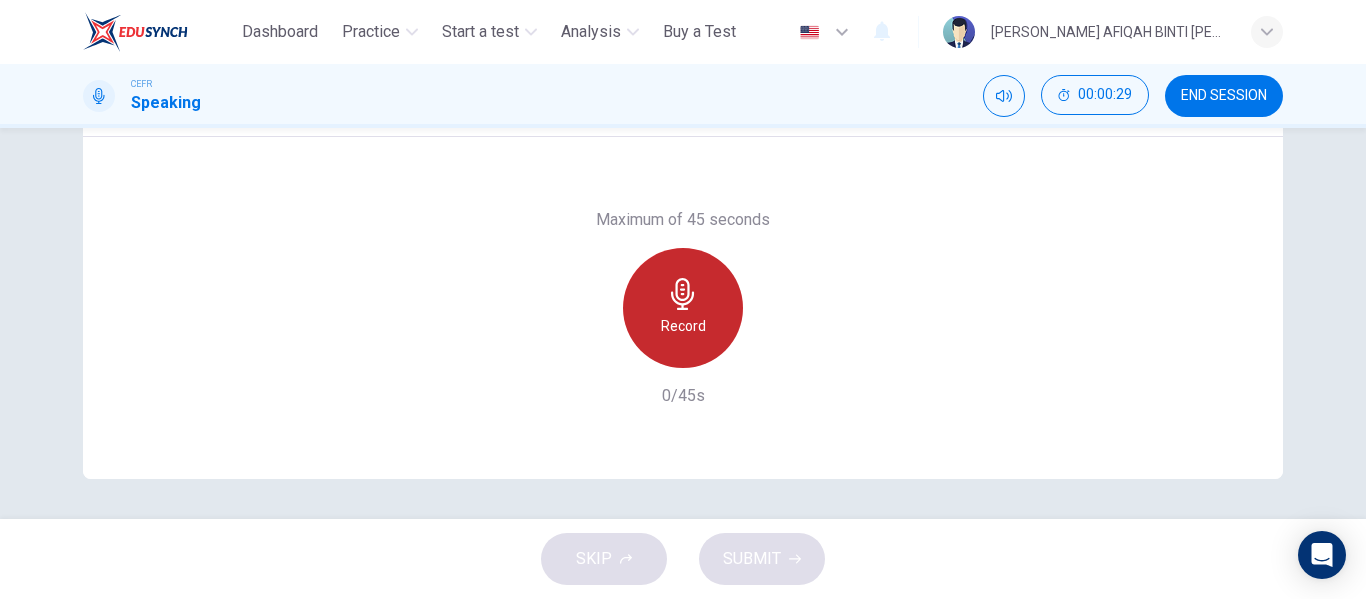 click on "Record" at bounding box center (683, 326) 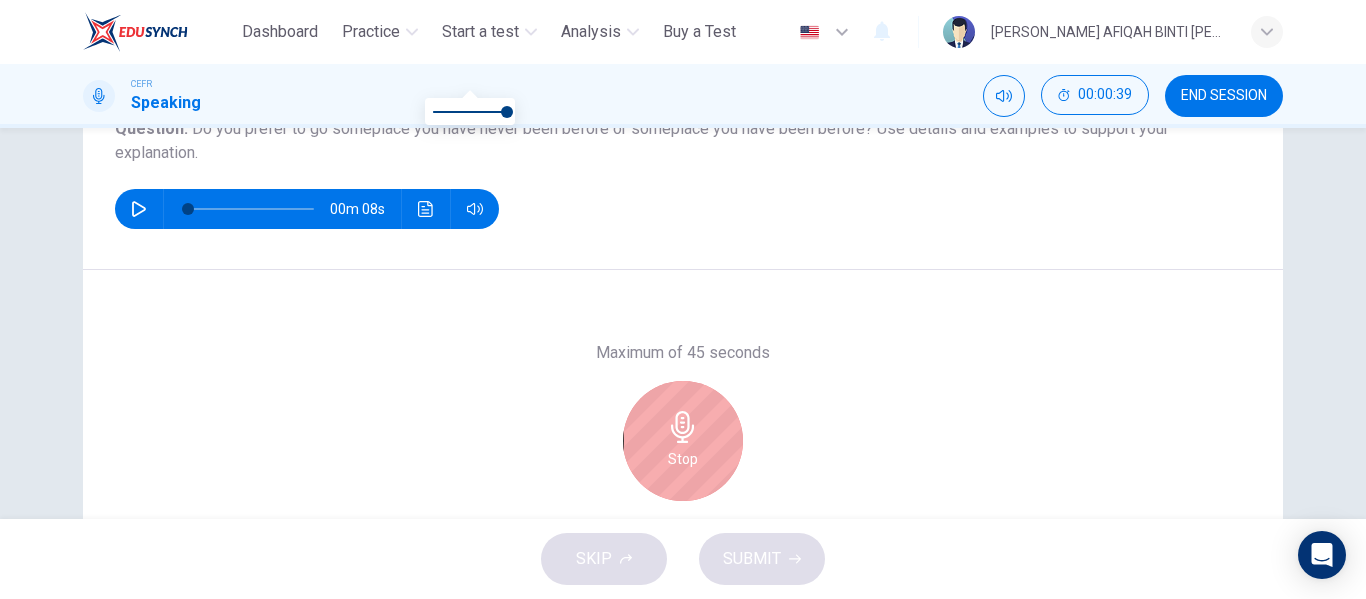 scroll, scrollTop: 384, scrollLeft: 0, axis: vertical 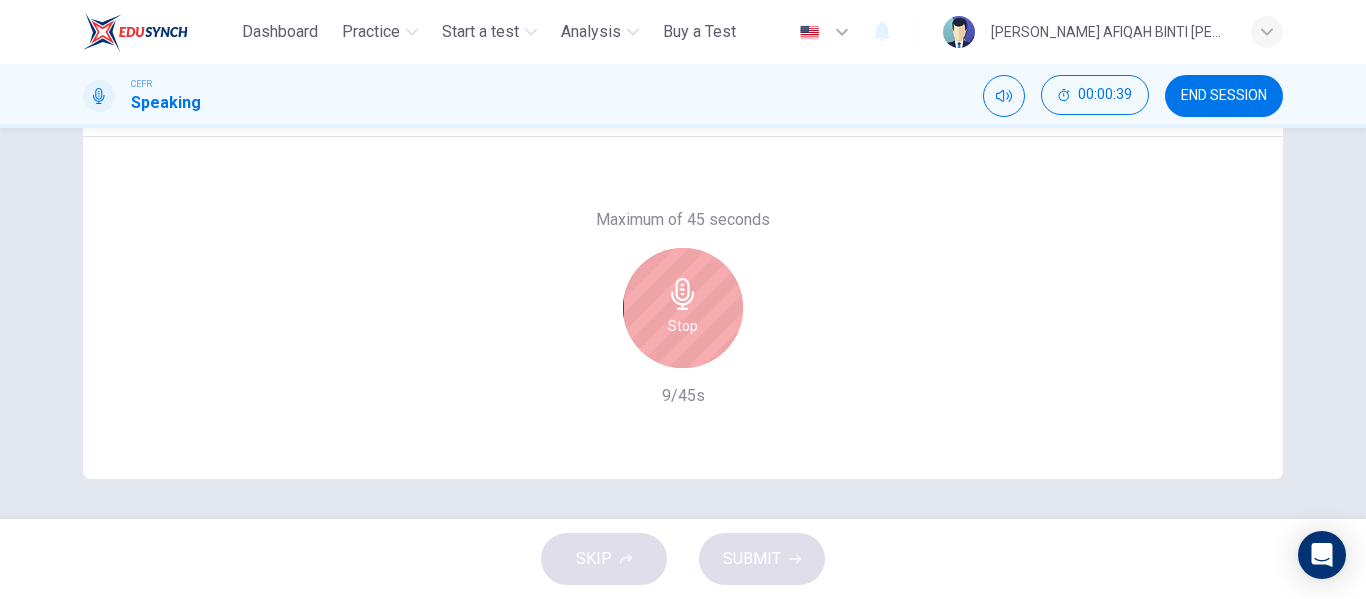 click on "Stop" at bounding box center [683, 308] 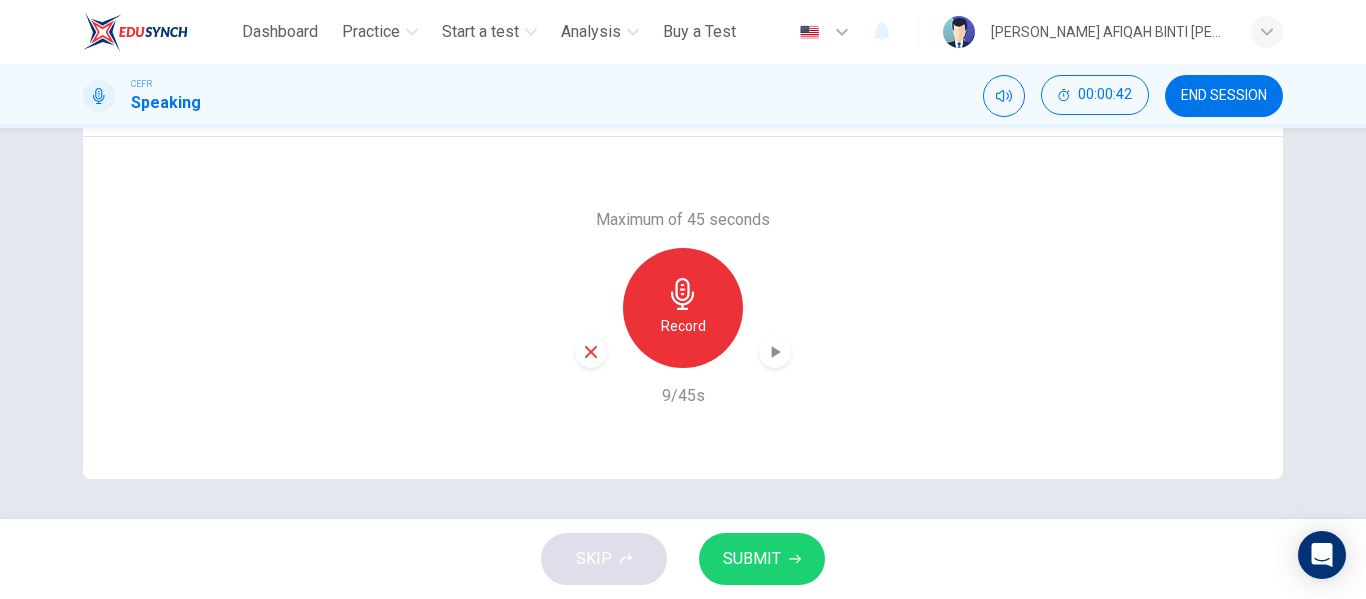 click at bounding box center [591, 352] 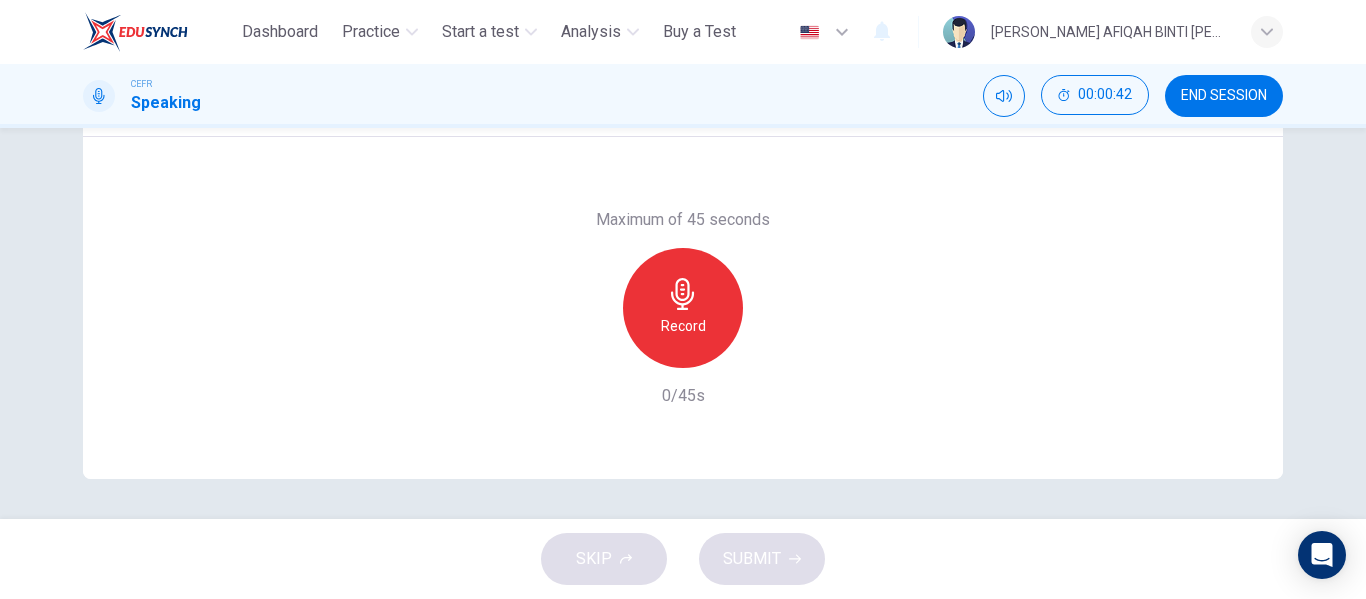 click on "Record" at bounding box center (683, 308) 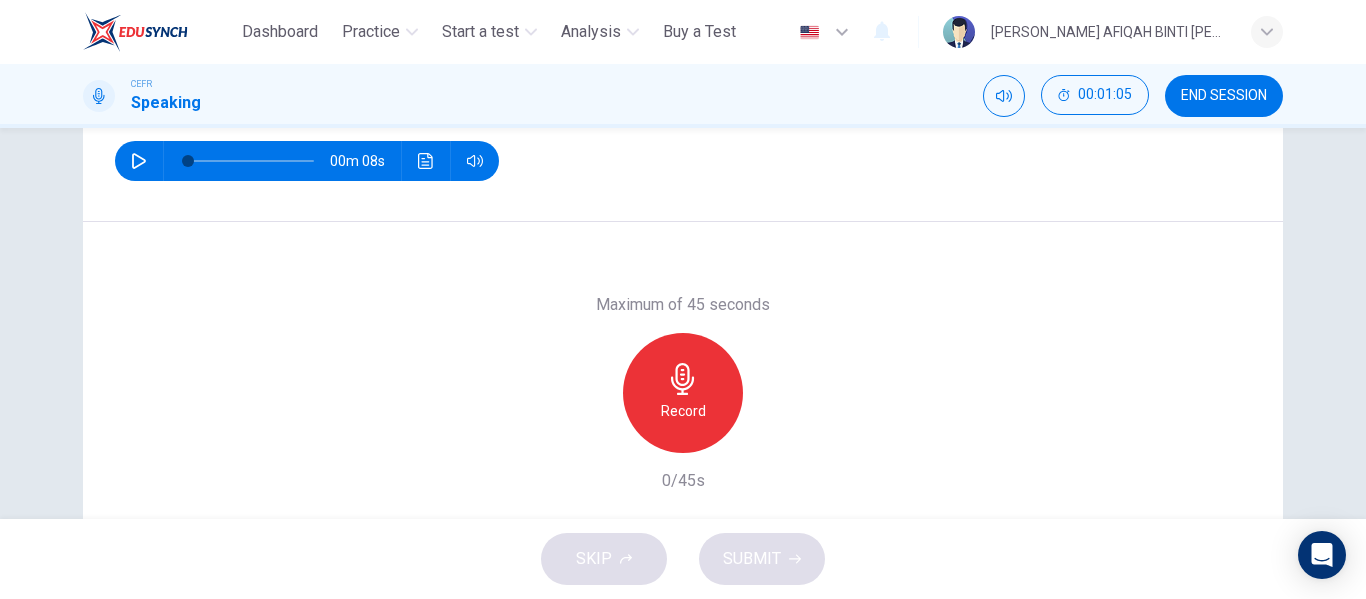scroll, scrollTop: 300, scrollLeft: 0, axis: vertical 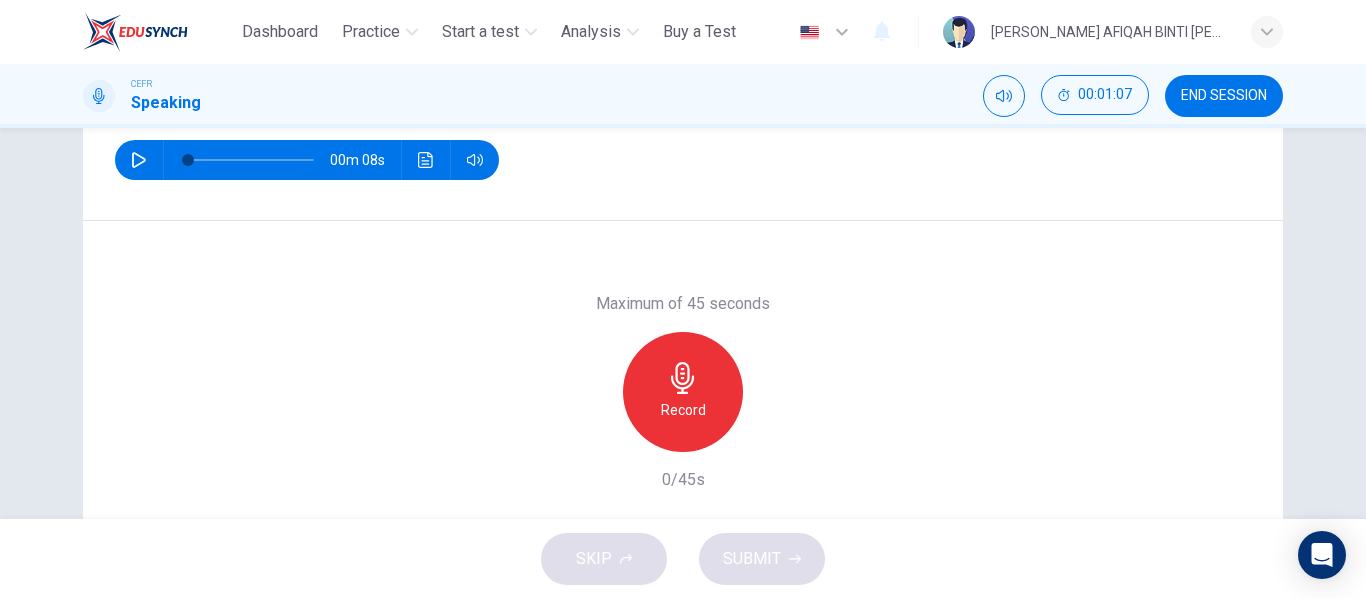 click on "Record" at bounding box center [683, 392] 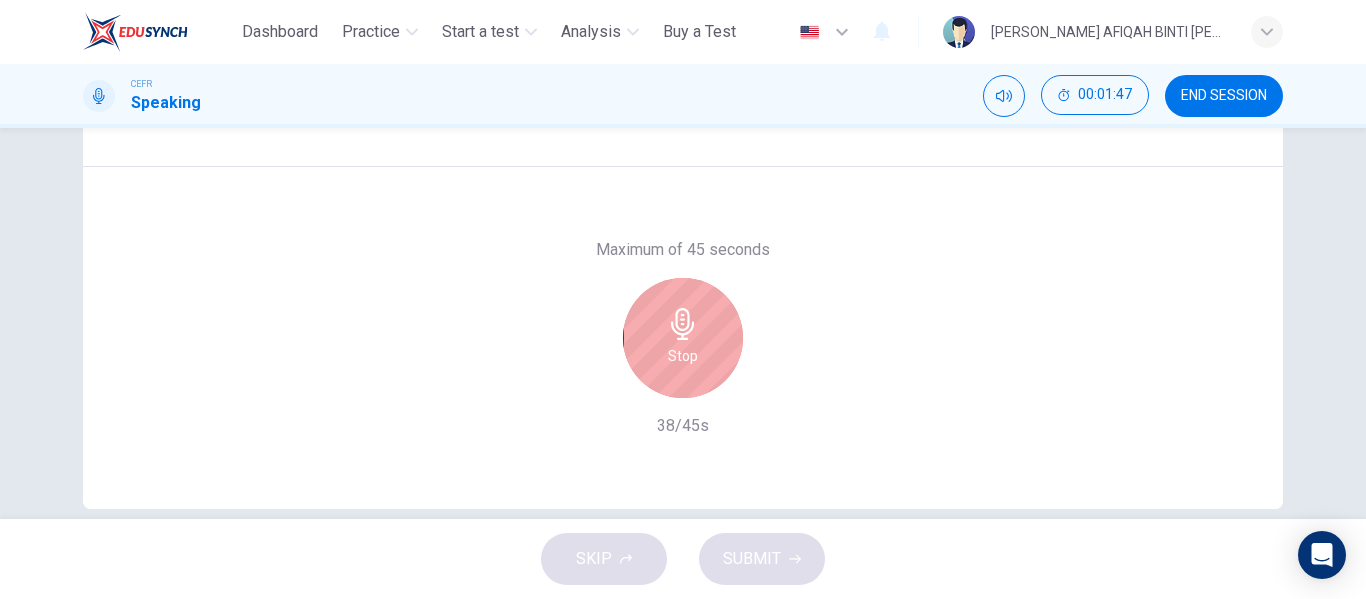 scroll, scrollTop: 384, scrollLeft: 0, axis: vertical 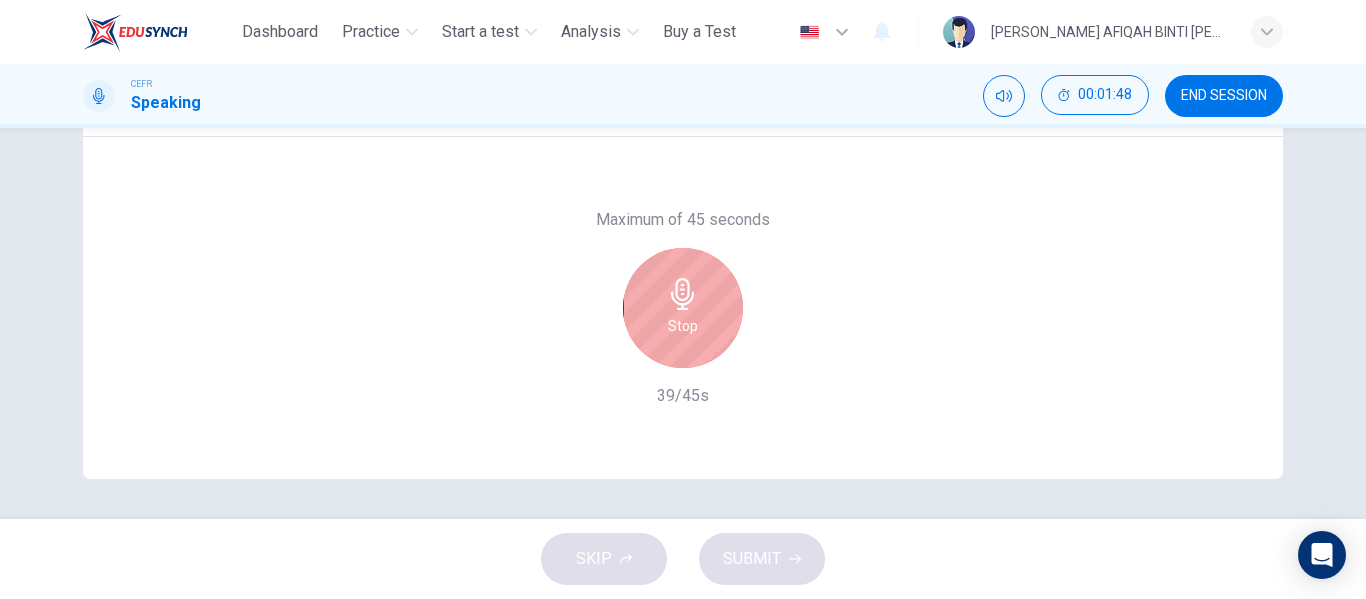 click on "Stop" at bounding box center (683, 326) 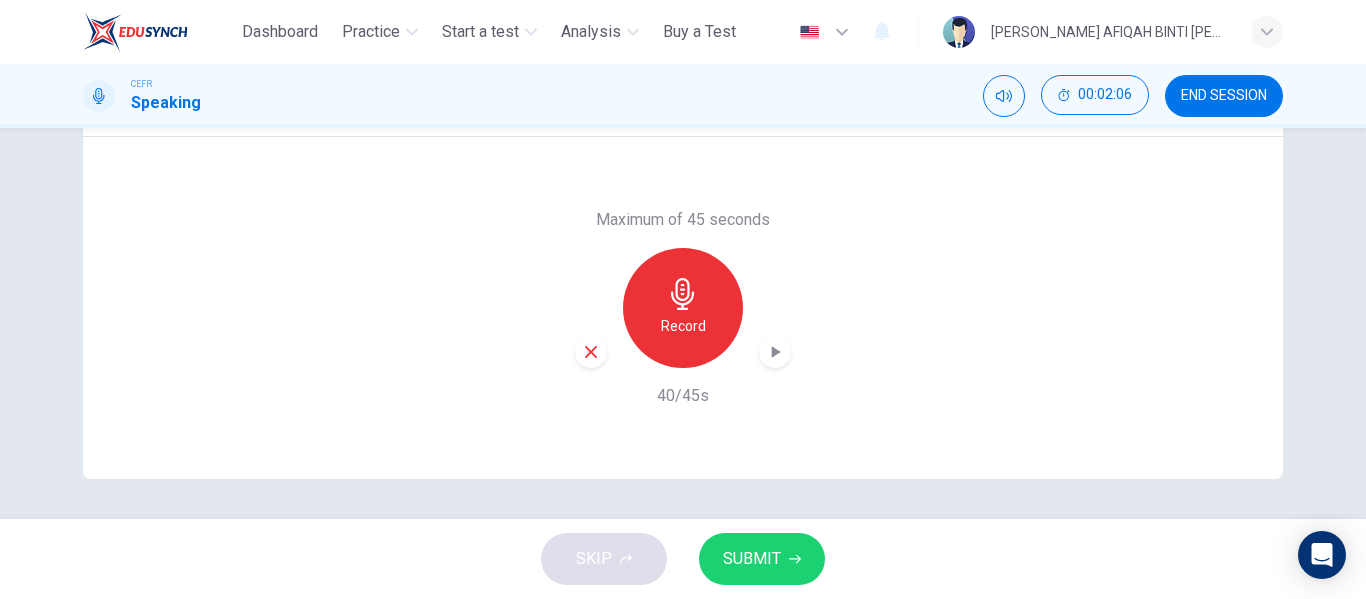 click 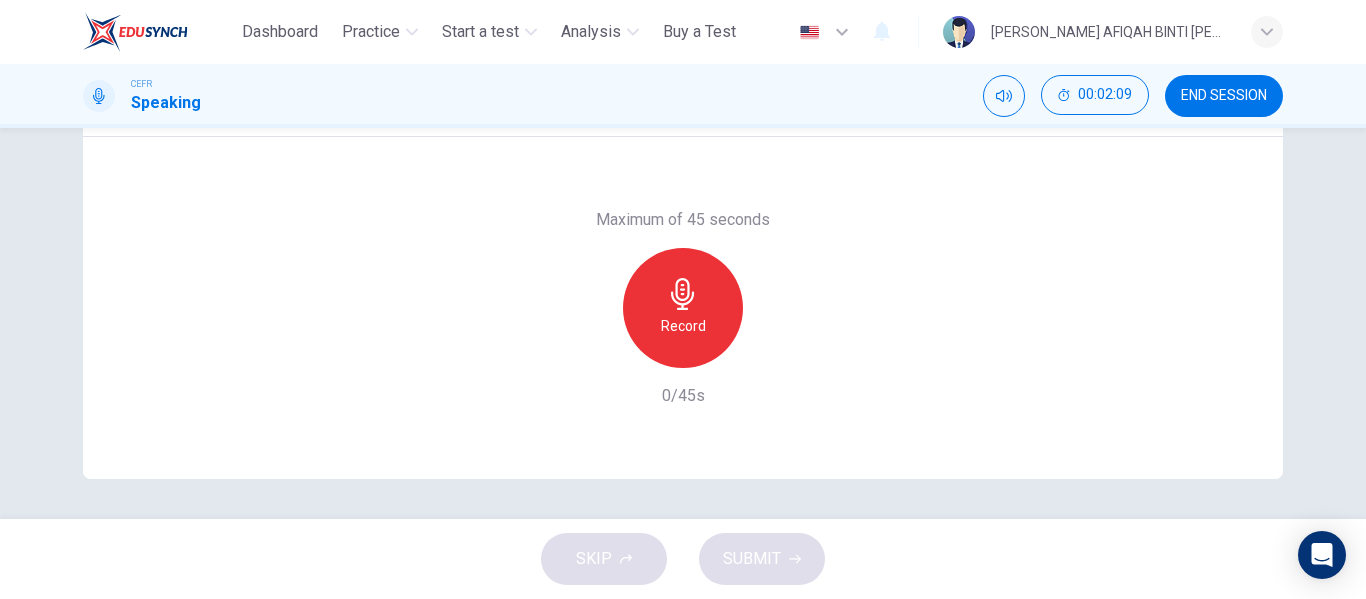 click on "Record" at bounding box center [683, 326] 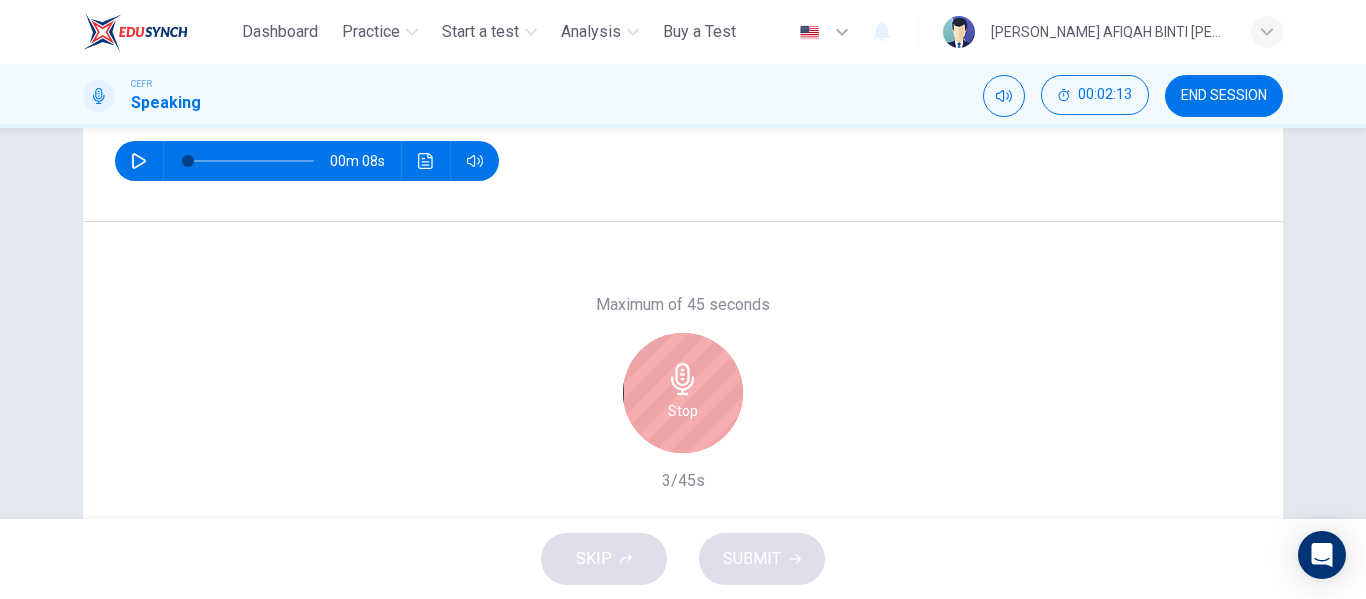 scroll, scrollTop: 384, scrollLeft: 0, axis: vertical 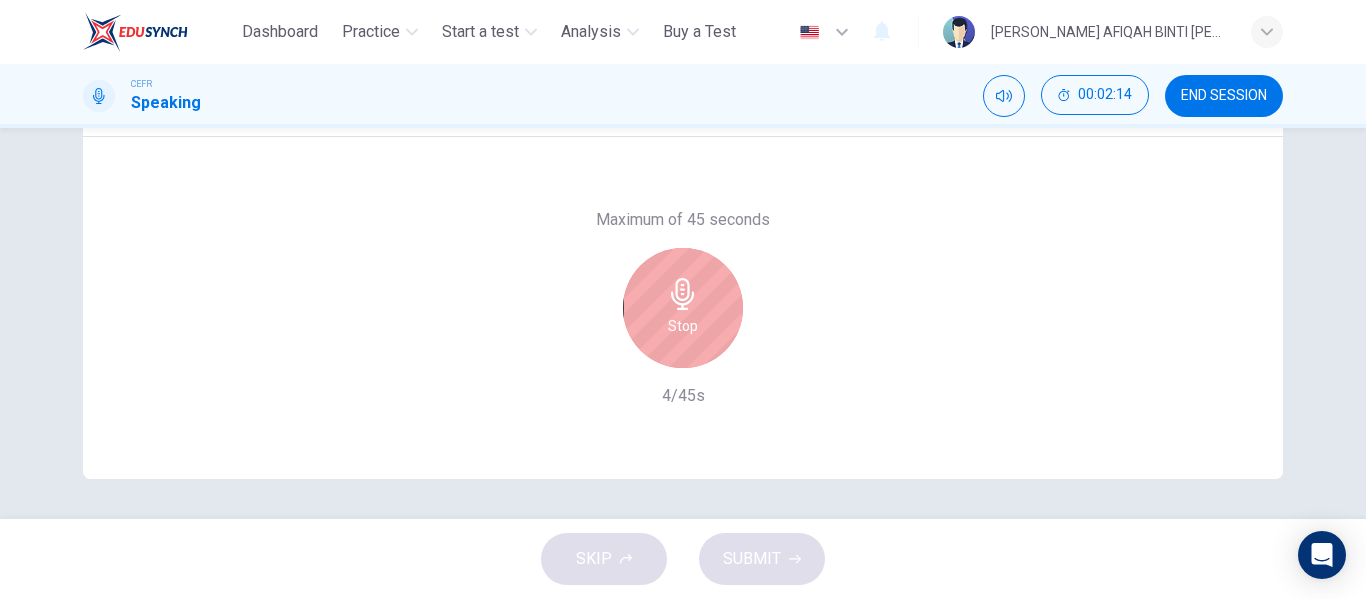 click on "Stop" at bounding box center (683, 326) 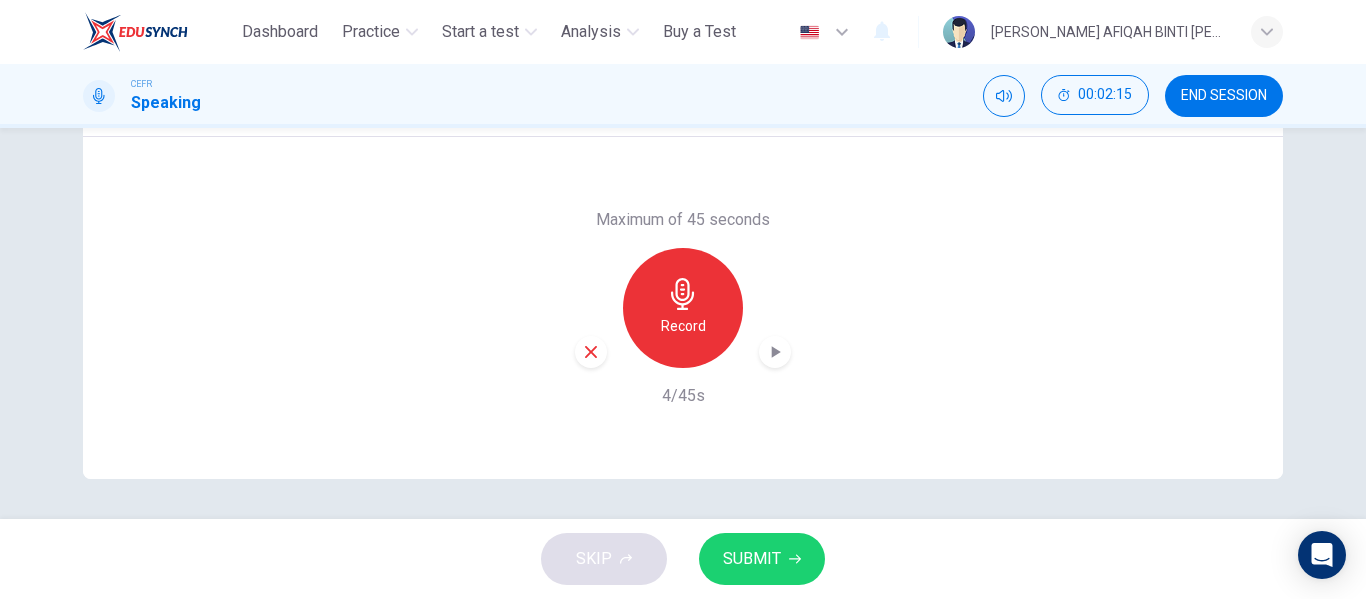 click 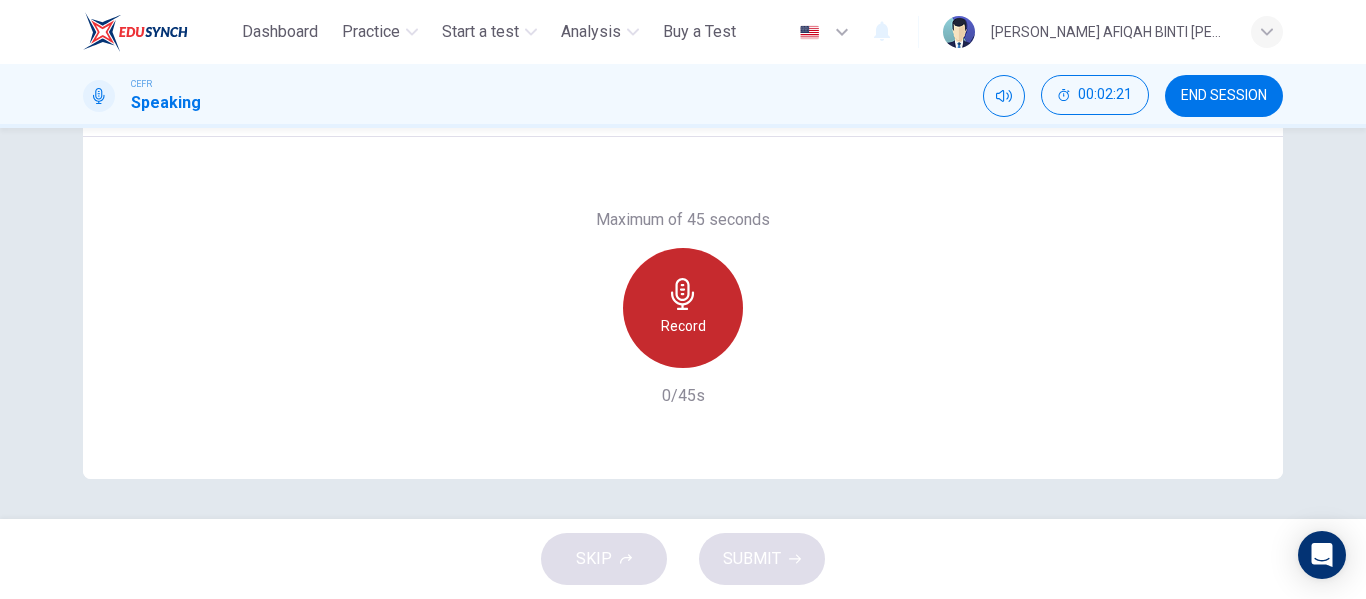 click on "Record" at bounding box center (683, 326) 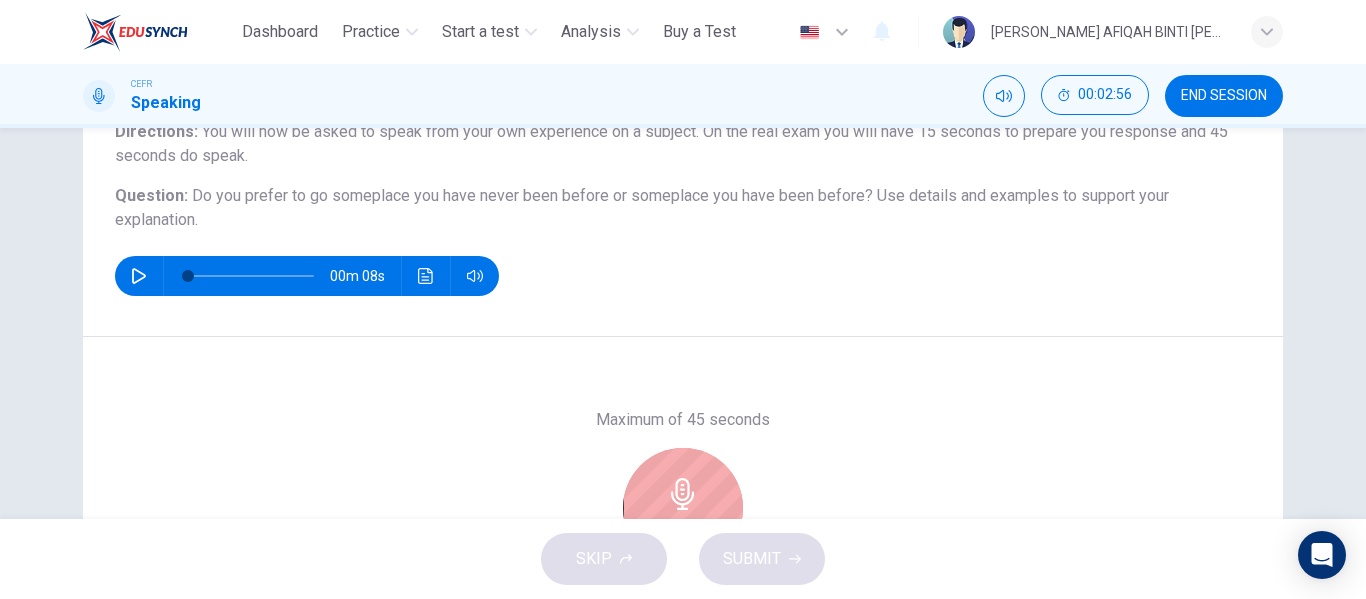 scroll, scrollTop: 384, scrollLeft: 0, axis: vertical 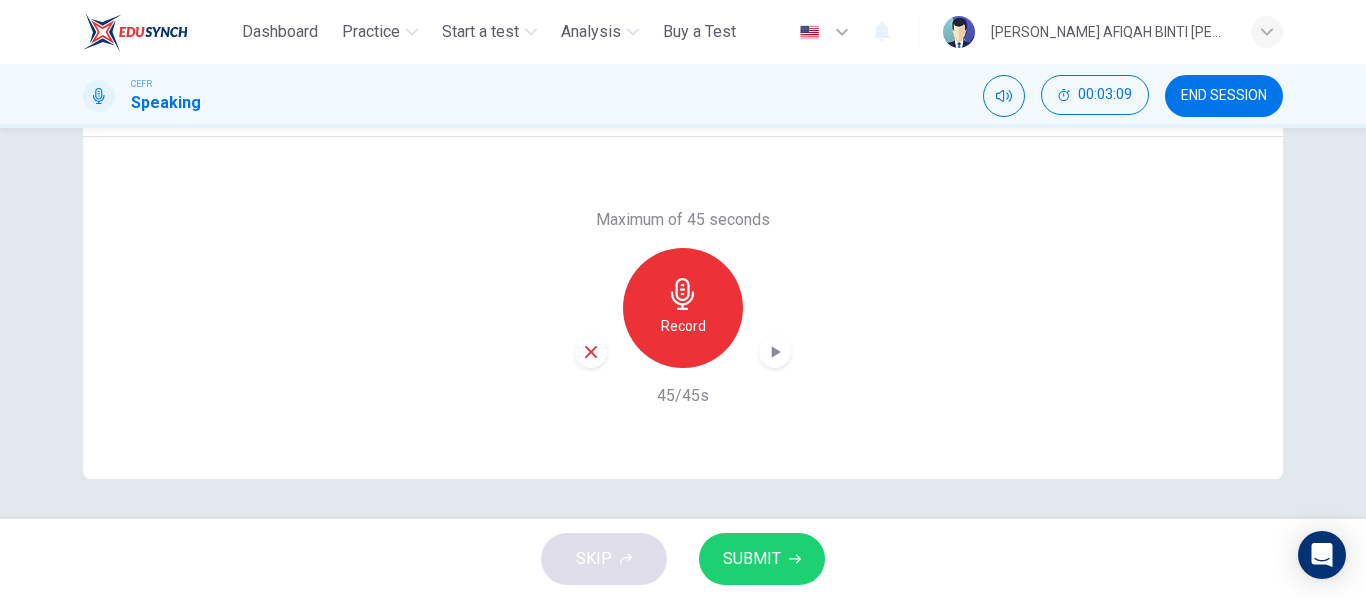 click on "SUBMIT" at bounding box center [762, 559] 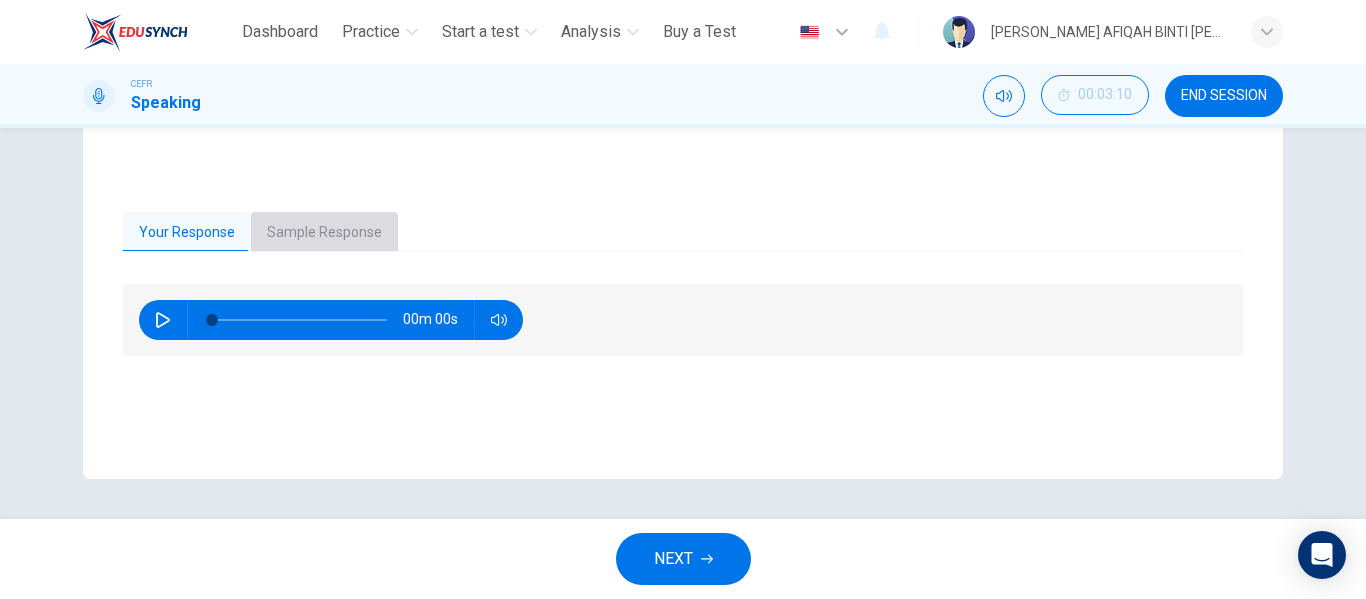 click on "Sample Response" at bounding box center [324, 233] 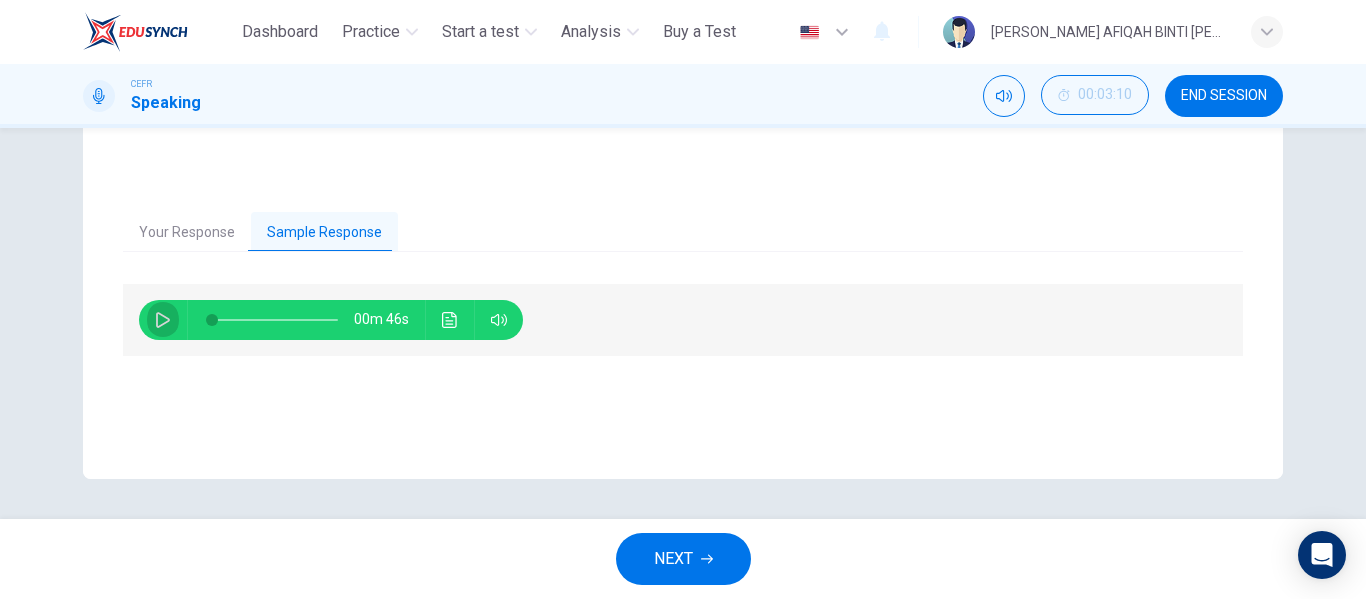 click 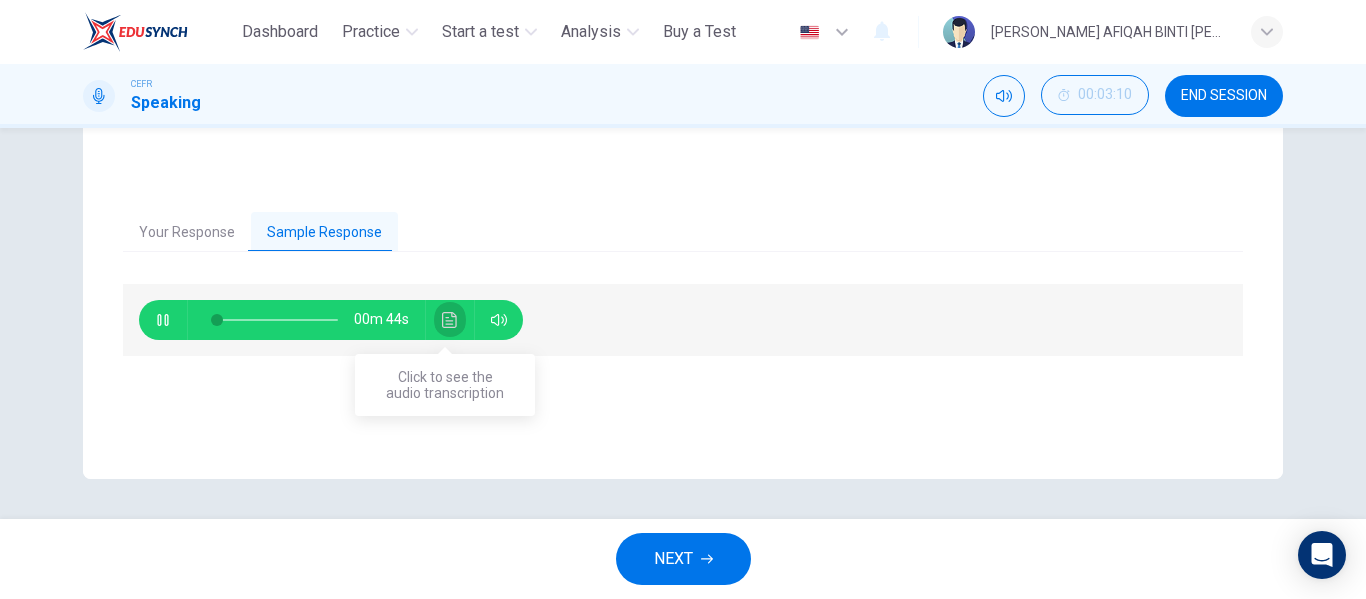 click 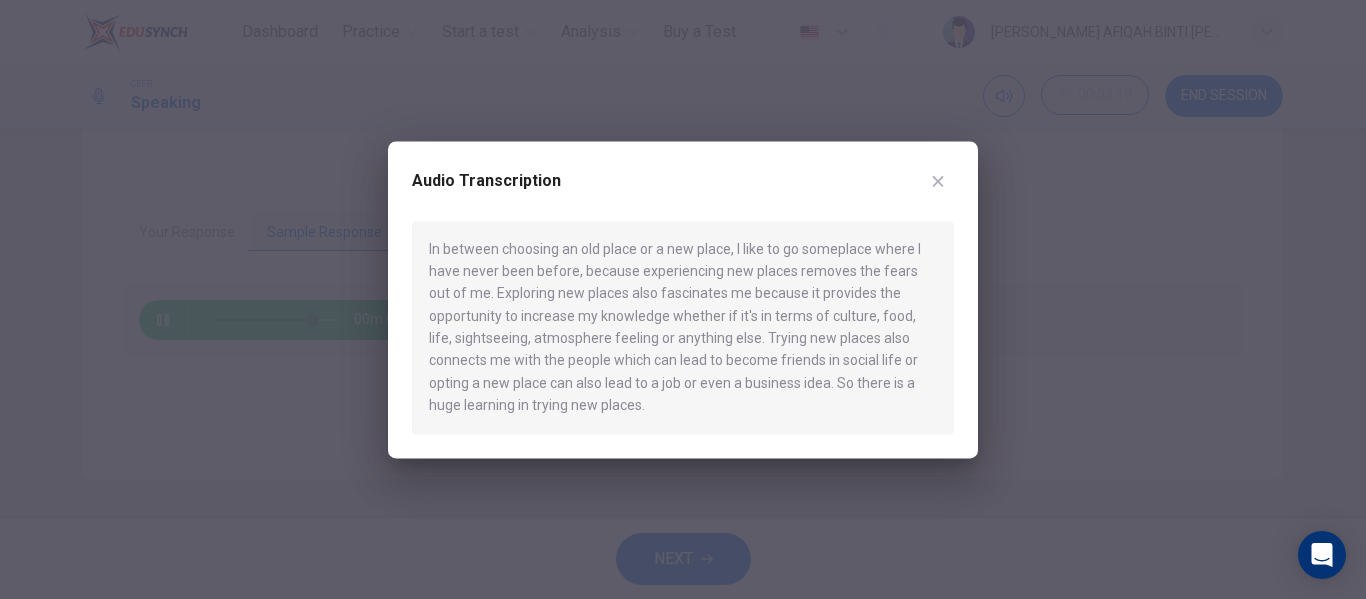 click at bounding box center (938, 181) 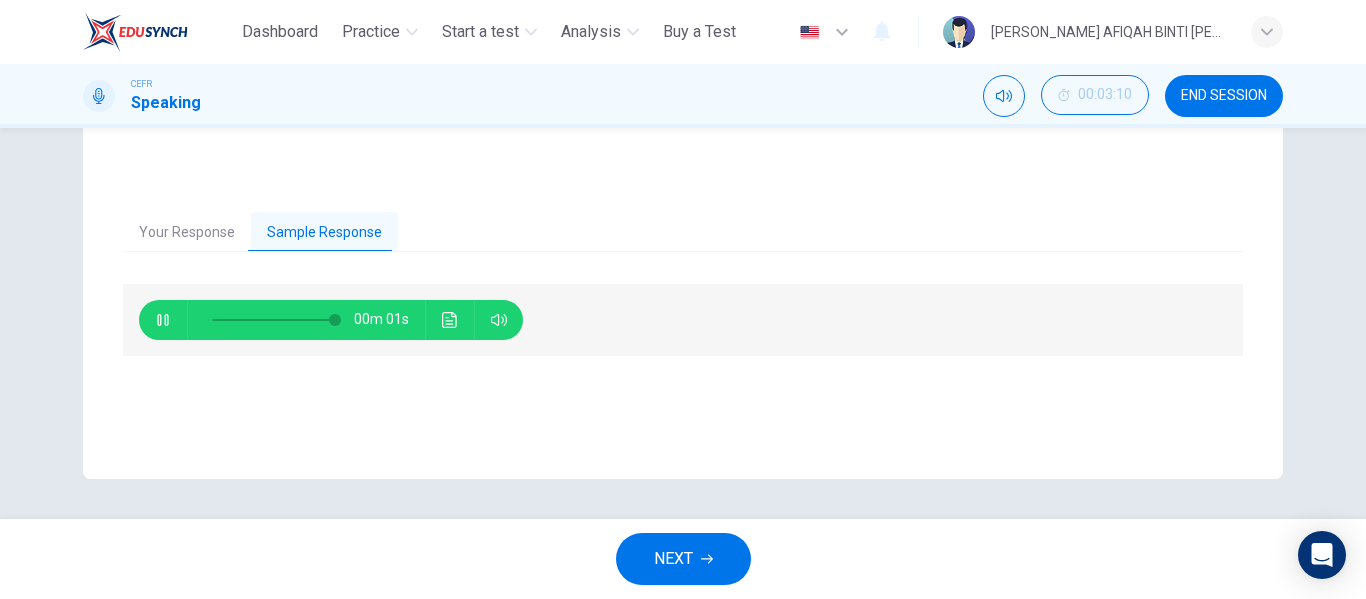type on "*" 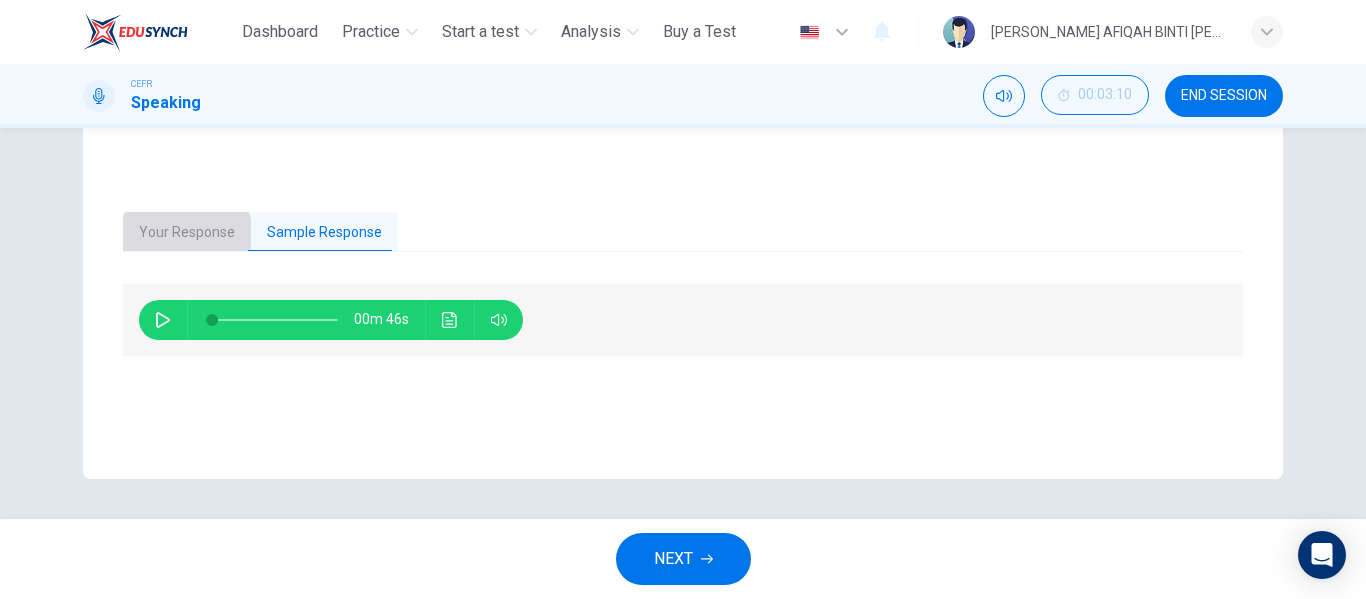 click on "Your Response" at bounding box center [187, 233] 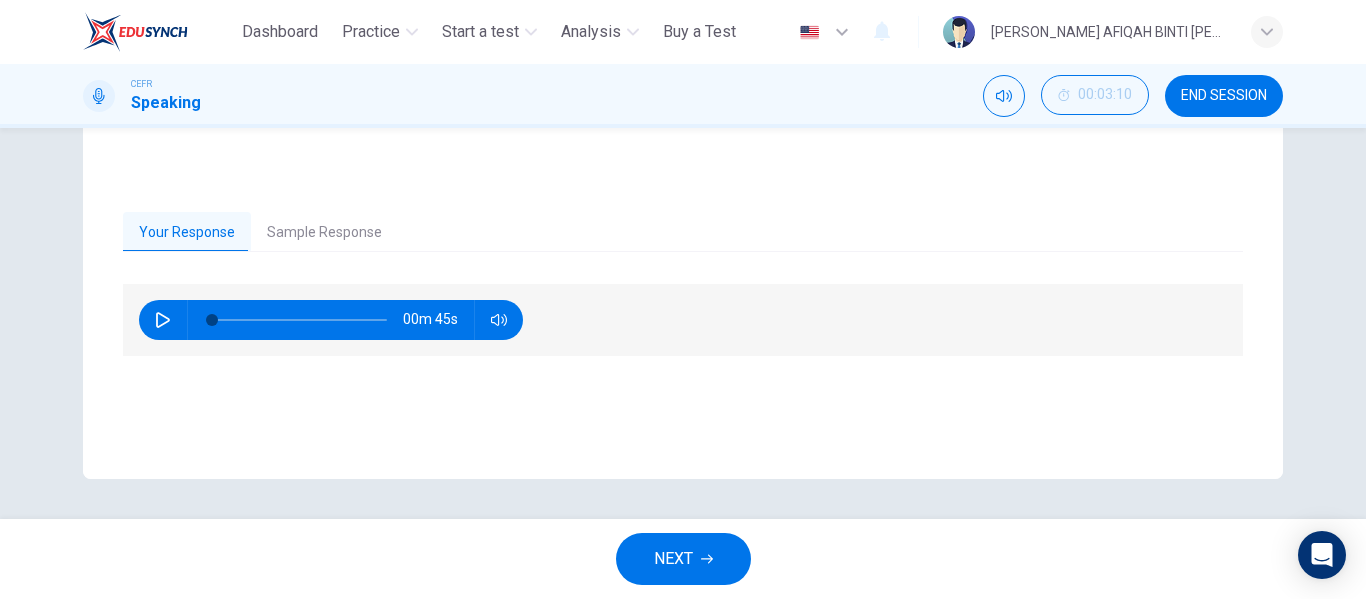 click at bounding box center [163, 320] 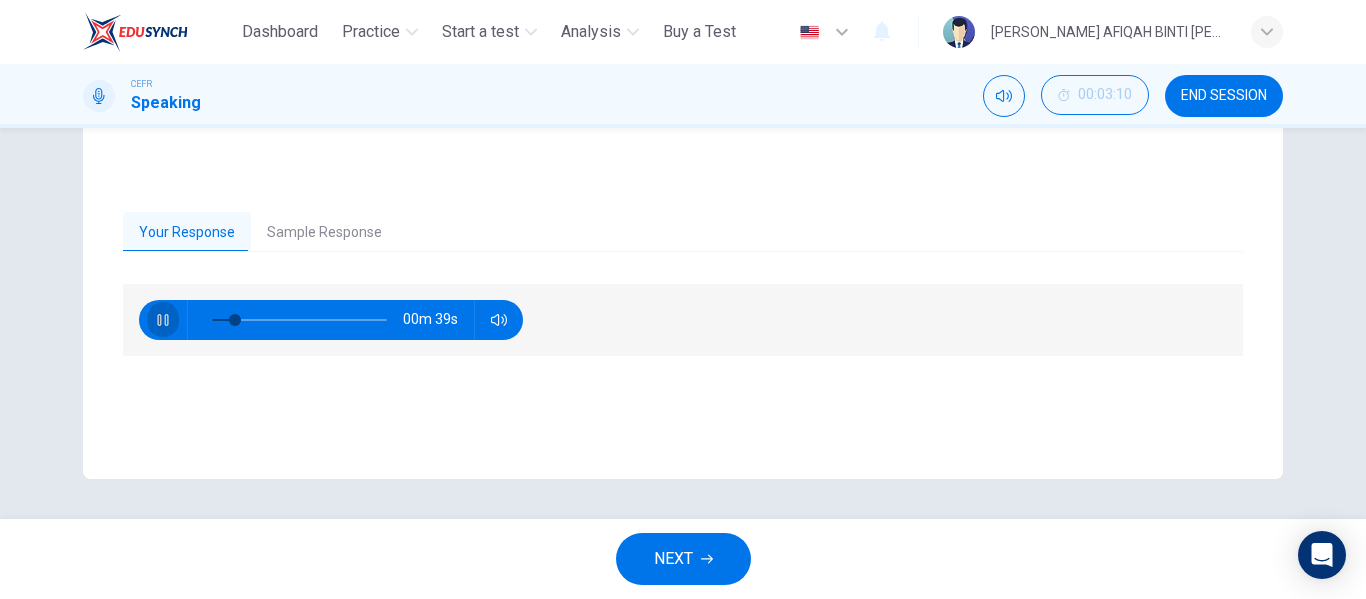 click 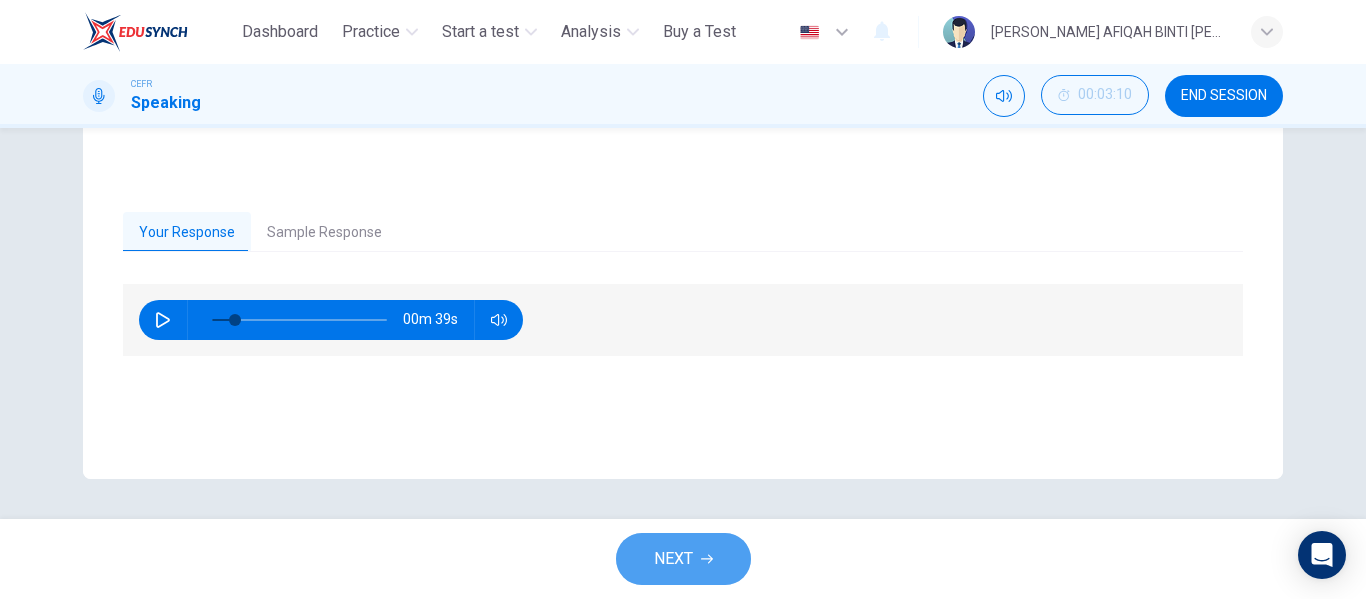 click on "NEXT" at bounding box center [683, 559] 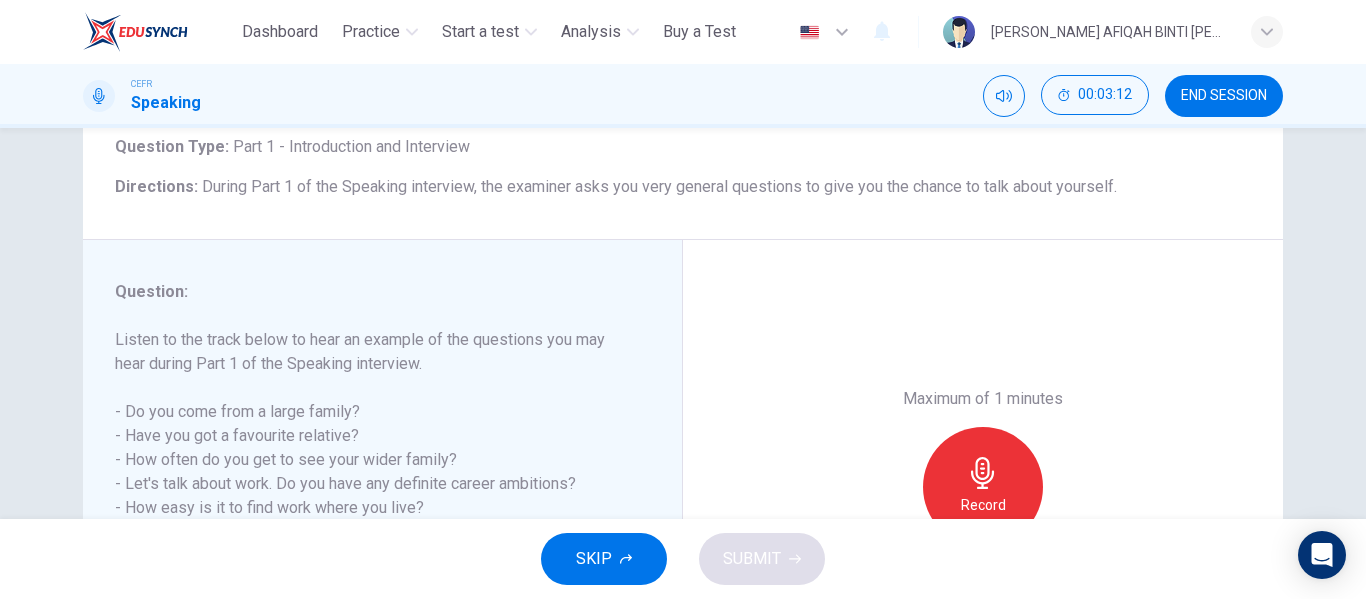 scroll, scrollTop: 84, scrollLeft: 0, axis: vertical 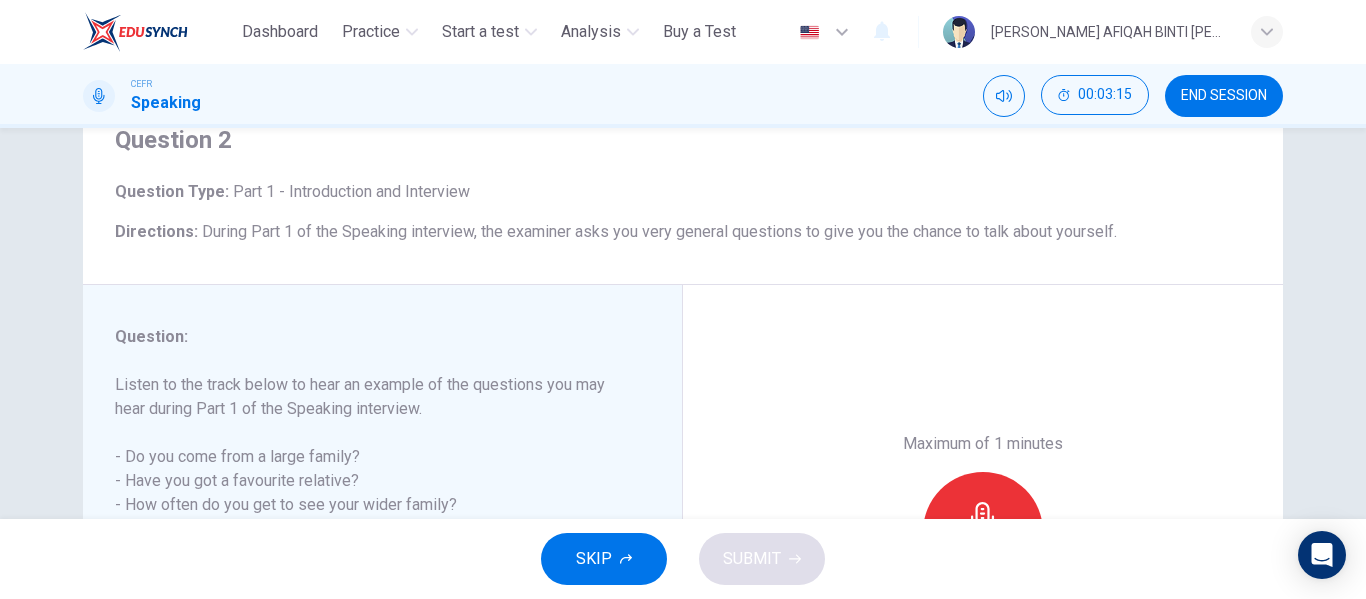 drag, startPoint x: 362, startPoint y: 227, endPoint x: 615, endPoint y: 258, distance: 254.89214 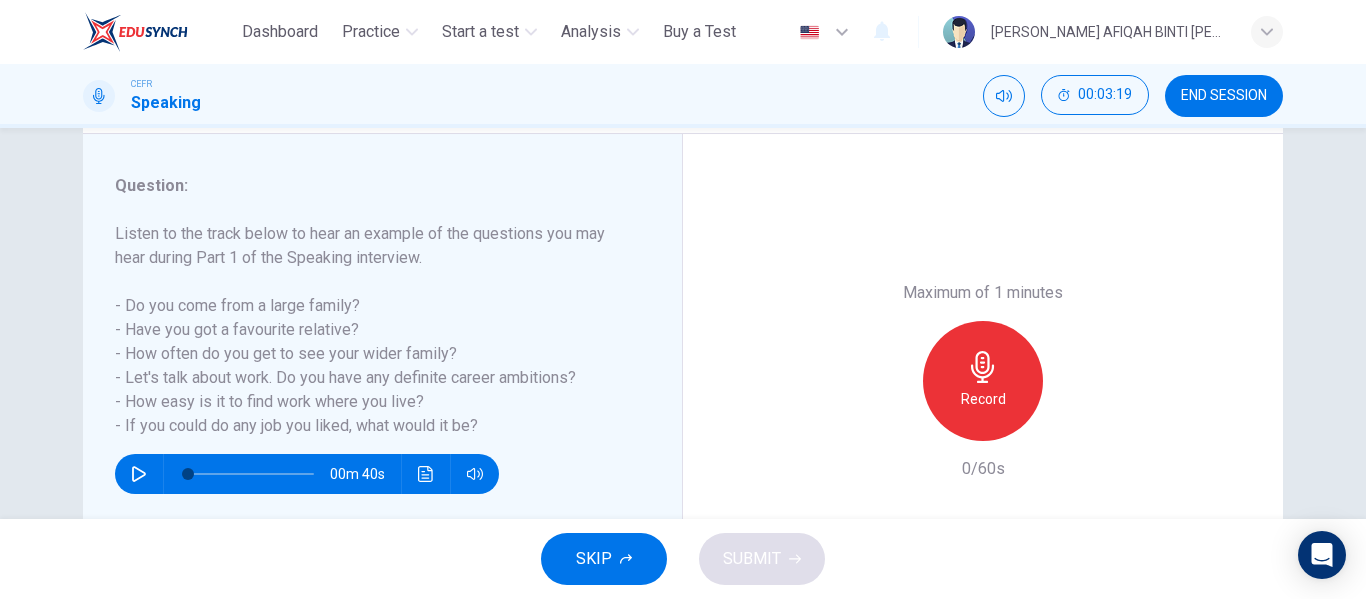 scroll, scrollTop: 284, scrollLeft: 0, axis: vertical 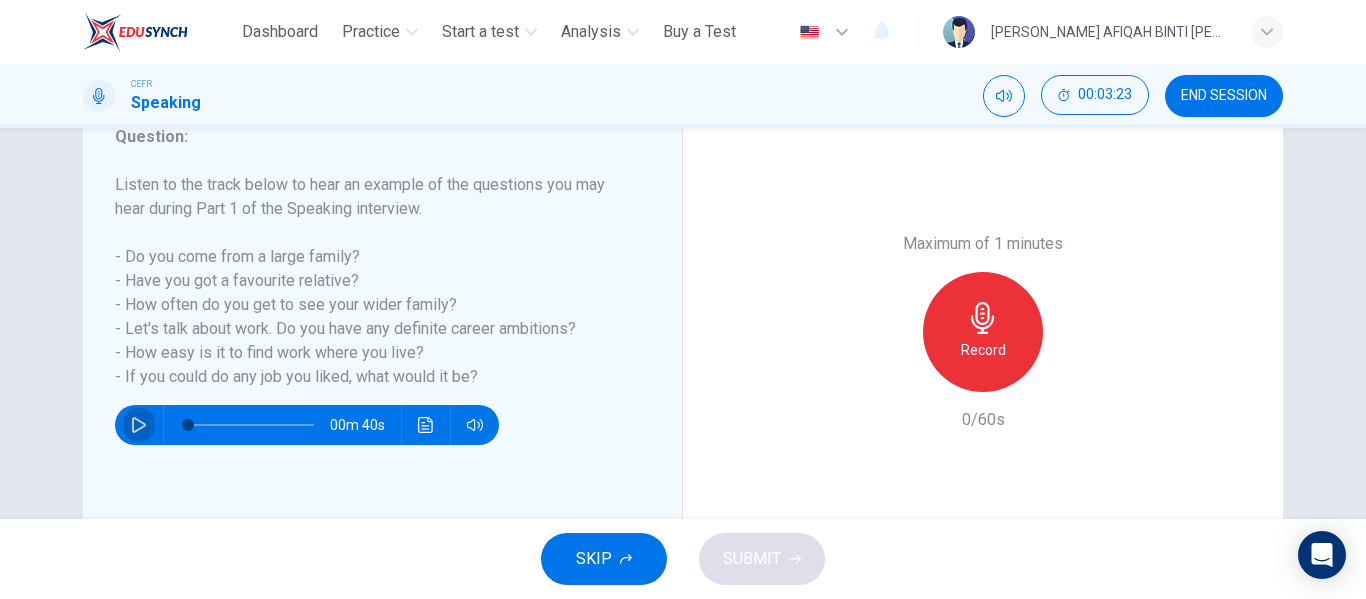 click 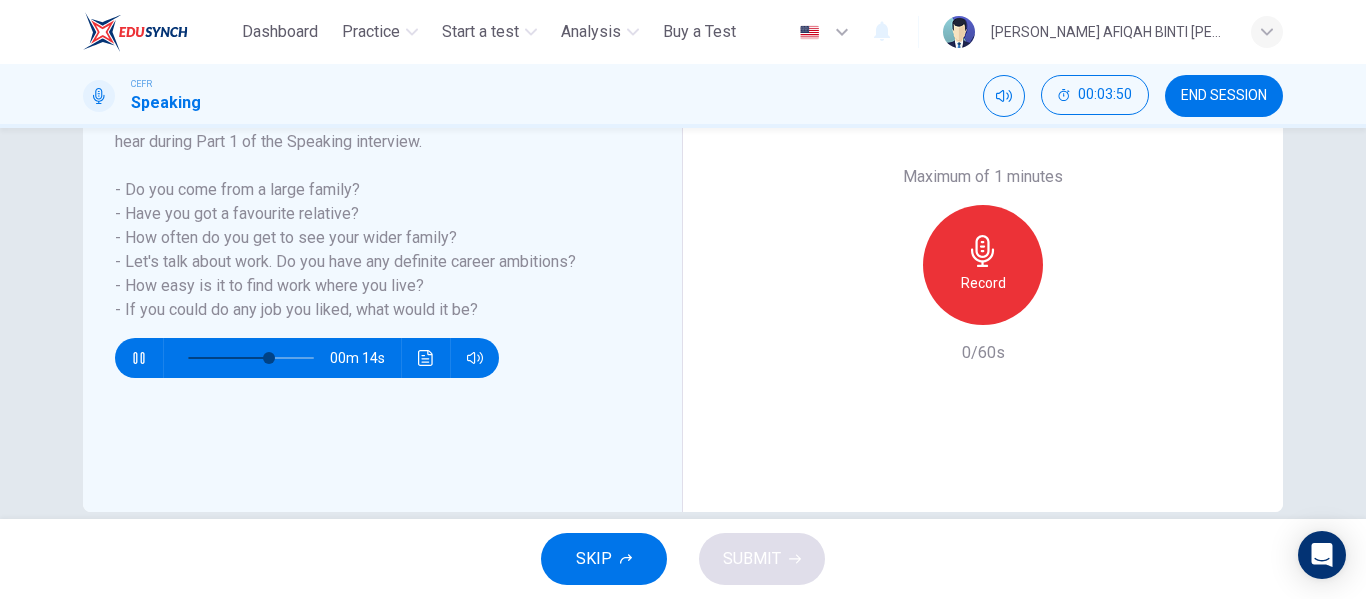 scroll, scrollTop: 384, scrollLeft: 0, axis: vertical 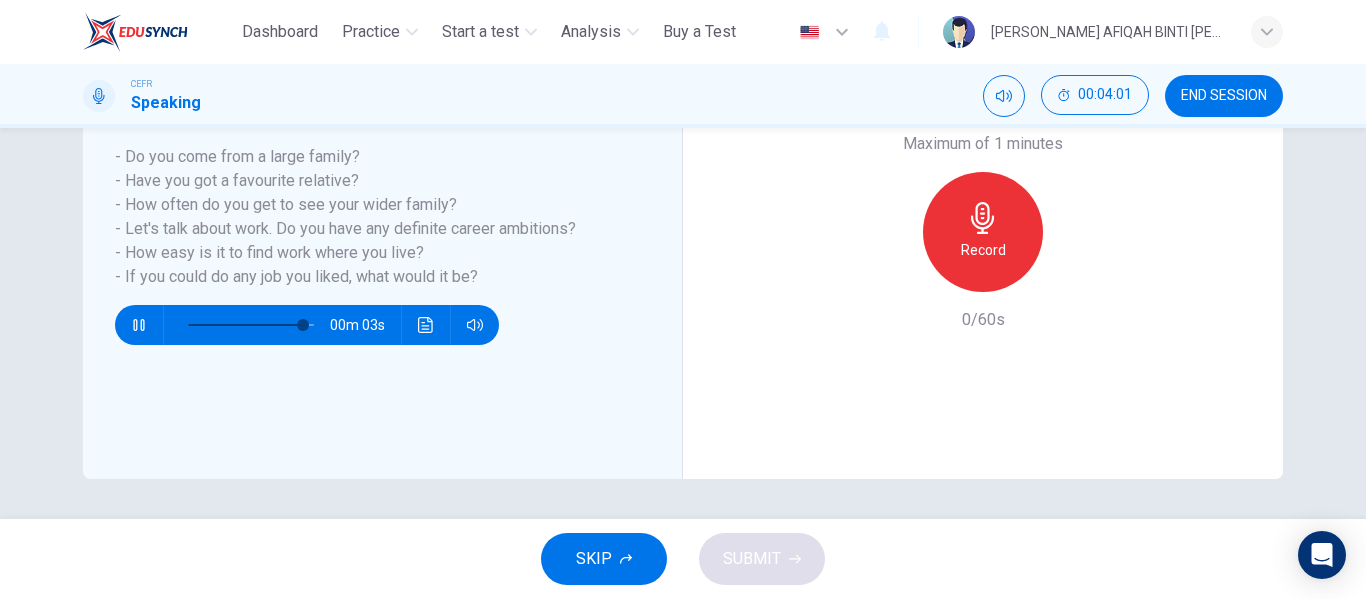 type on "**" 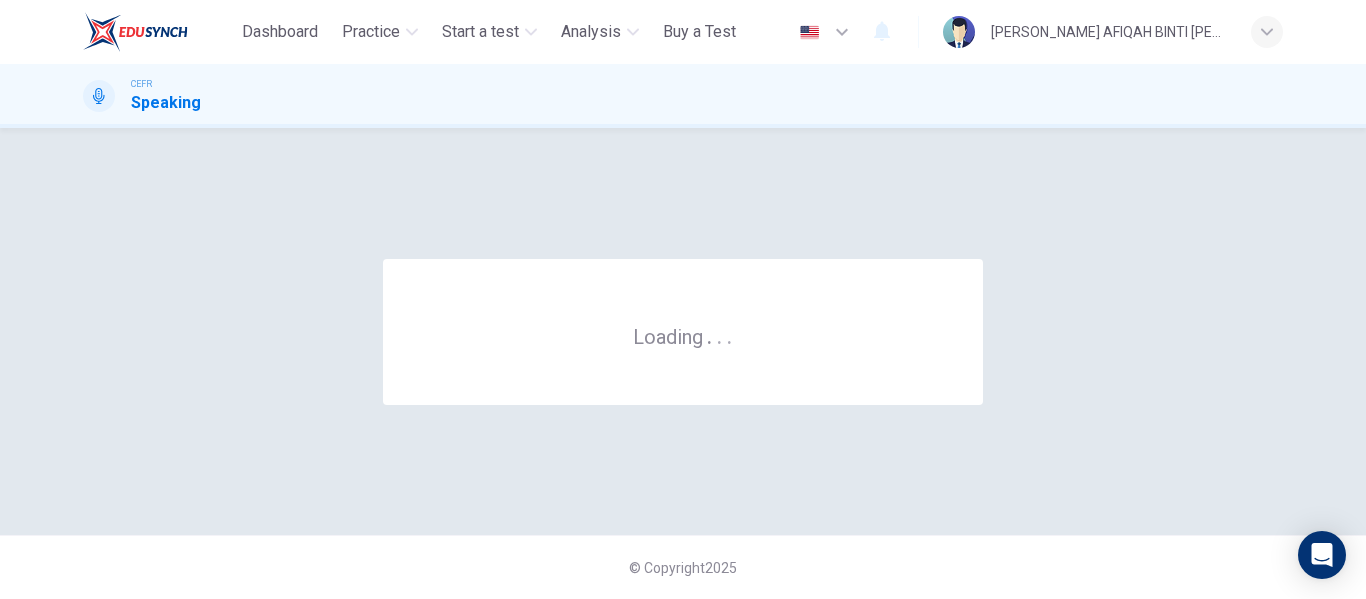 scroll, scrollTop: 0, scrollLeft: 0, axis: both 